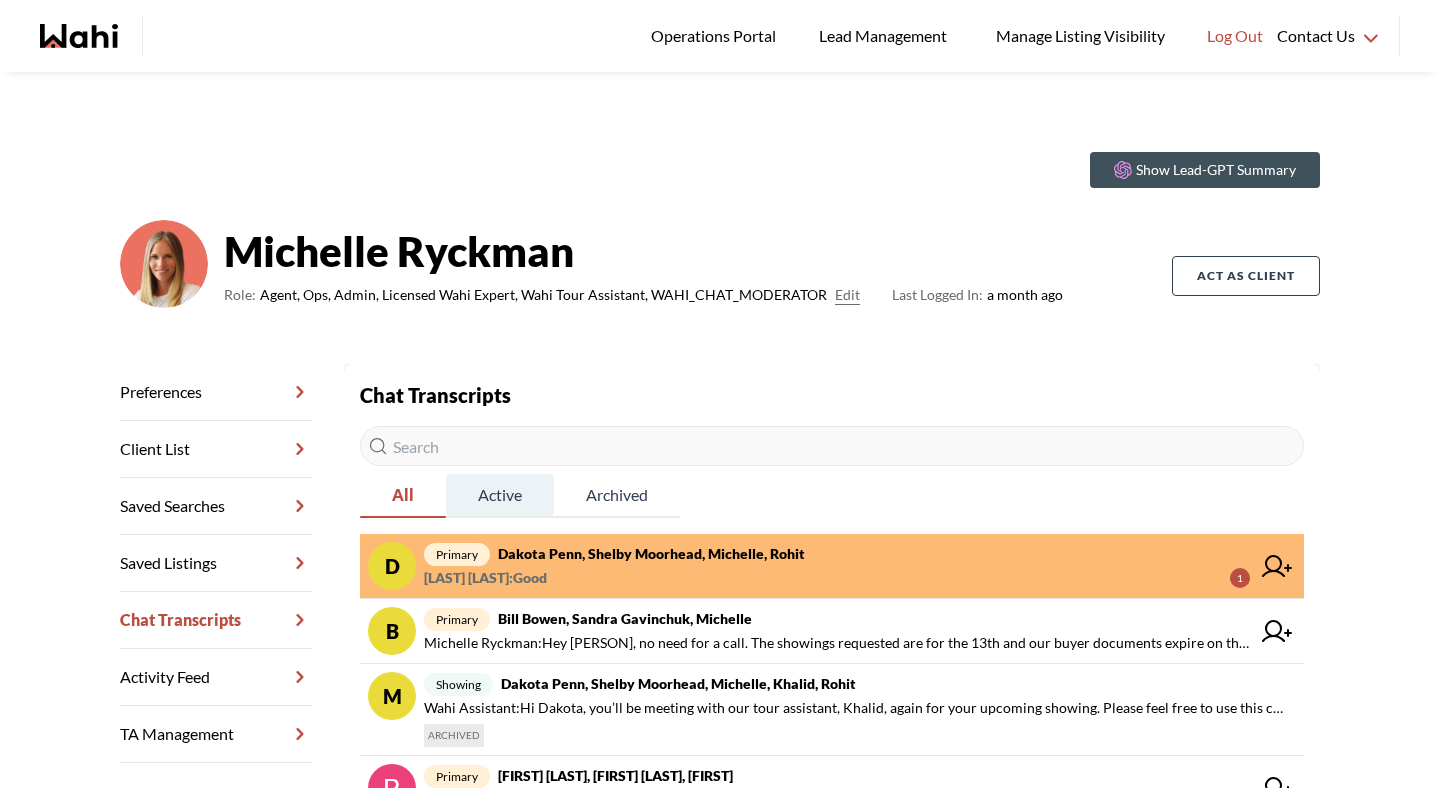scroll, scrollTop: 0, scrollLeft: 0, axis: both 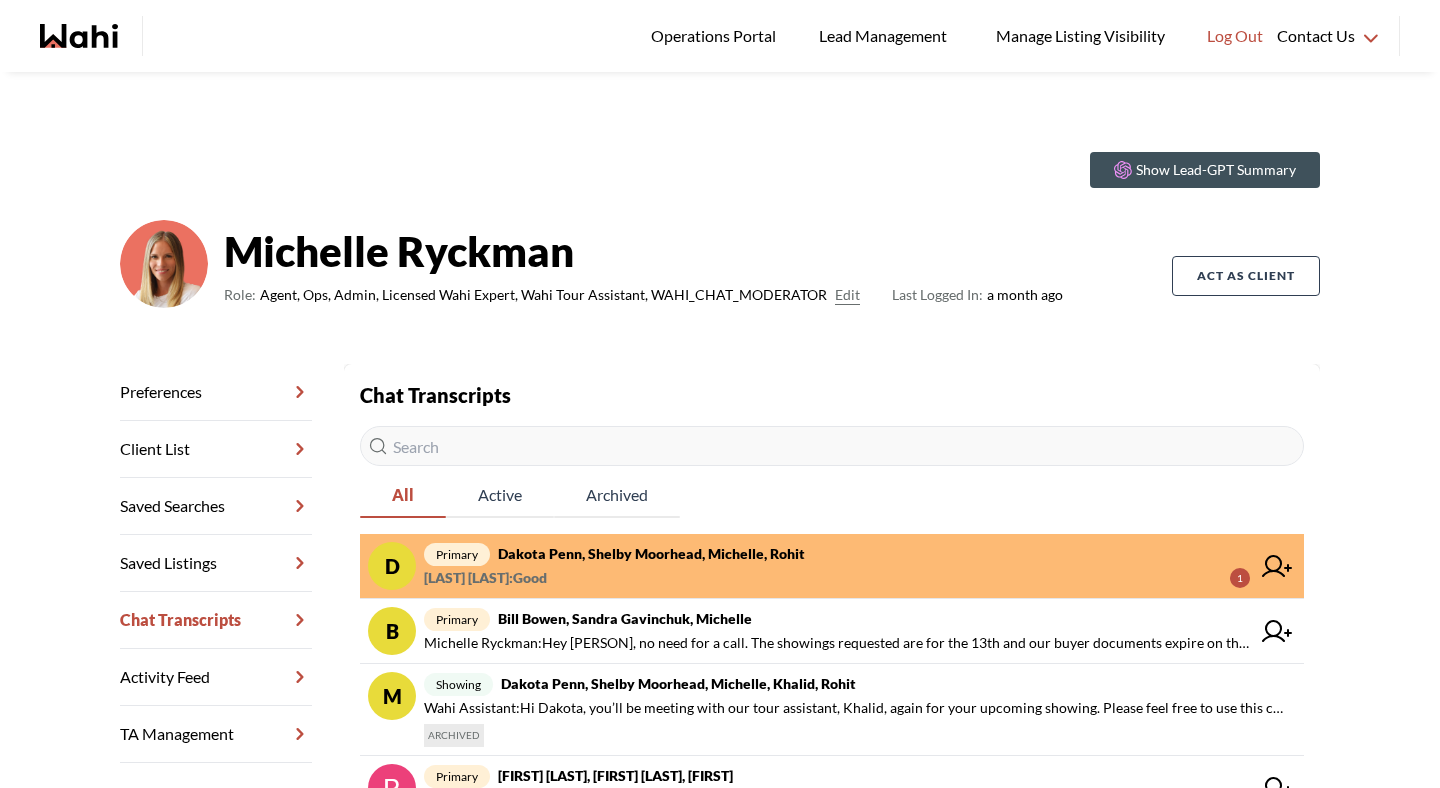click on "Dakota Penn, Shelby Moorhead, Michelle, Rohit" at bounding box center [651, 553] 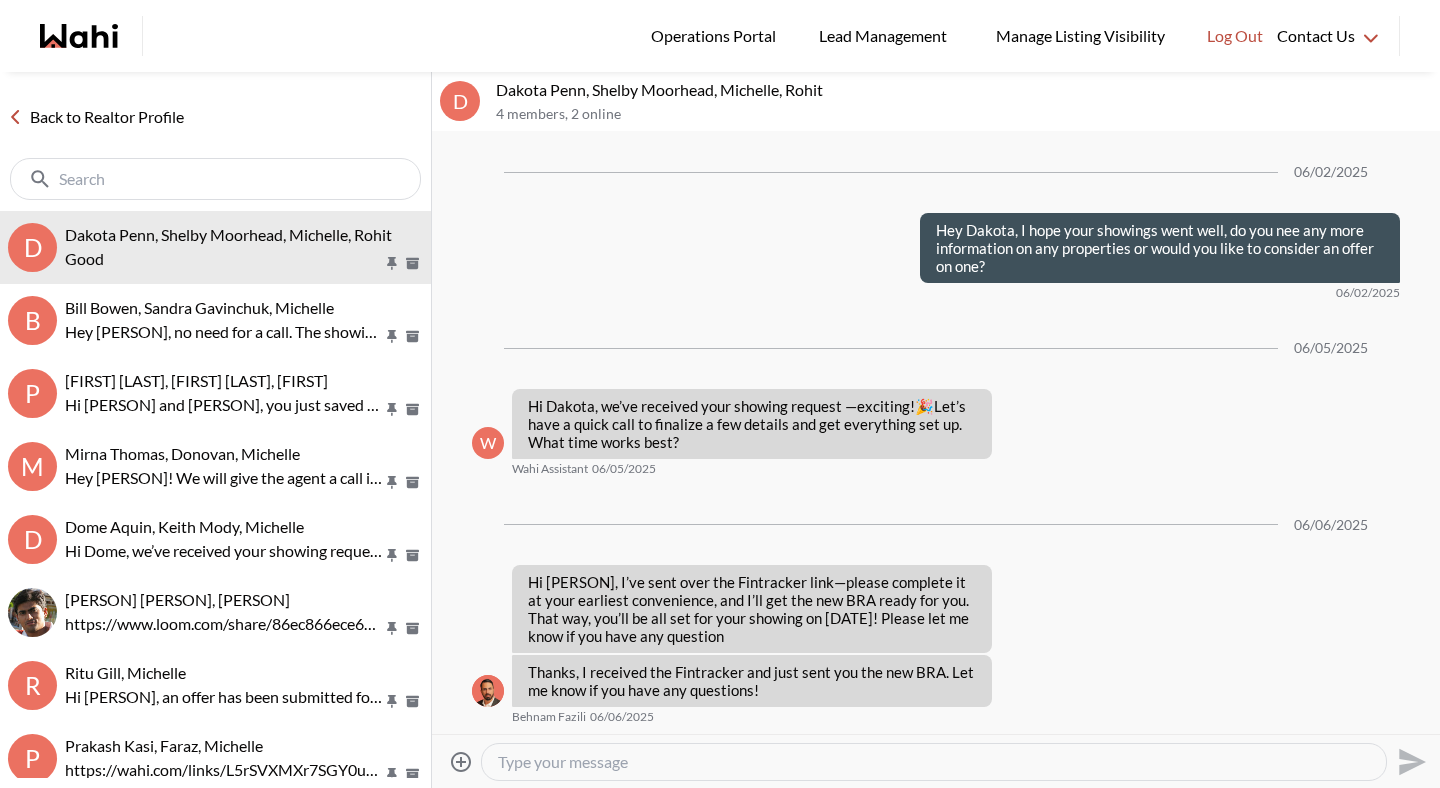 scroll, scrollTop: 4184, scrollLeft: 0, axis: vertical 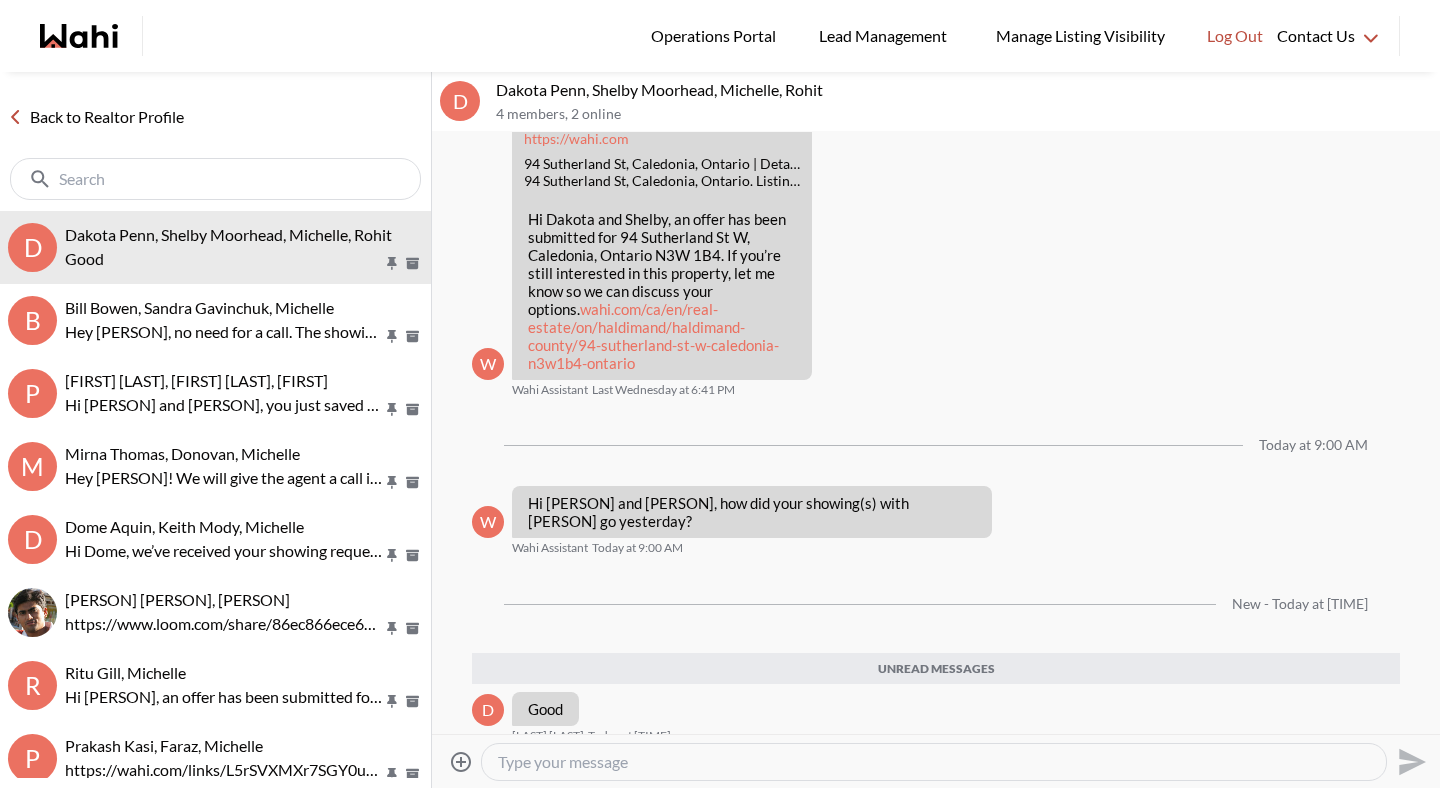 click at bounding box center (934, 762) 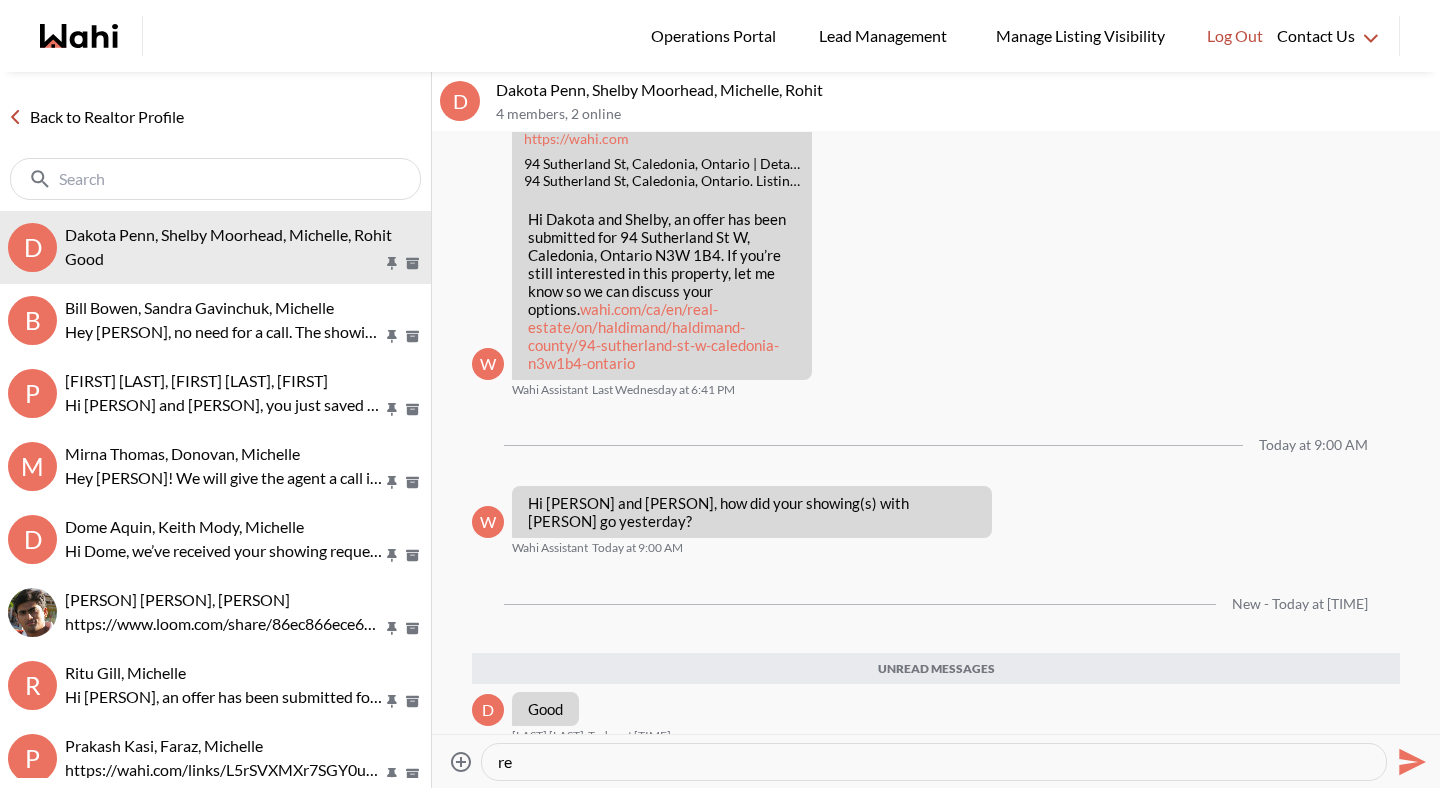 type on "r" 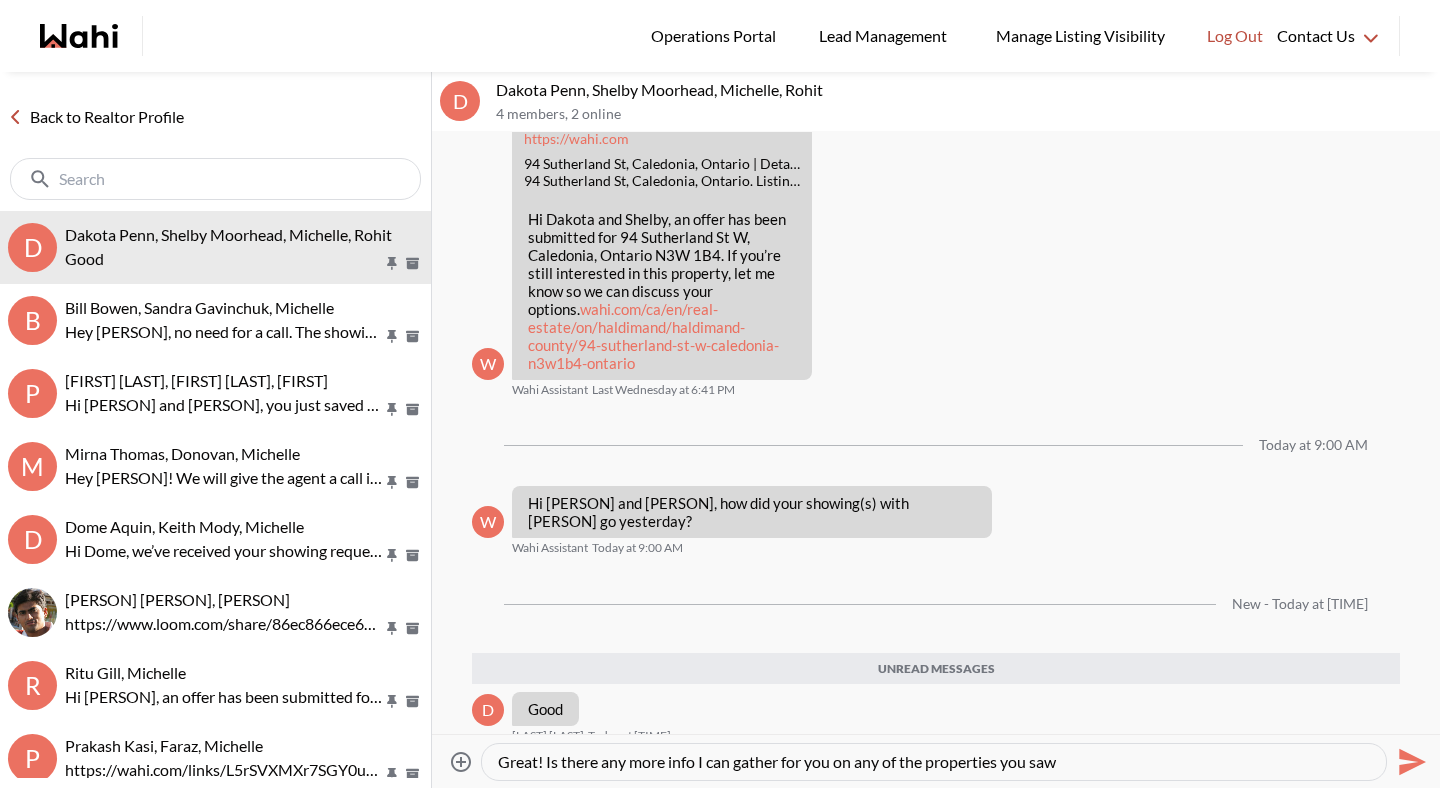 type on "Great! Is there any more info I can gather for you on any of the properties you saw?" 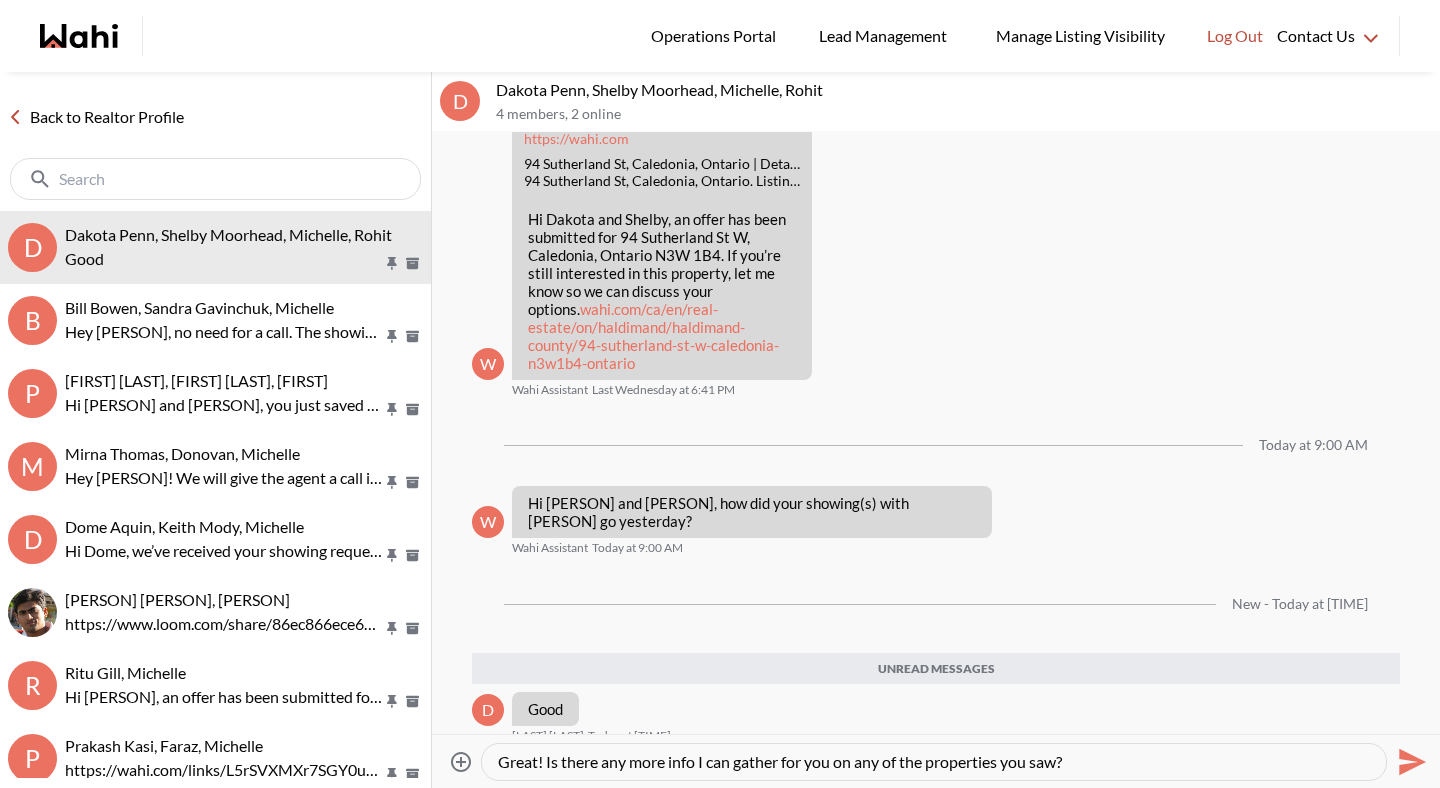 type 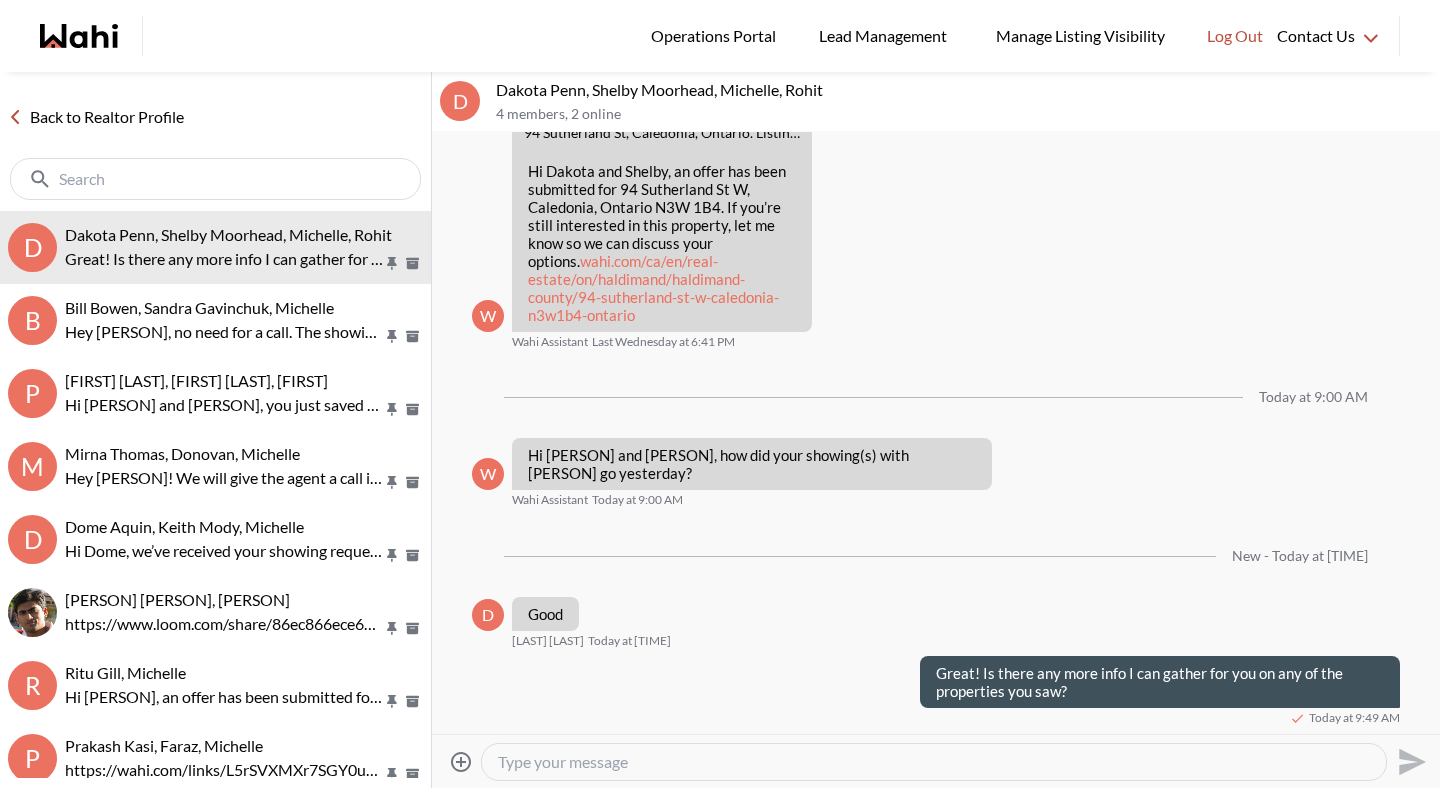 scroll, scrollTop: 4214, scrollLeft: 0, axis: vertical 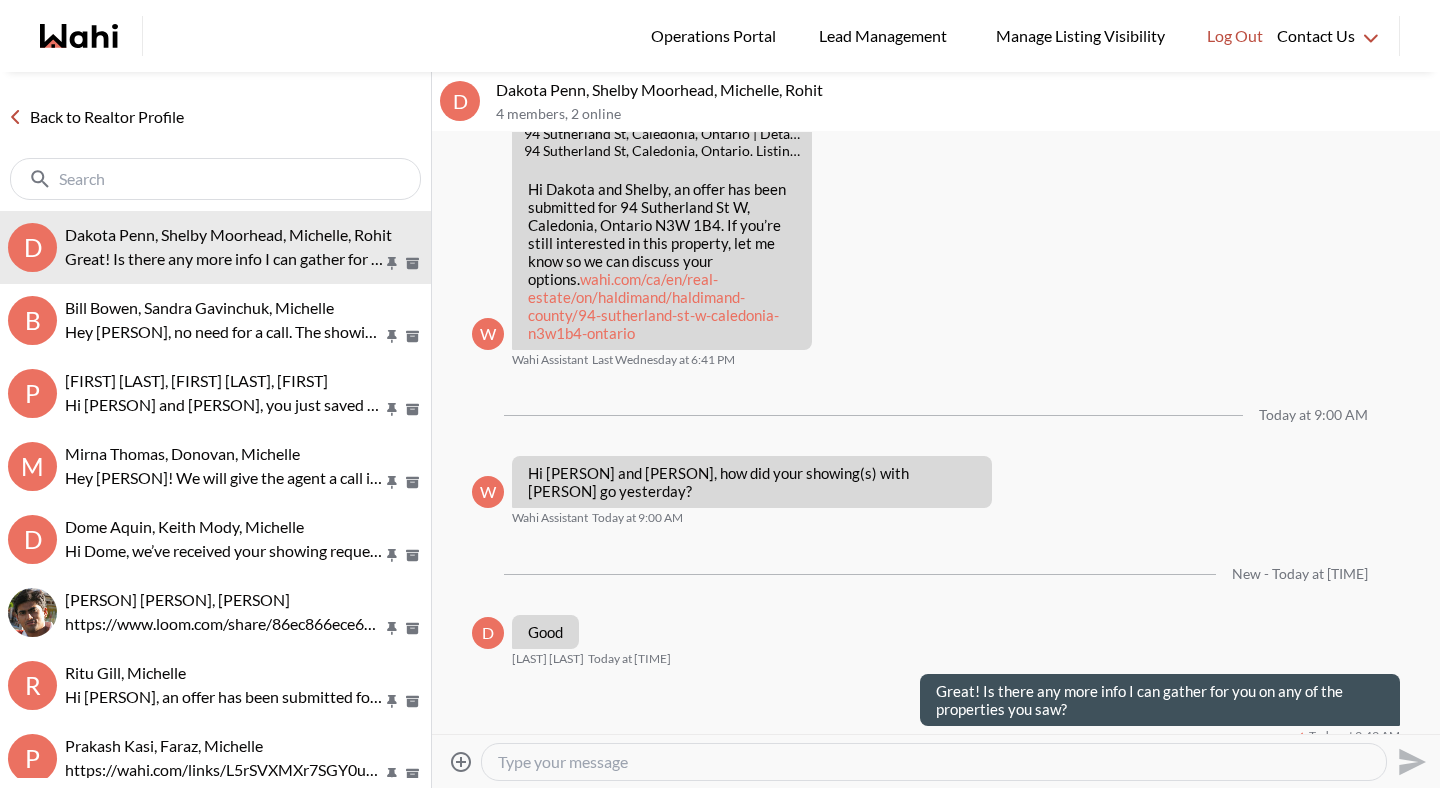 click on "Back to Realtor Profile" at bounding box center [96, 117] 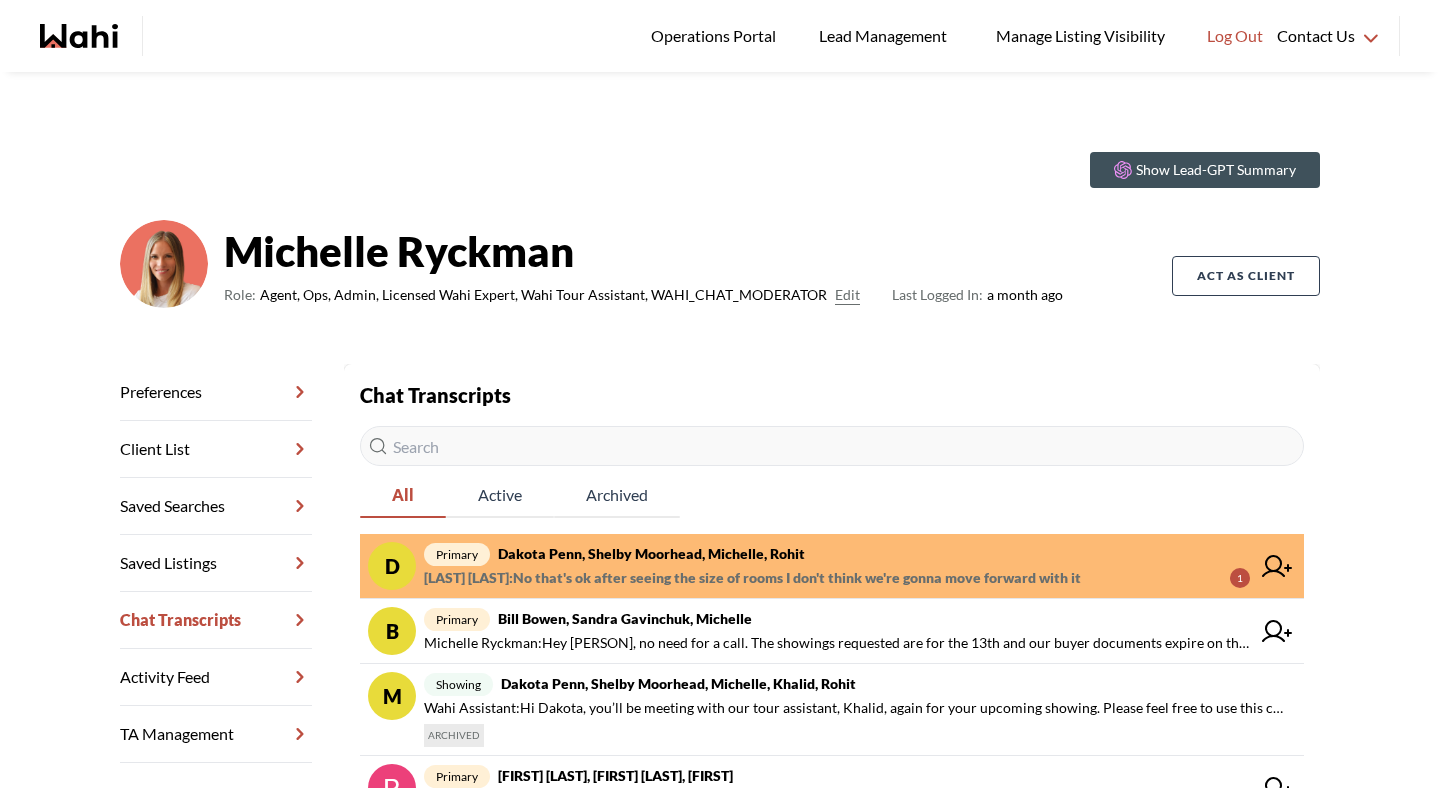 click on "primary Dakota Penn, Shelby Moorhead, Michelle, Rohit" at bounding box center [837, 554] 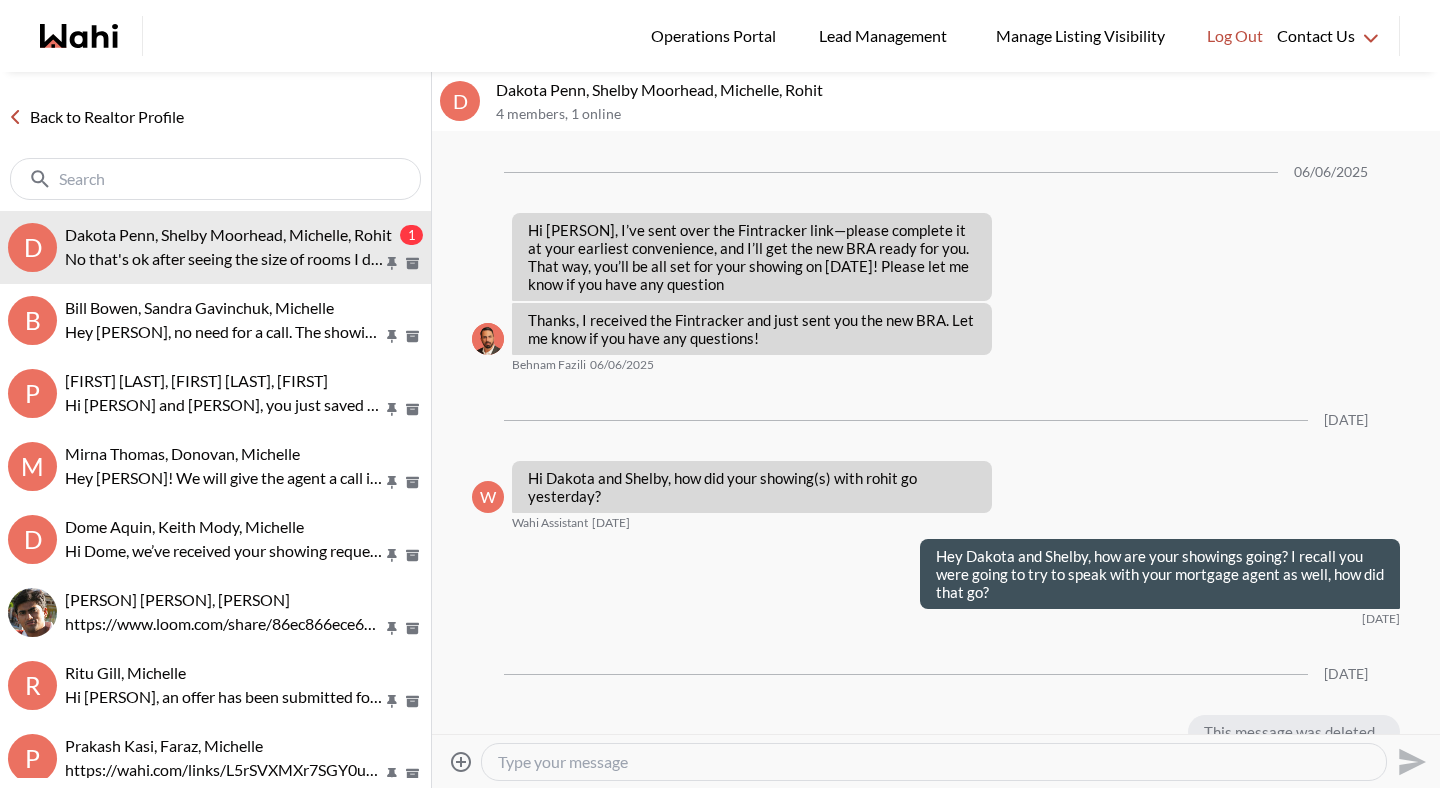 scroll, scrollTop: 3985, scrollLeft: 0, axis: vertical 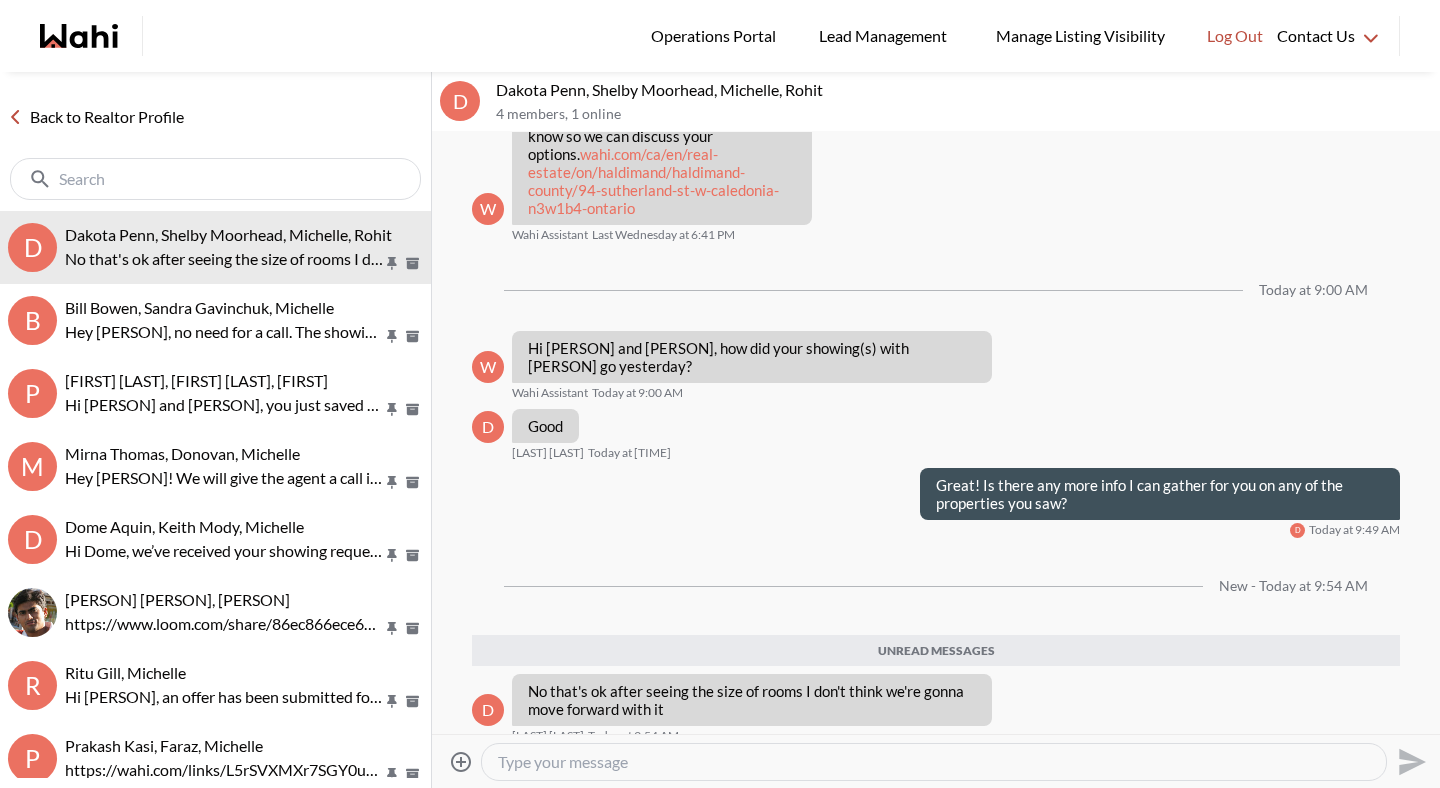 click at bounding box center [934, 762] 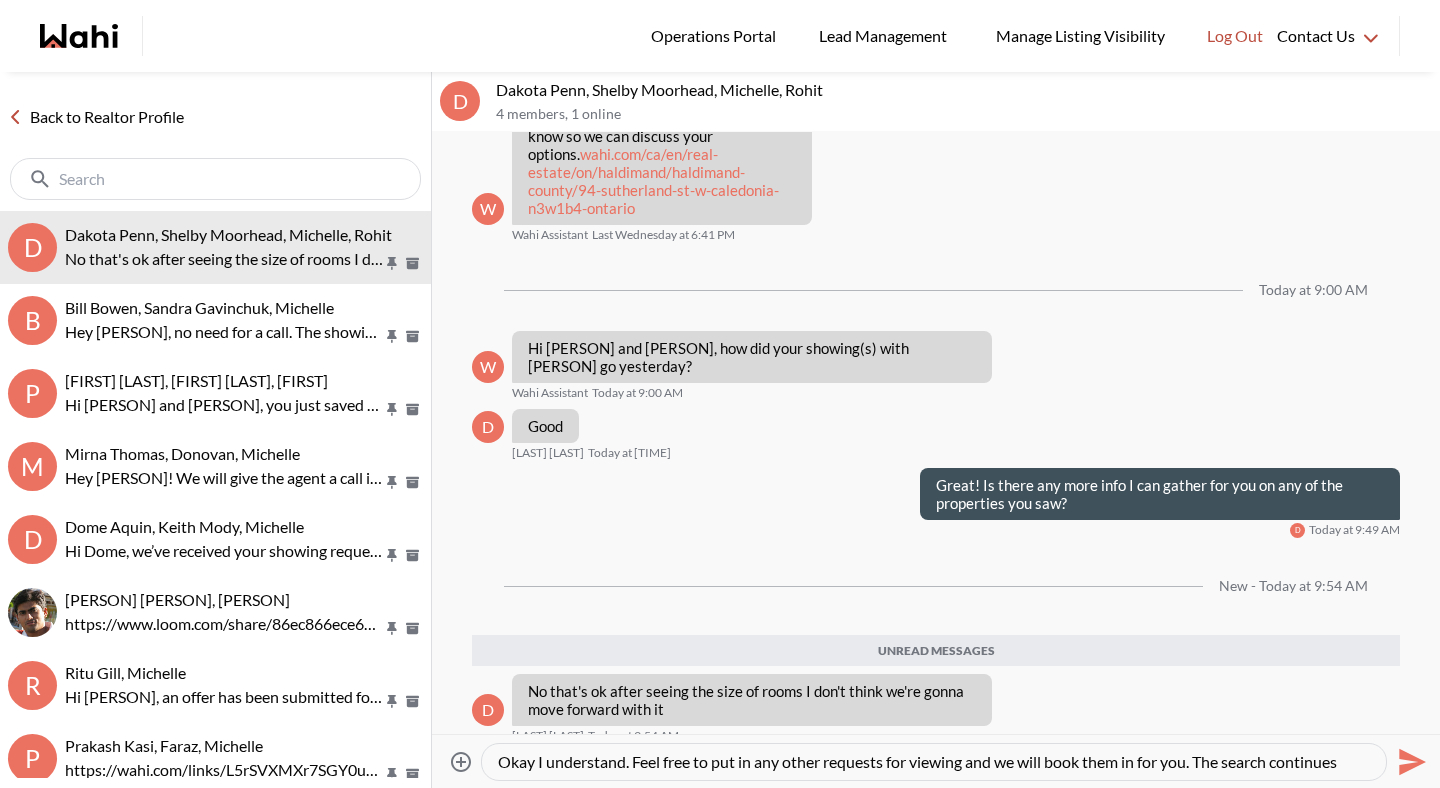type on "Okay I understand. Feel free to put in any other requests for viewing and we will book them in for you. The search continues!" 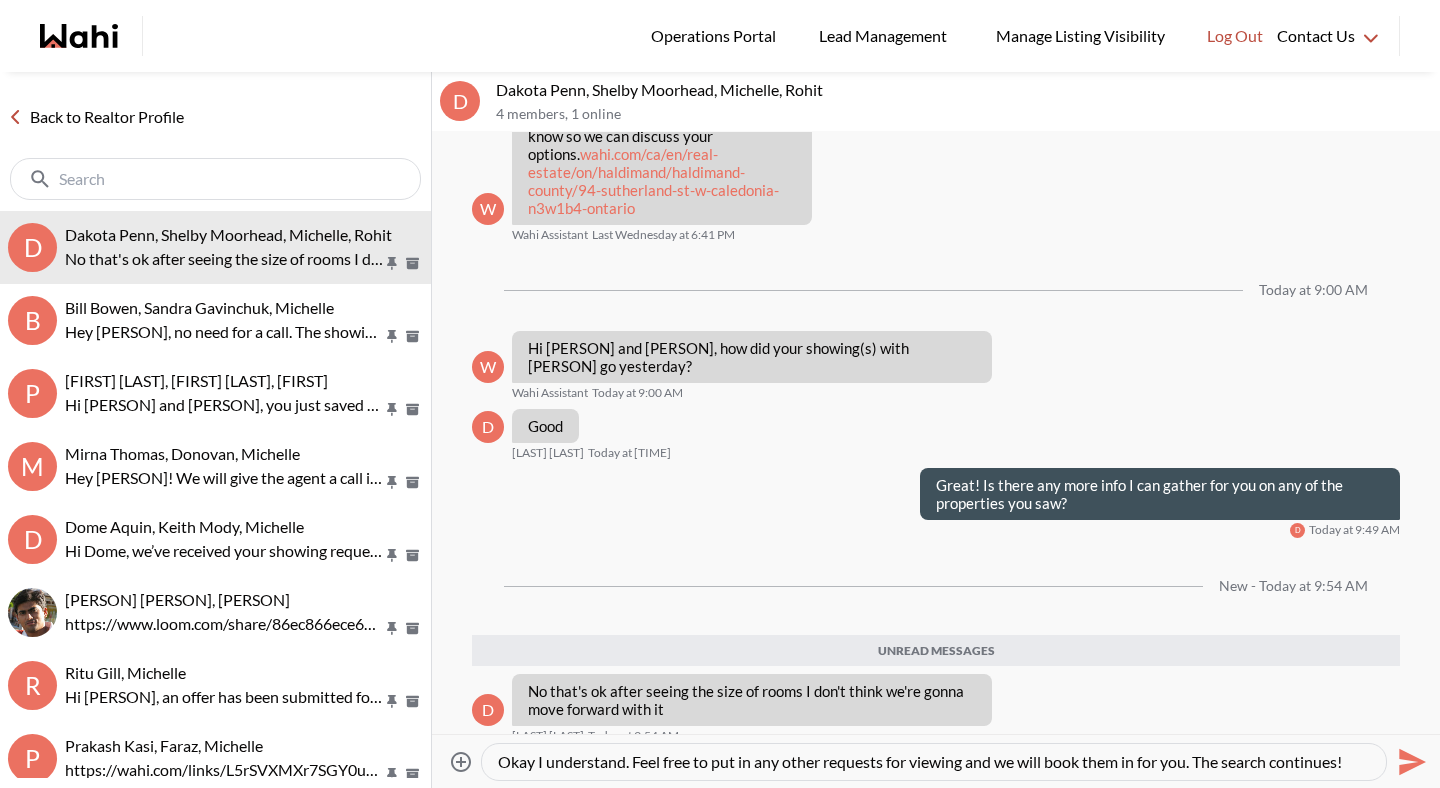 type 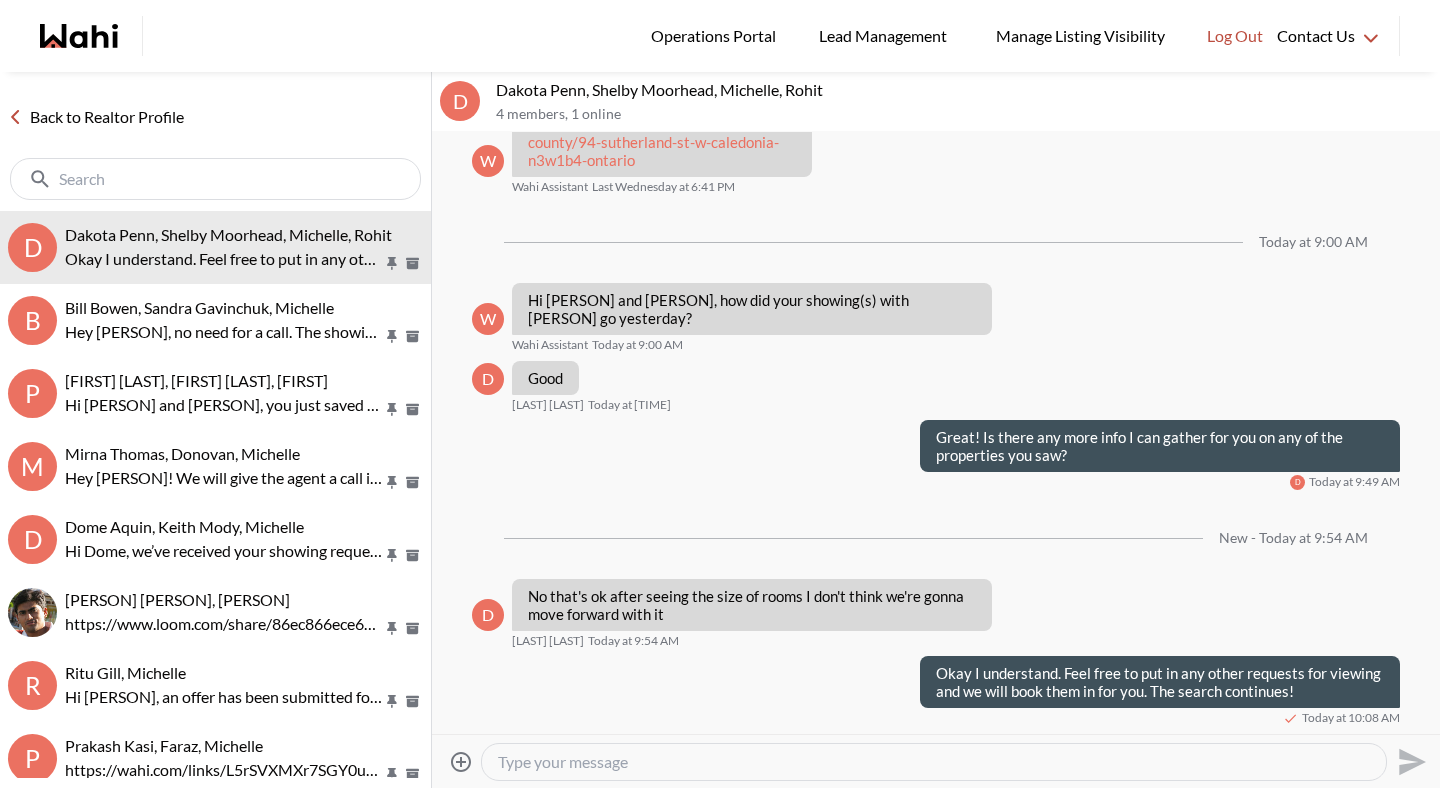 scroll, scrollTop: 4015, scrollLeft: 0, axis: vertical 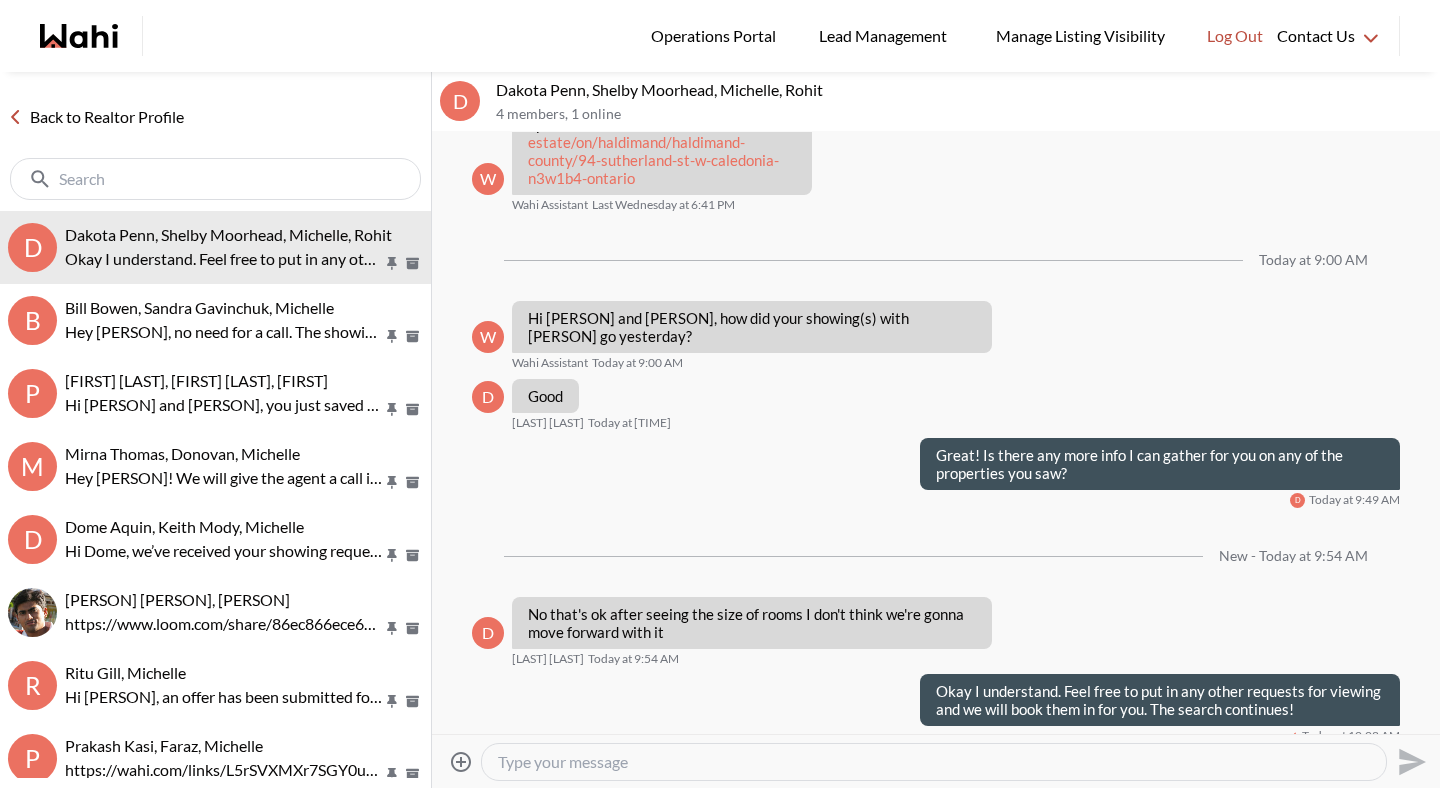 click on "Back to Realtor Profile" at bounding box center [96, 117] 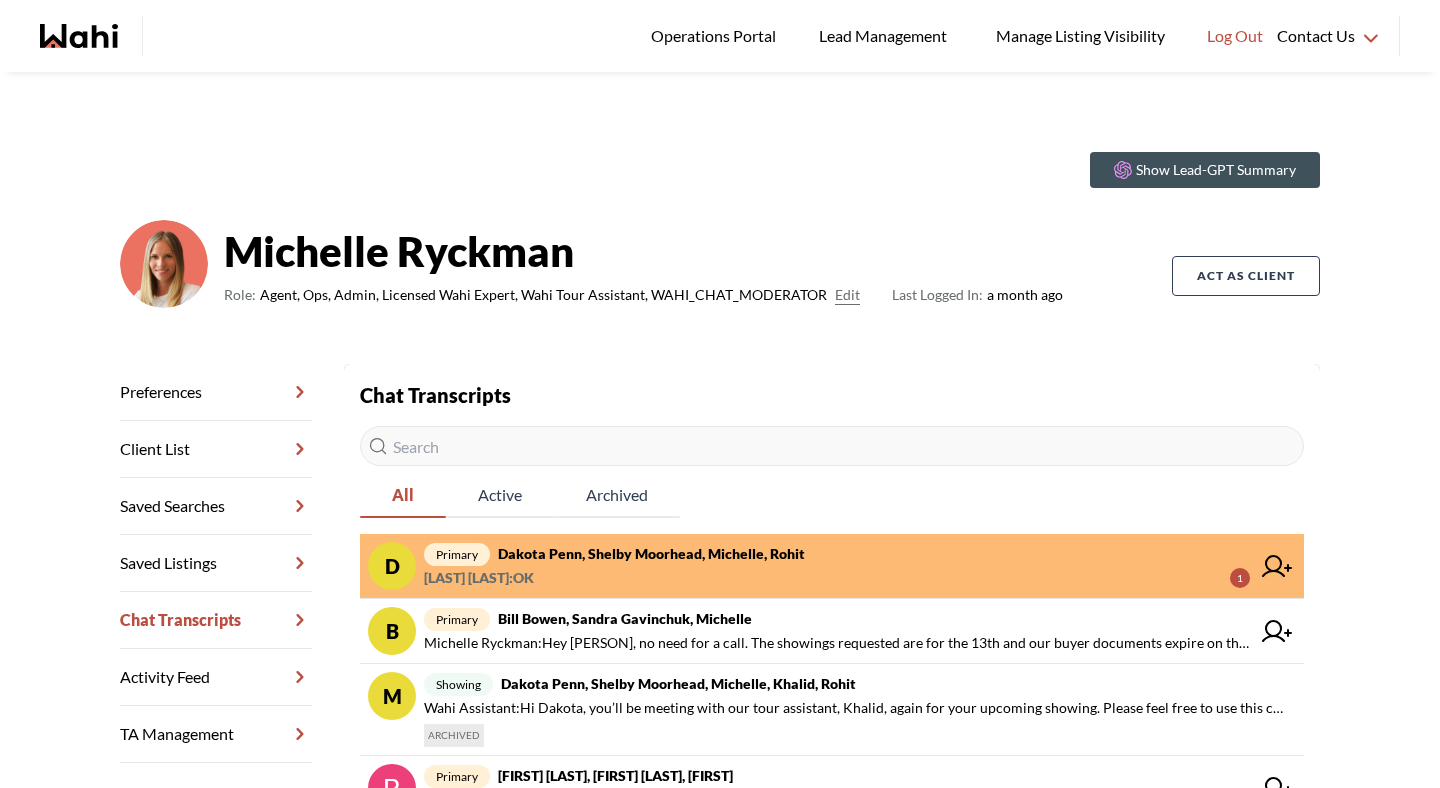 click on "primary Dakota Penn, Shelby Moorhead, Michelle, Rohit" at bounding box center [837, 554] 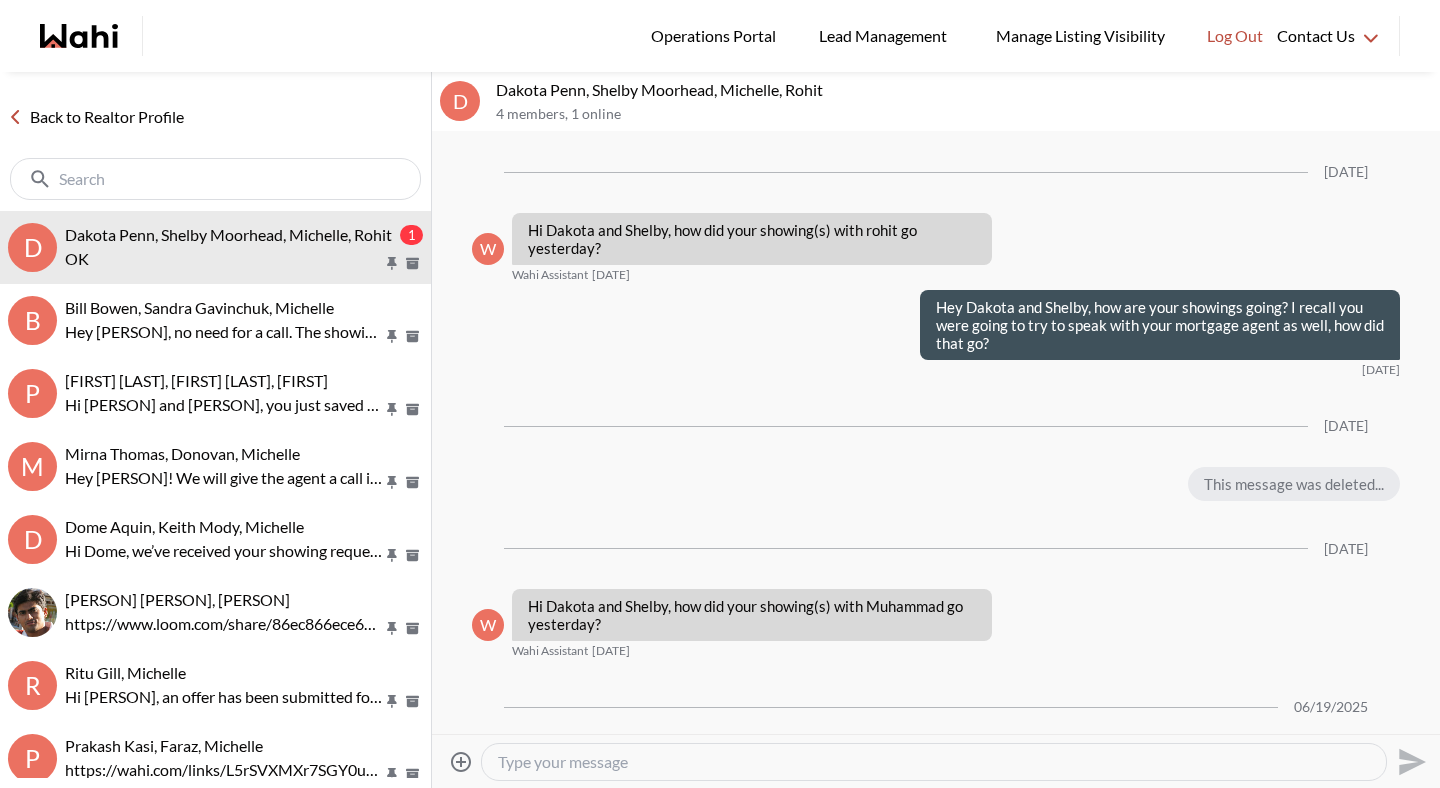 scroll, scrollTop: 3874, scrollLeft: 0, axis: vertical 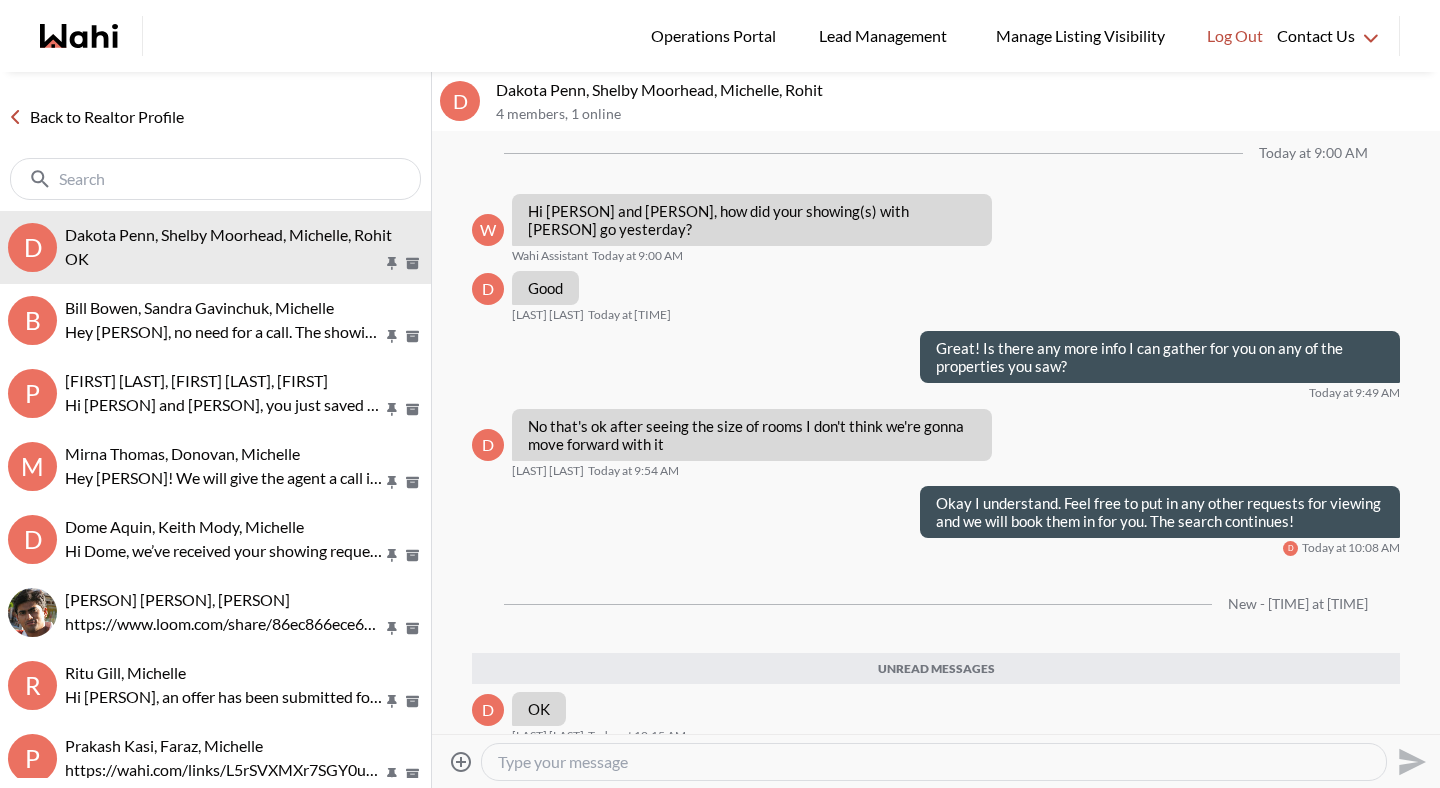 click on "Back to Realtor Profile" at bounding box center [96, 117] 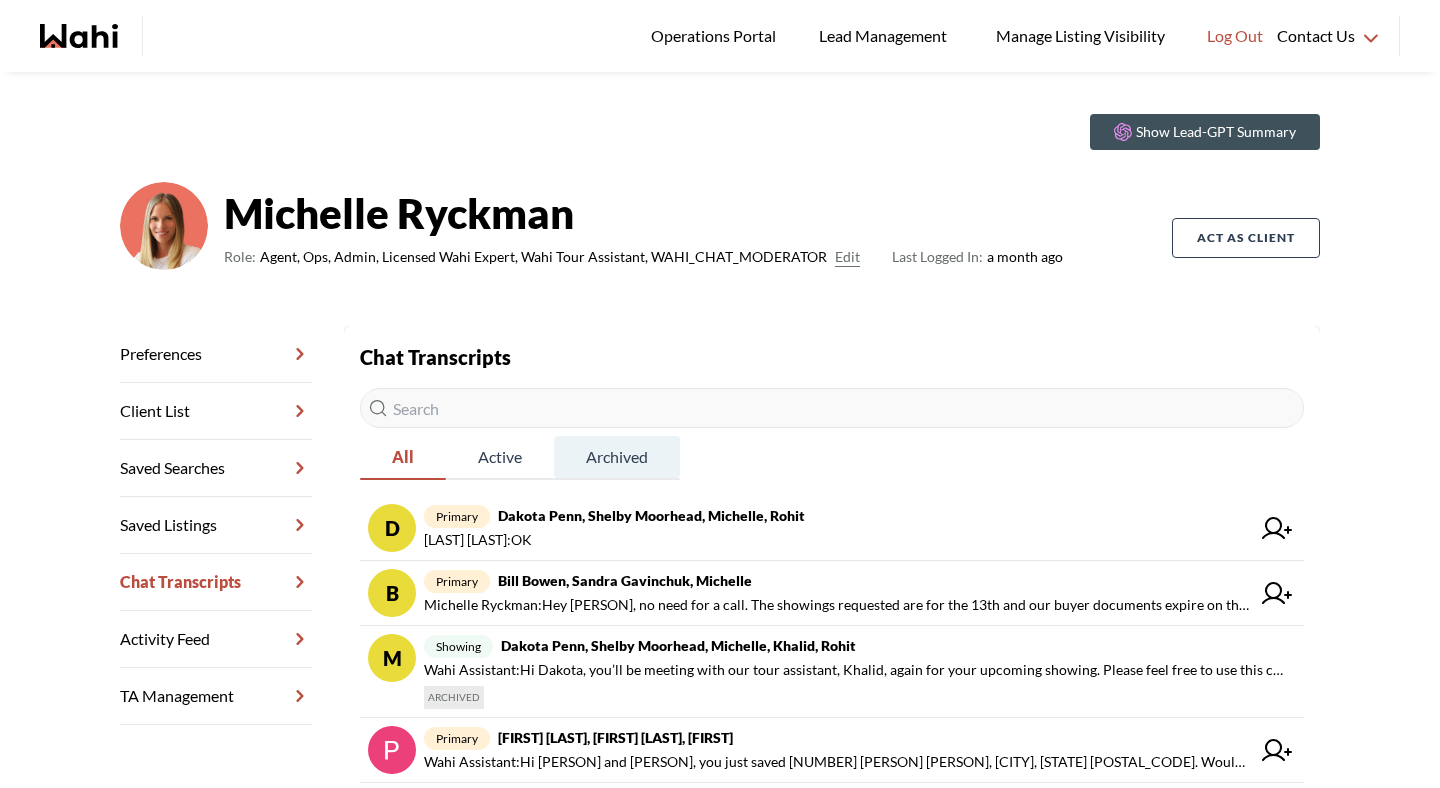 scroll, scrollTop: 52, scrollLeft: 0, axis: vertical 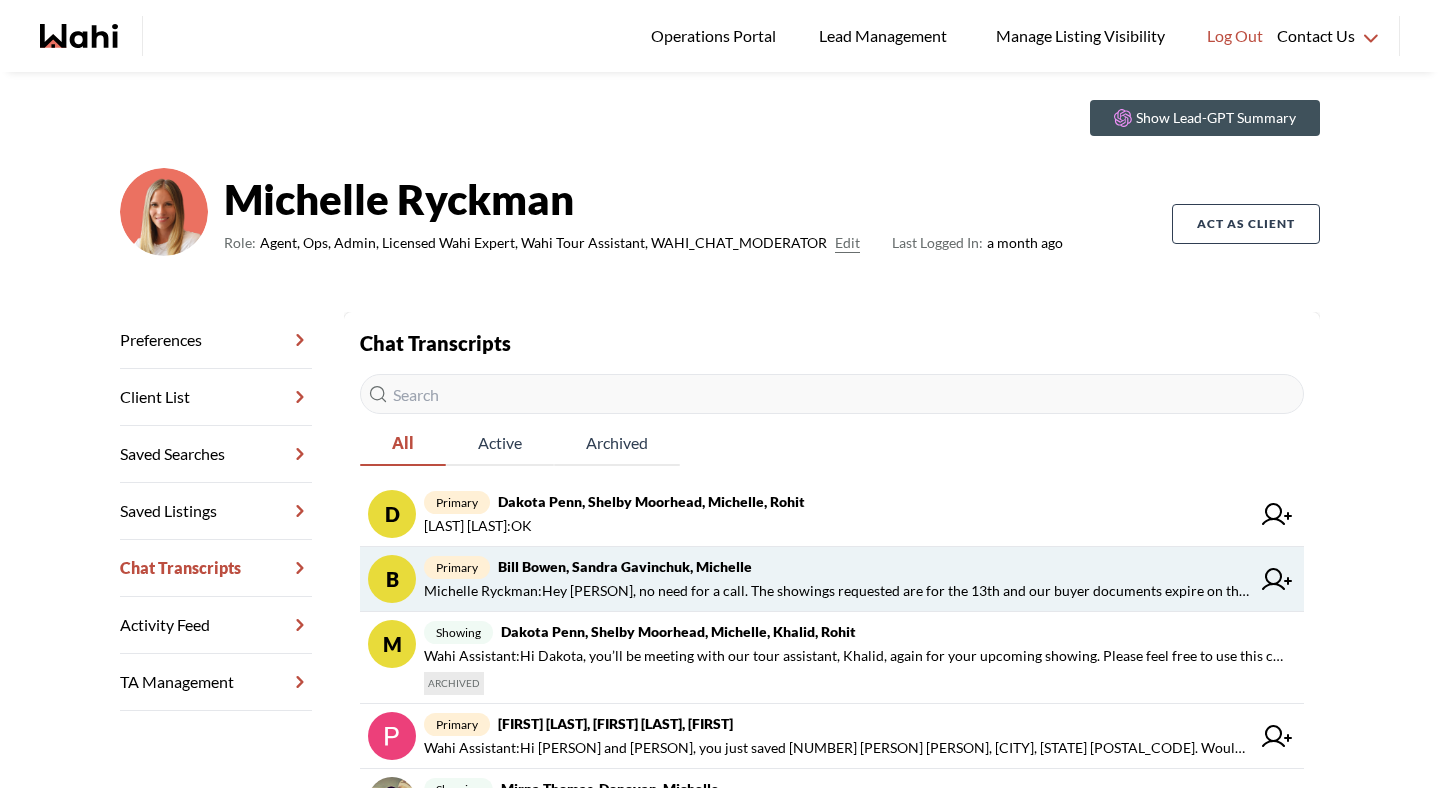 click on "Bill Bowen, Sandra Gavinchuk, Michelle" at bounding box center (625, 566) 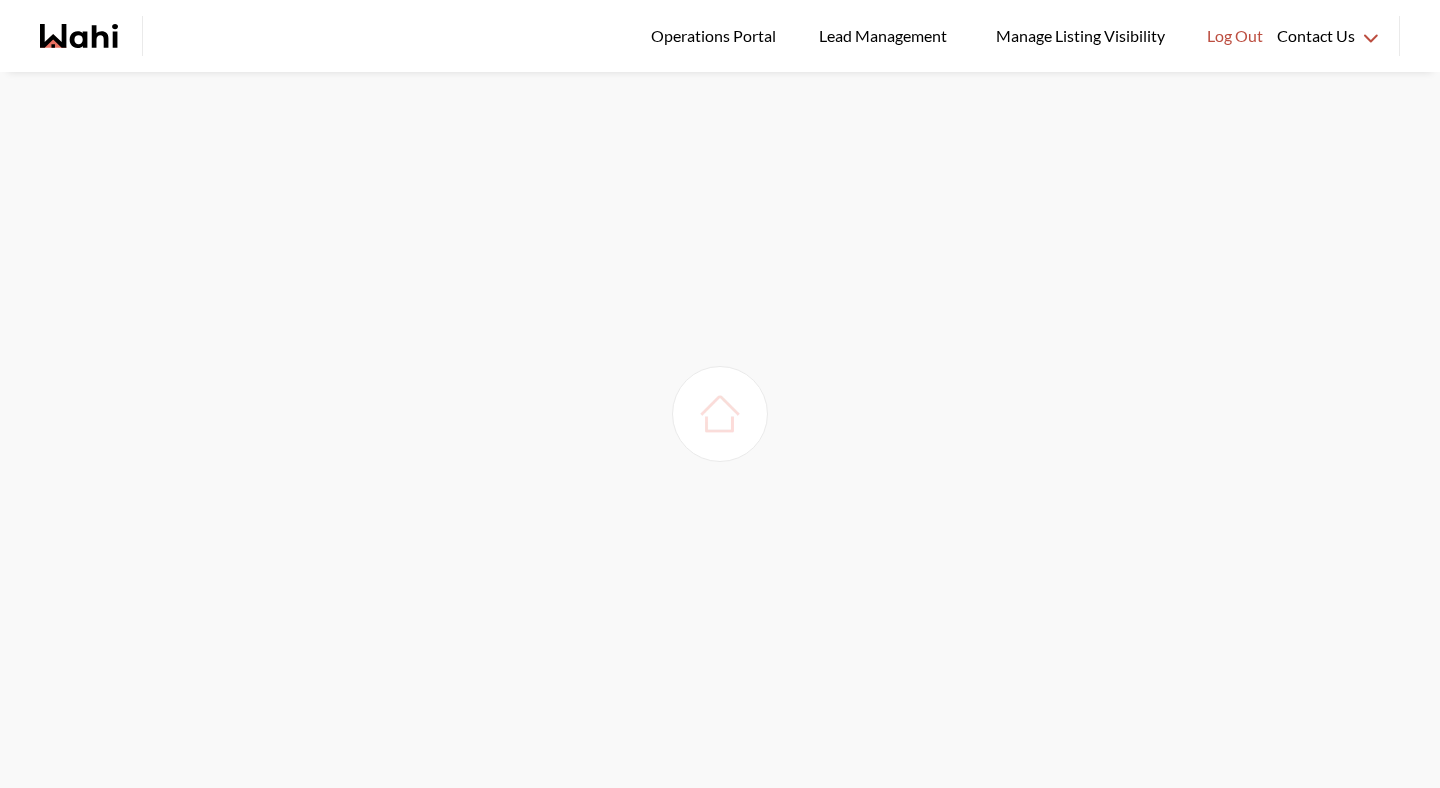 scroll, scrollTop: 0, scrollLeft: 0, axis: both 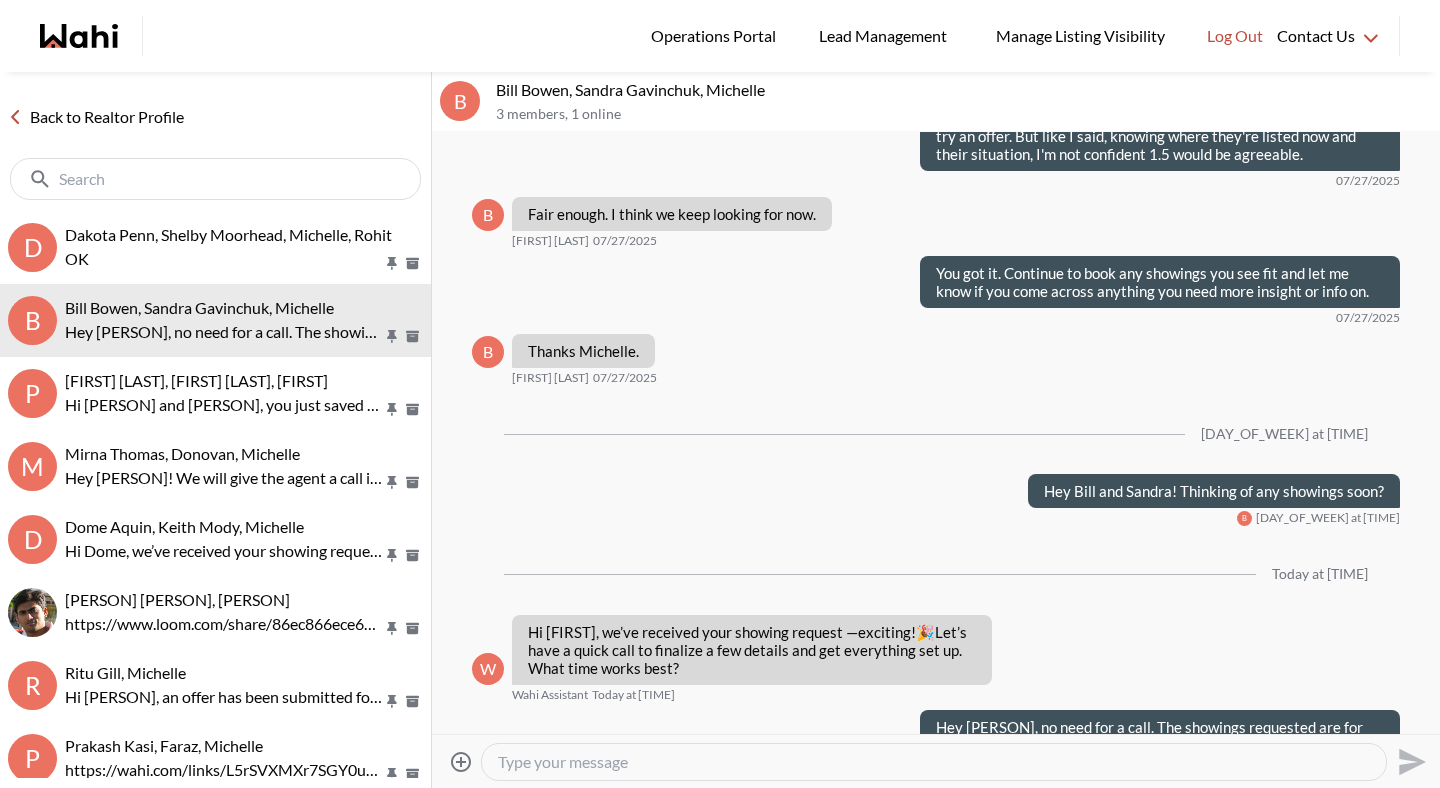 click at bounding box center (934, 762) 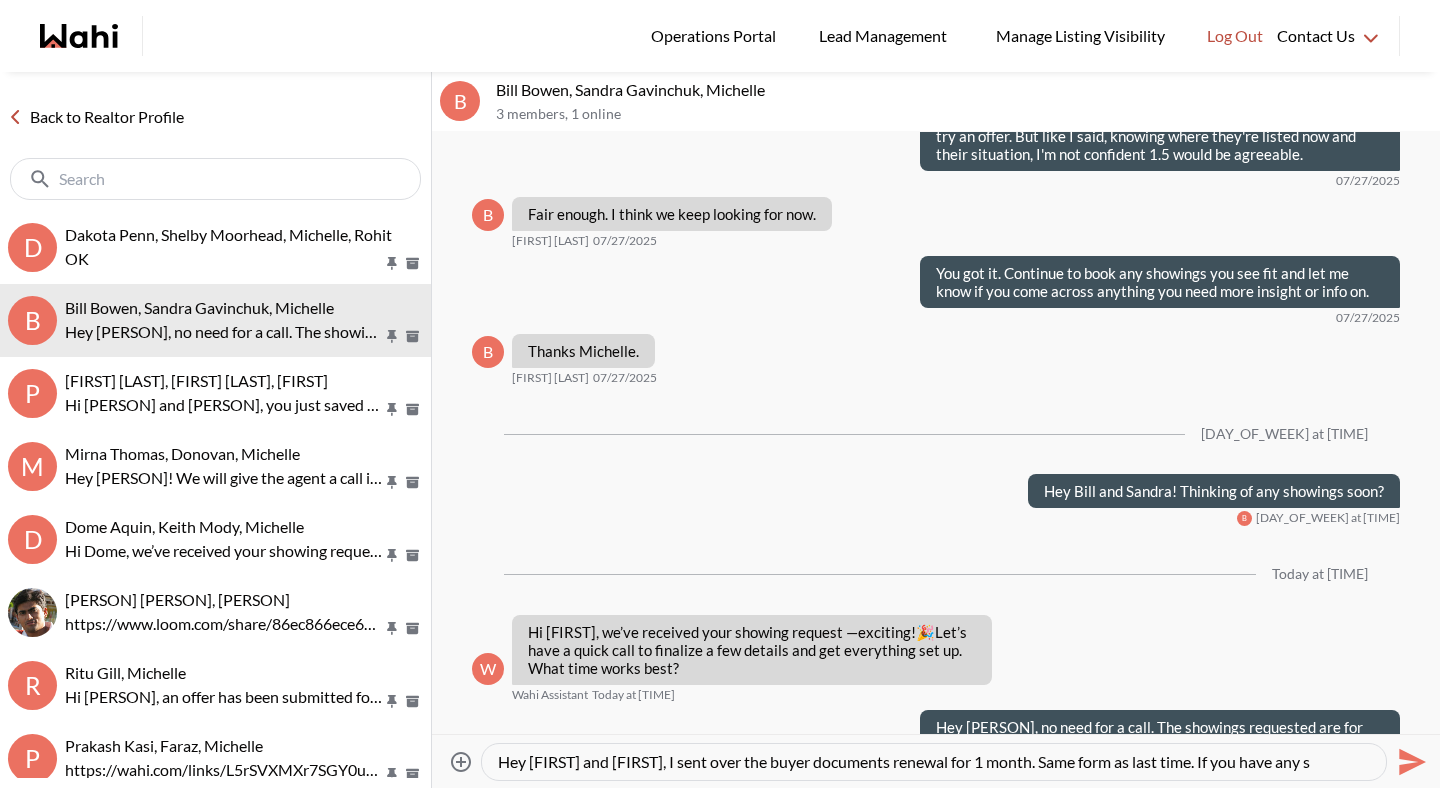 paste on "question" 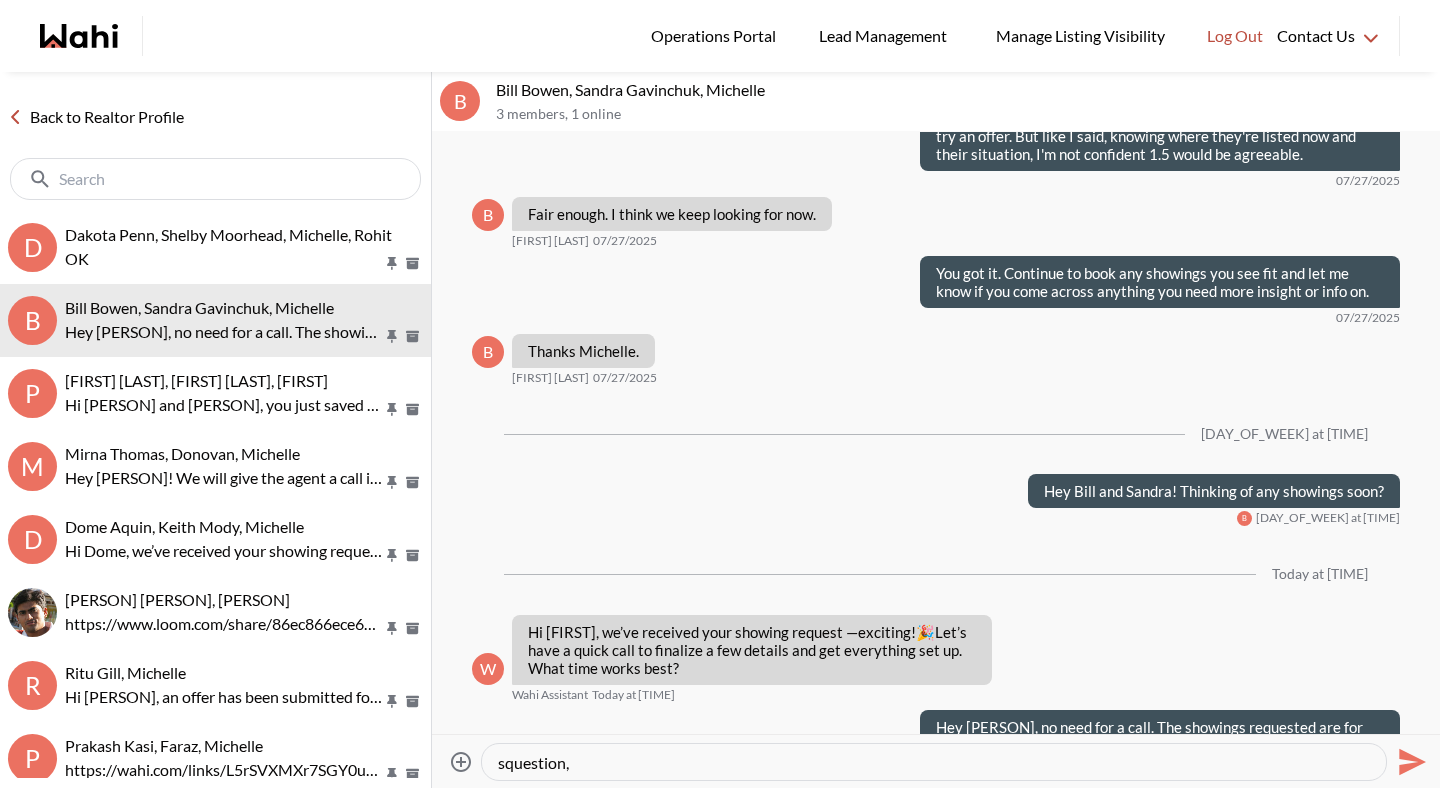 scroll, scrollTop: 0, scrollLeft: 0, axis: both 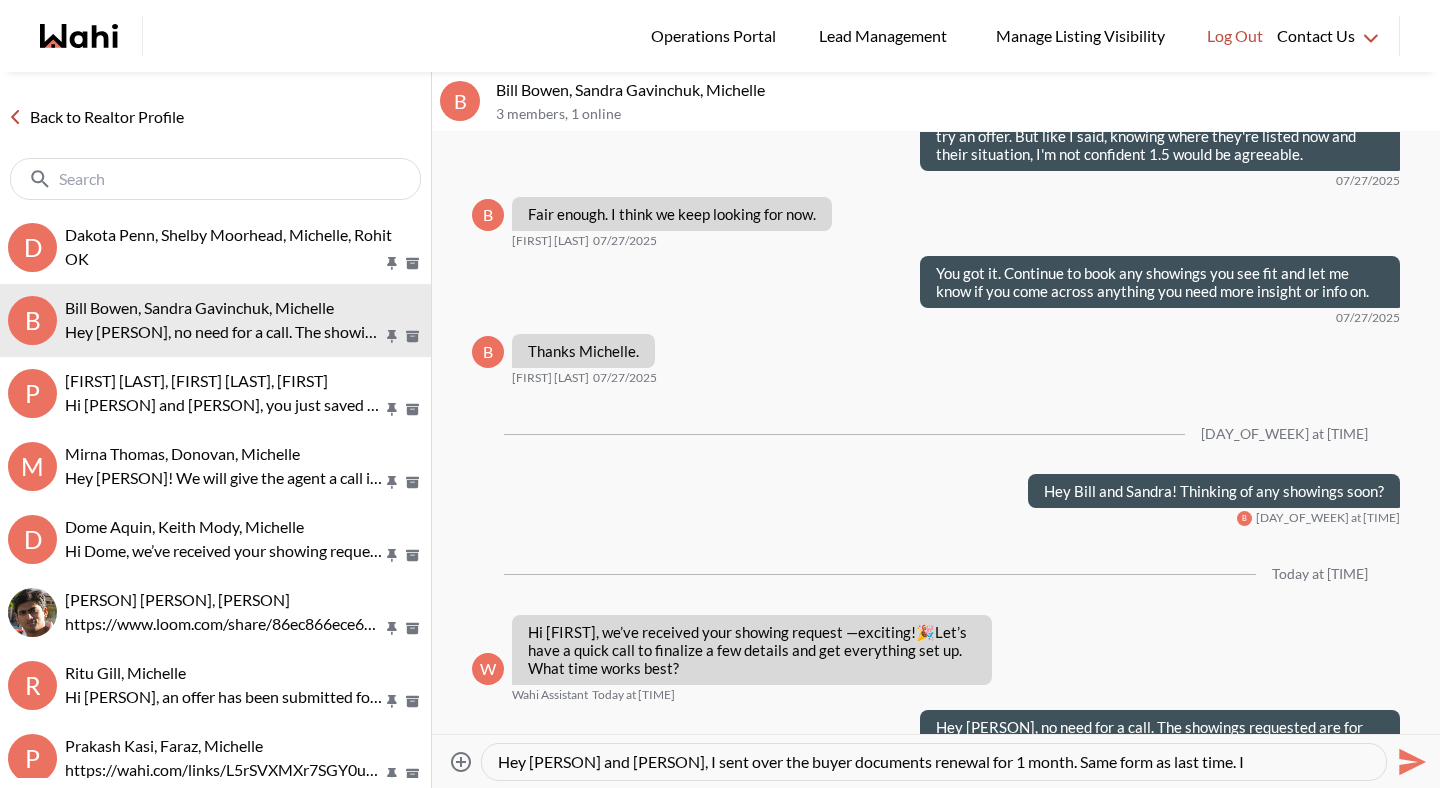 type on "Hey Bill and Sandra, I sent over the buyer documents renewal for 1 month. Same form as last time." 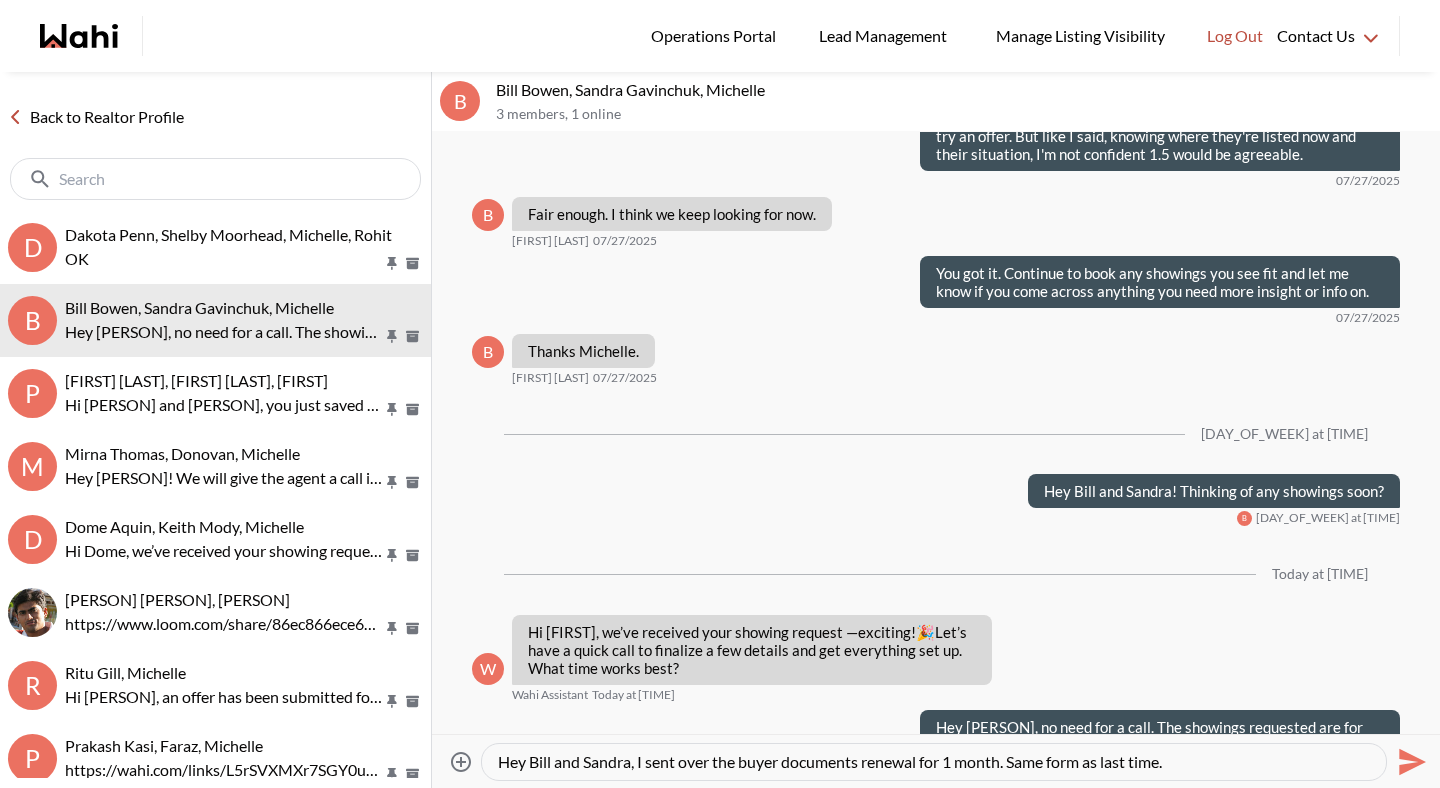 type 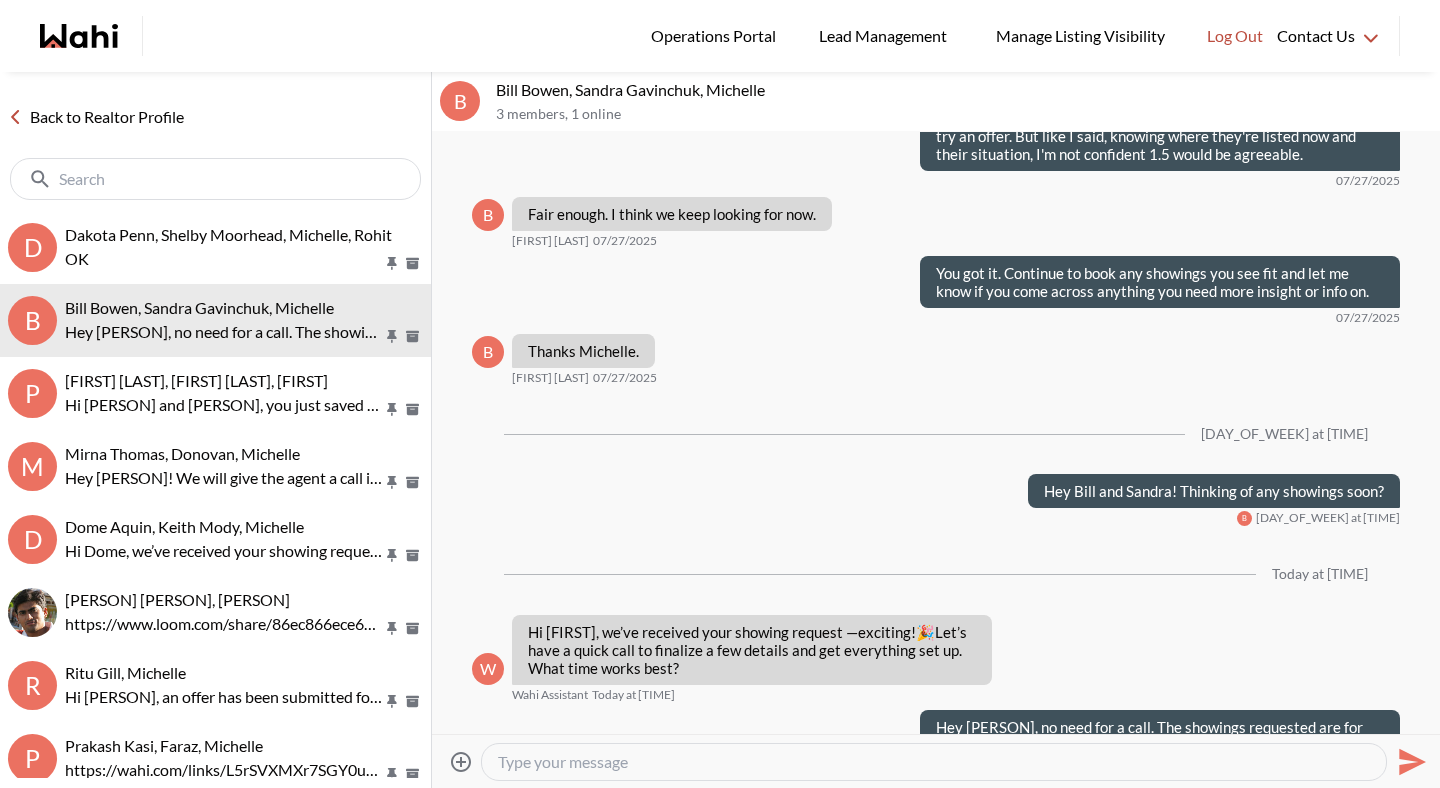 scroll, scrollTop: 2304, scrollLeft: 0, axis: vertical 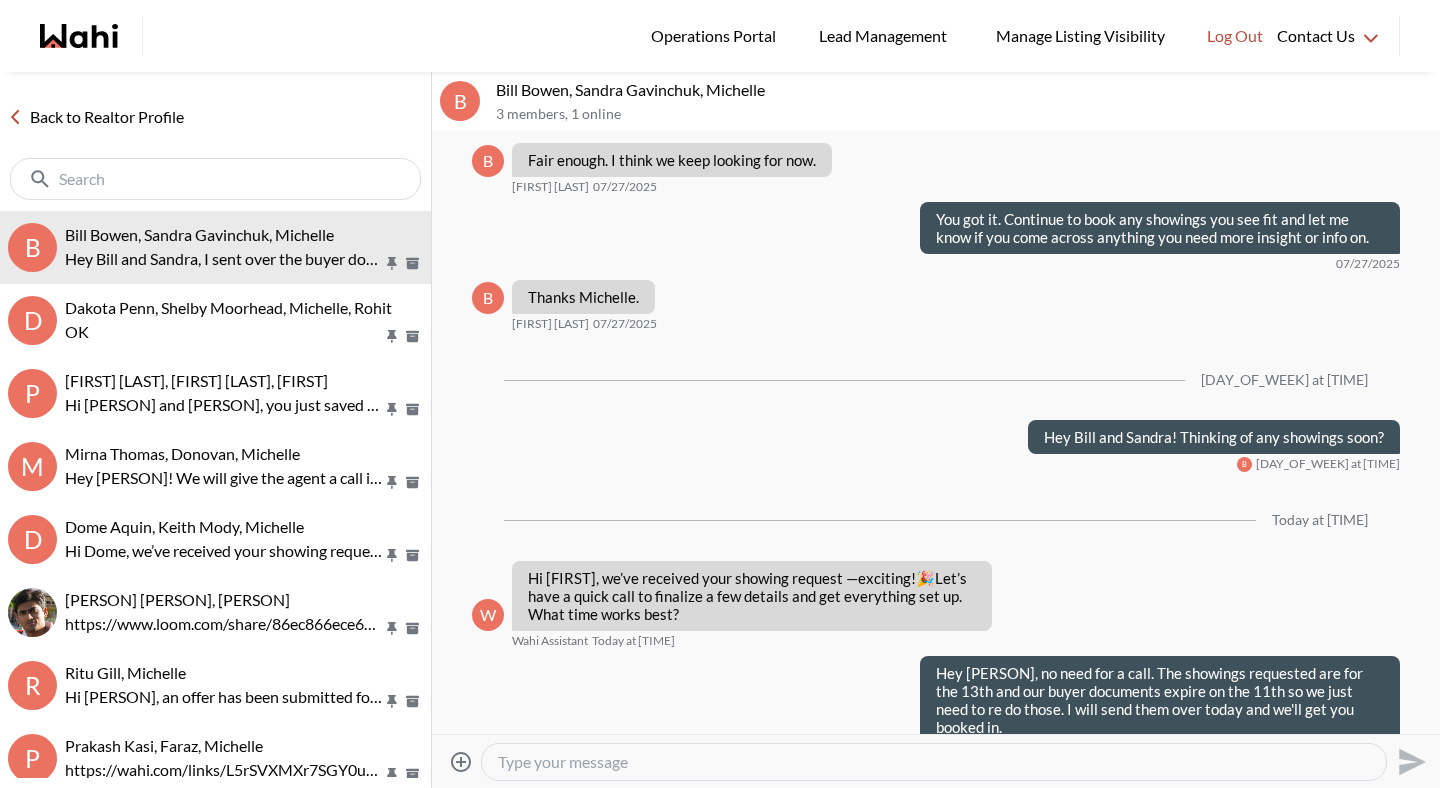 click on "Back to Realtor Profile" at bounding box center (96, 117) 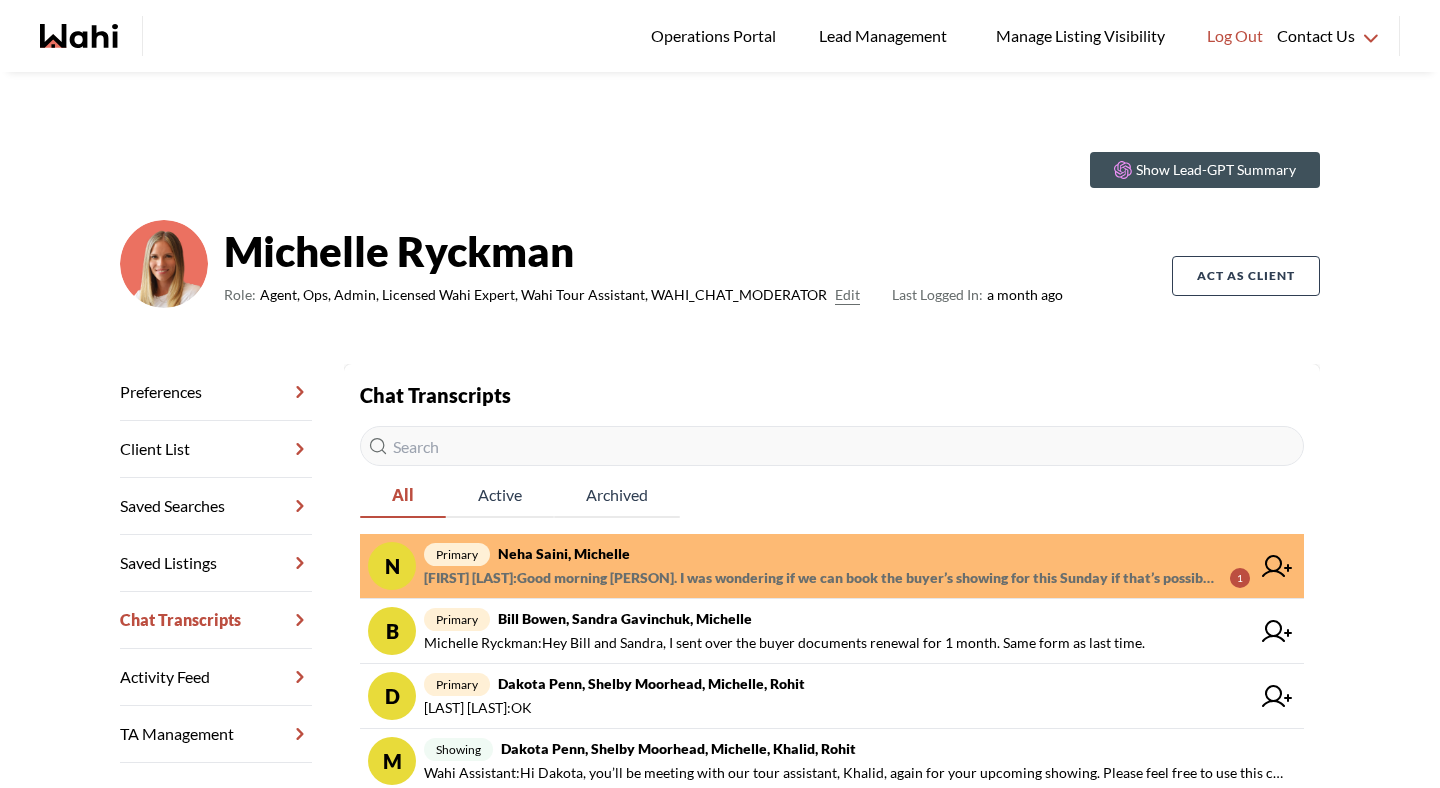 click on "Neha Saini :  Good morning Michelle. I was wondering if we can book the buyer’s showing for this Sunday if that’s possible. Our closing date is almost 2 weeks from now and as far as i could remember, we have 2 showings that we can do before closing. In that case doing 1 this weekend and the second one just before closing should work, right! Let me know if that’s possible works." at bounding box center (819, 578) 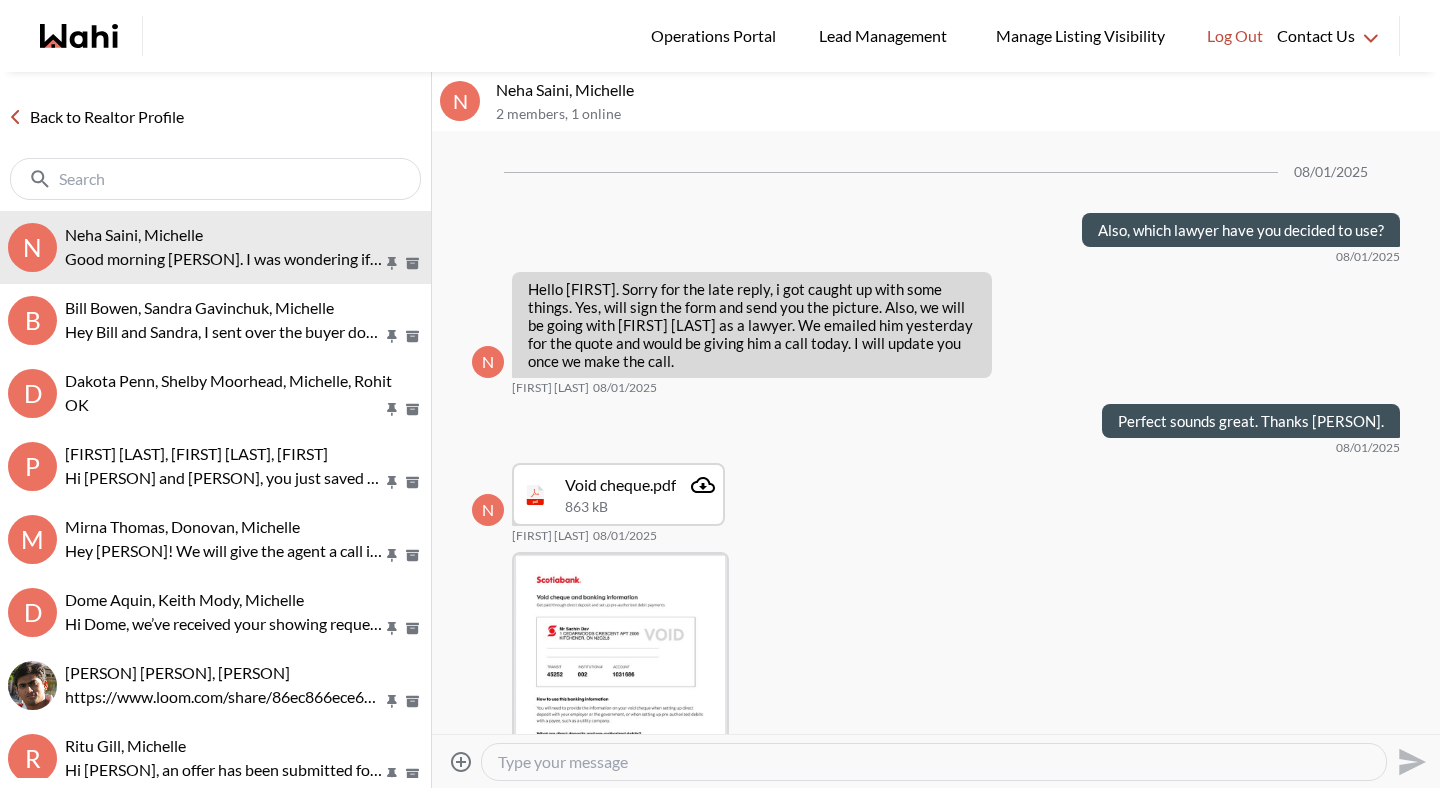 scroll, scrollTop: 3504, scrollLeft: 0, axis: vertical 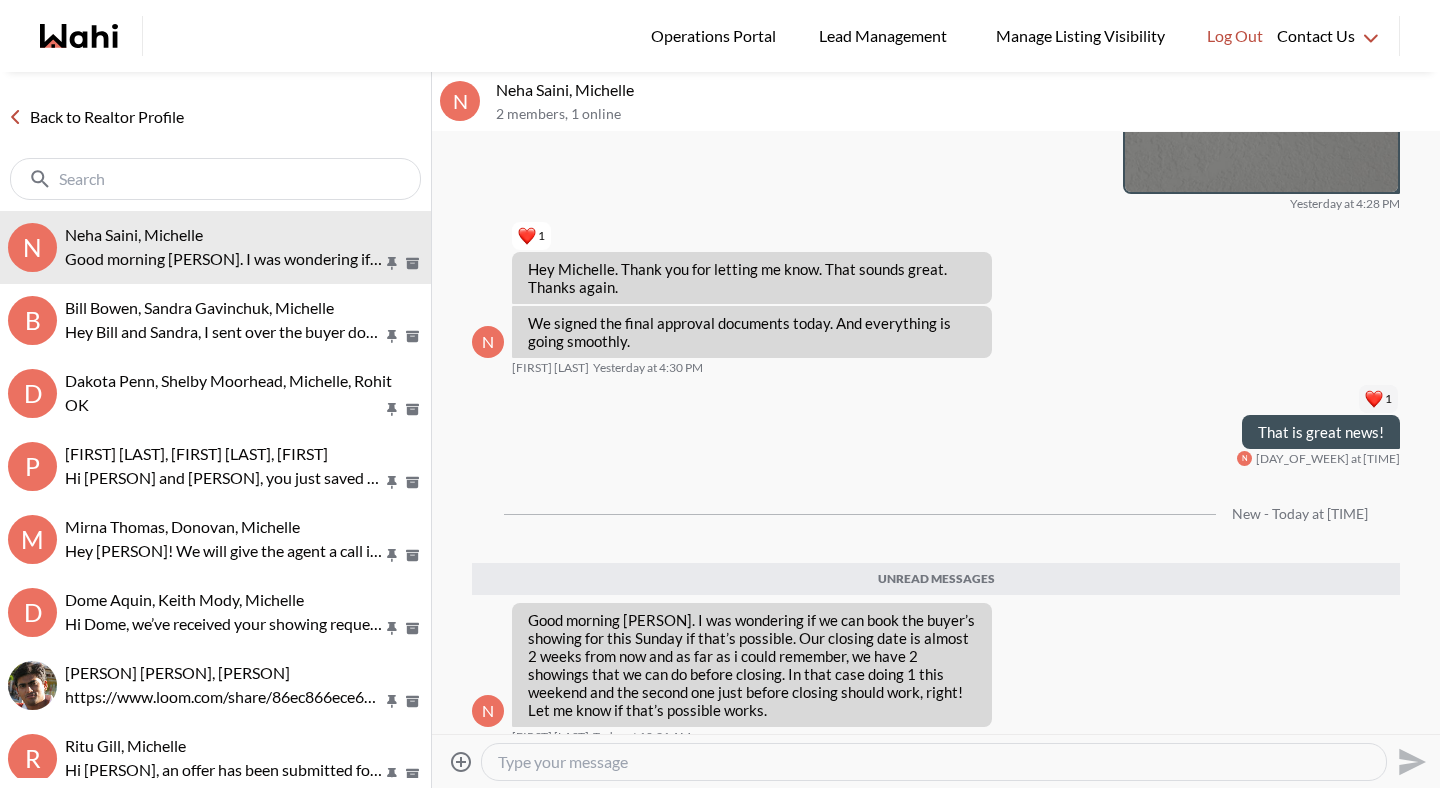 click at bounding box center [934, 762] 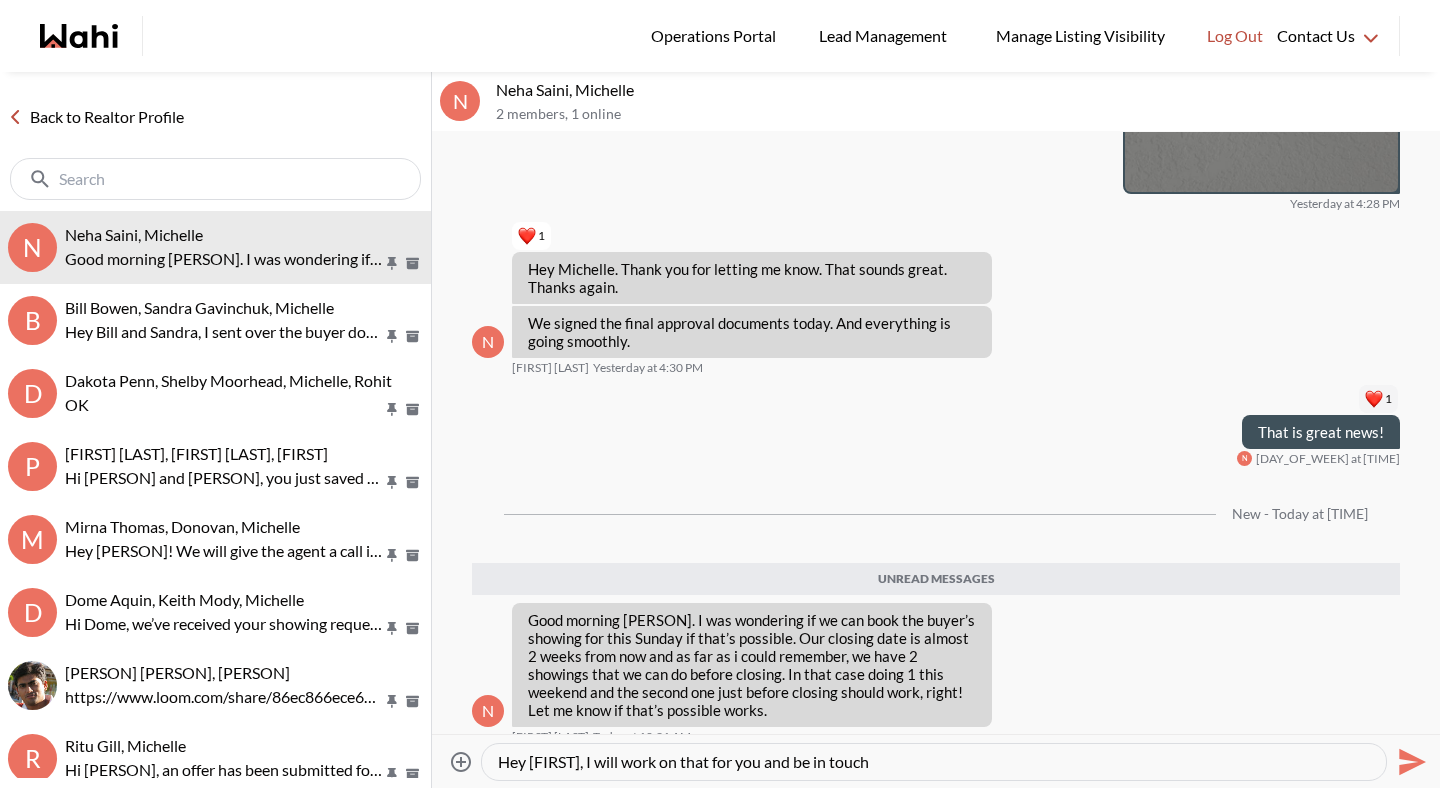 type on "Hey Neha, I will work on that for you and be in touch!" 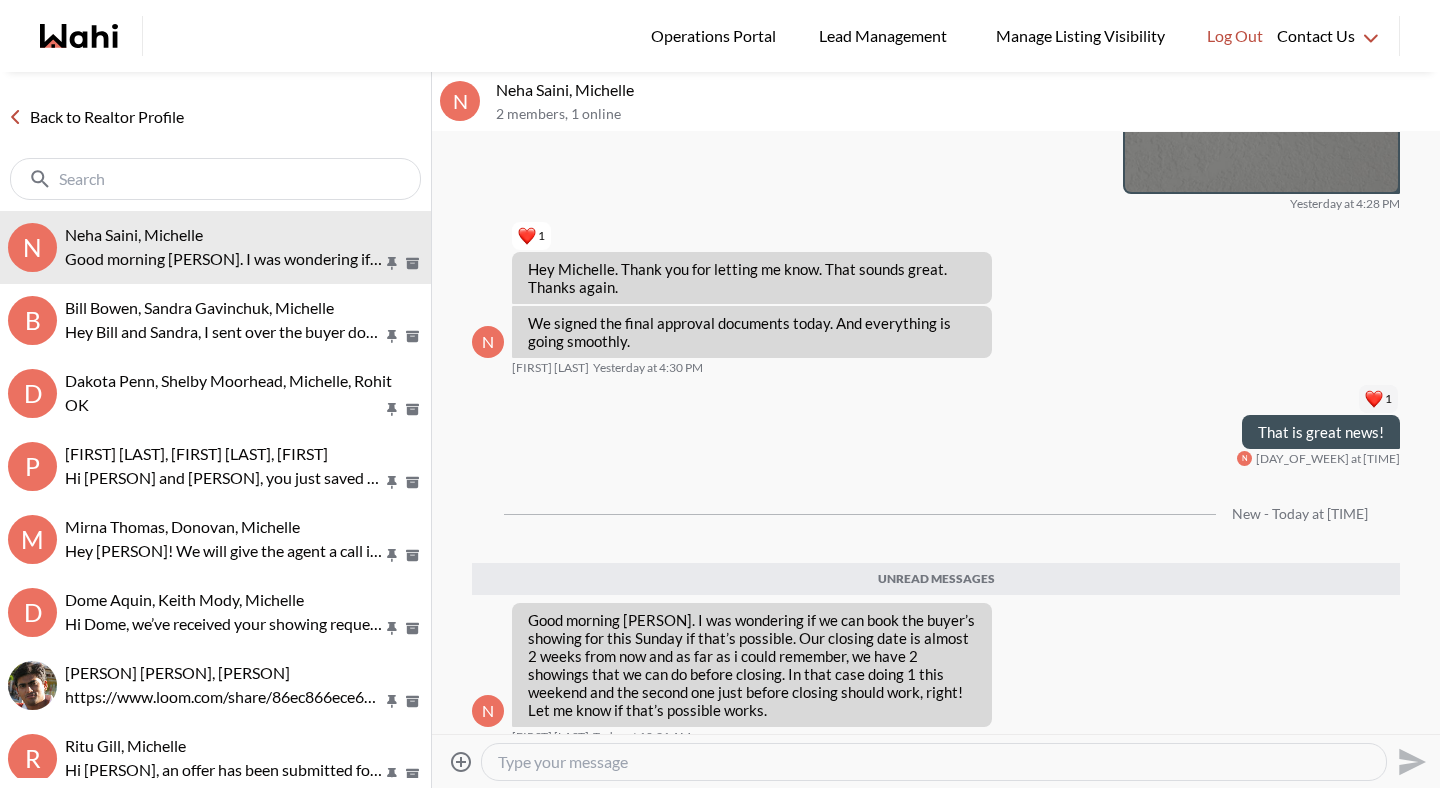 scroll, scrollTop: 3516, scrollLeft: 0, axis: vertical 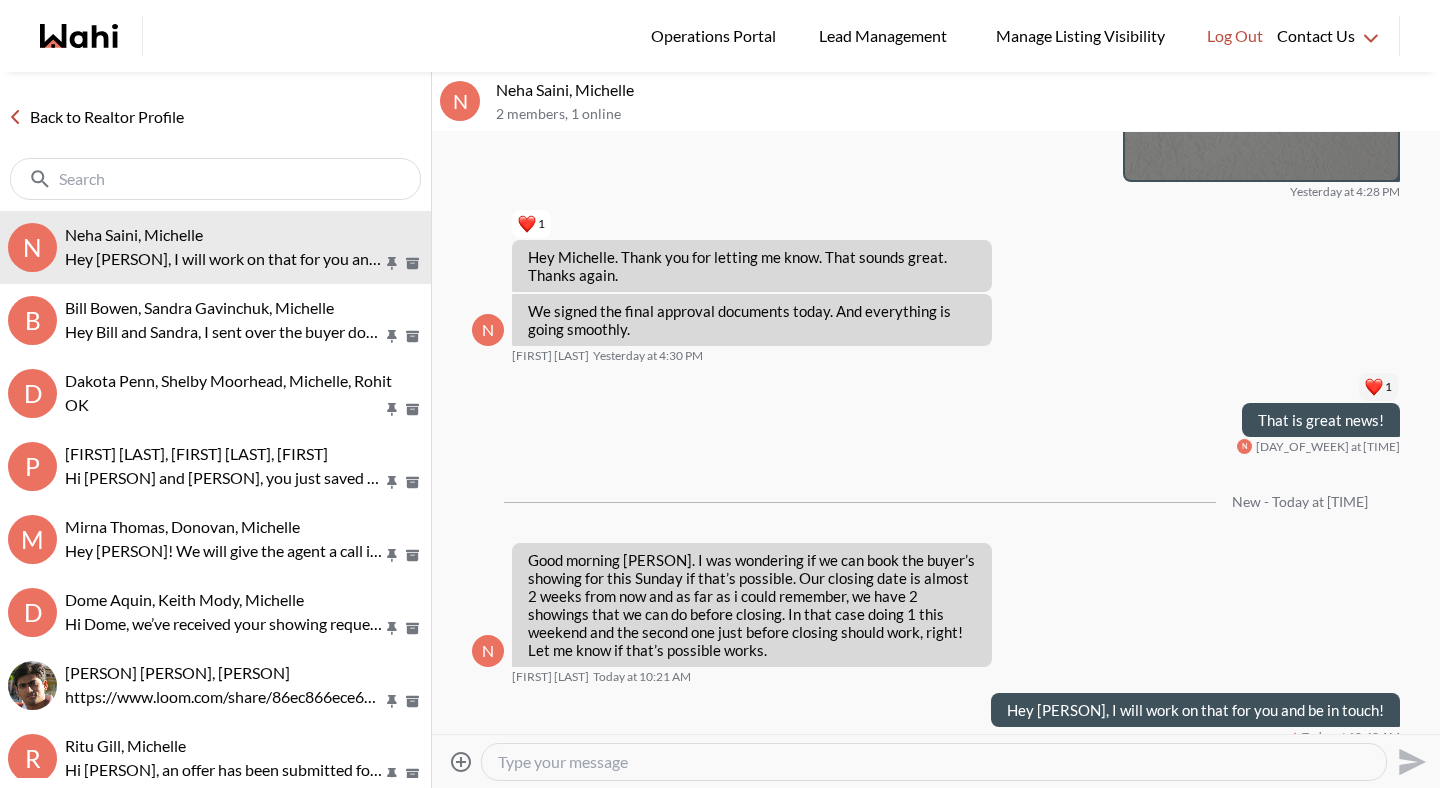 click at bounding box center (934, 762) 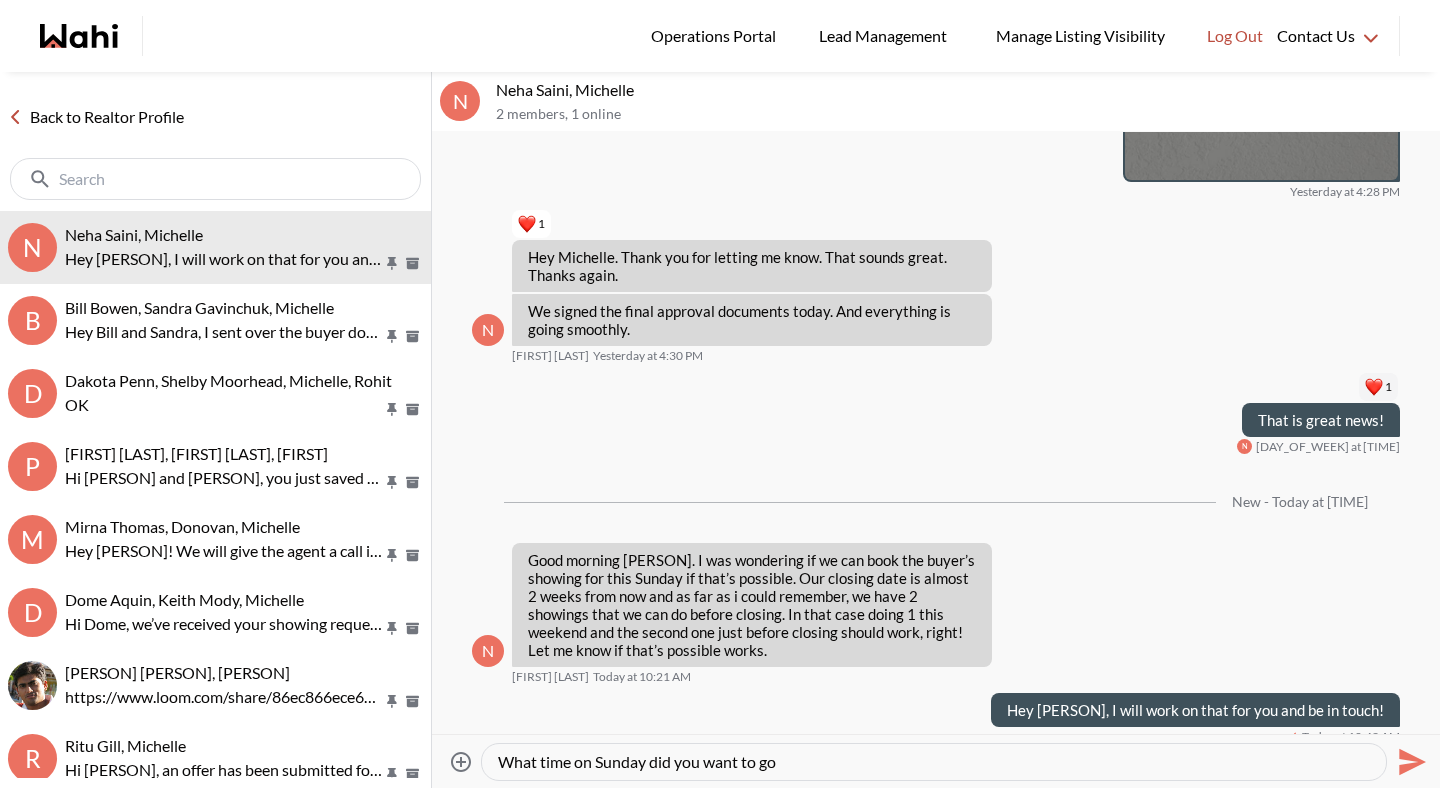 type on "What time on Sunday did you want to go?" 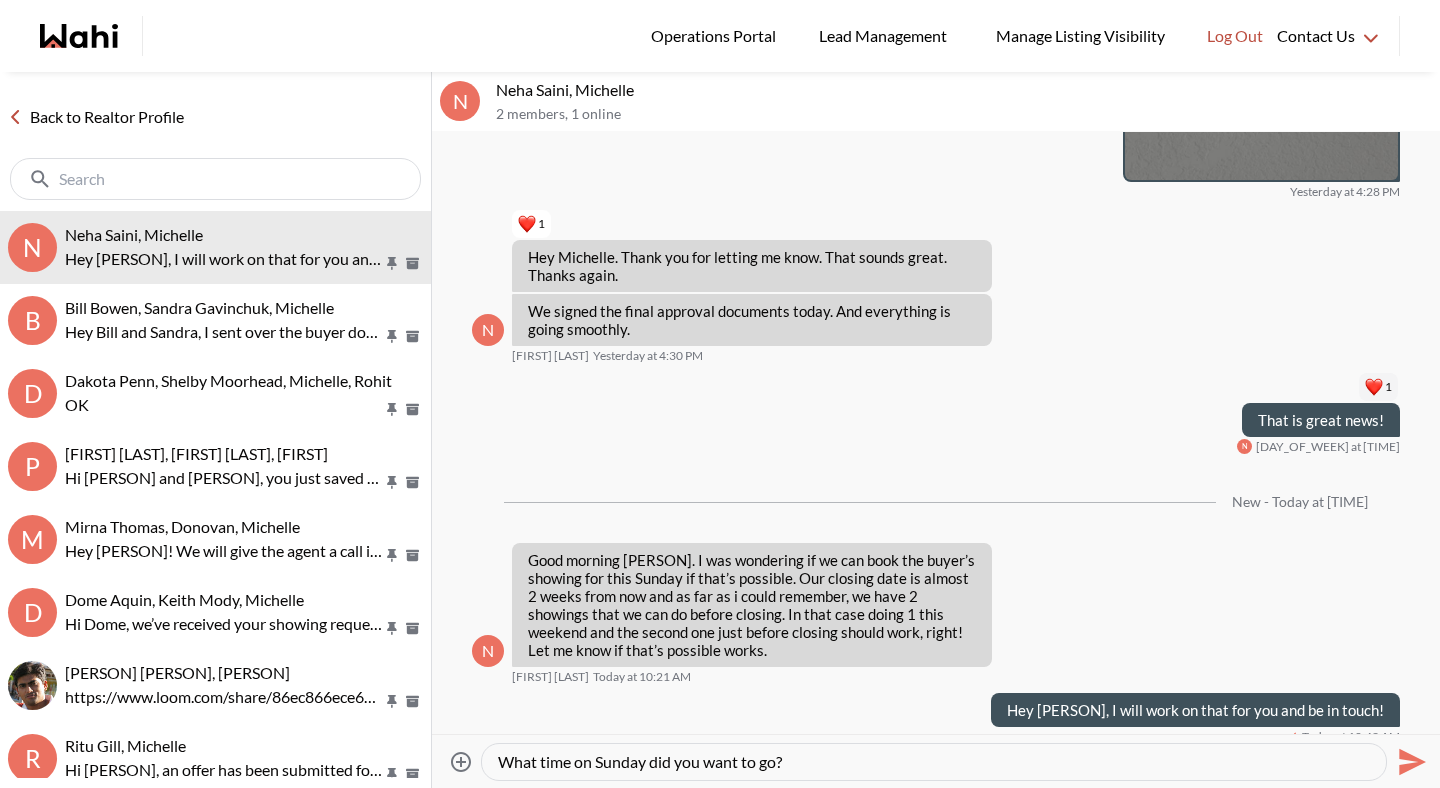 type 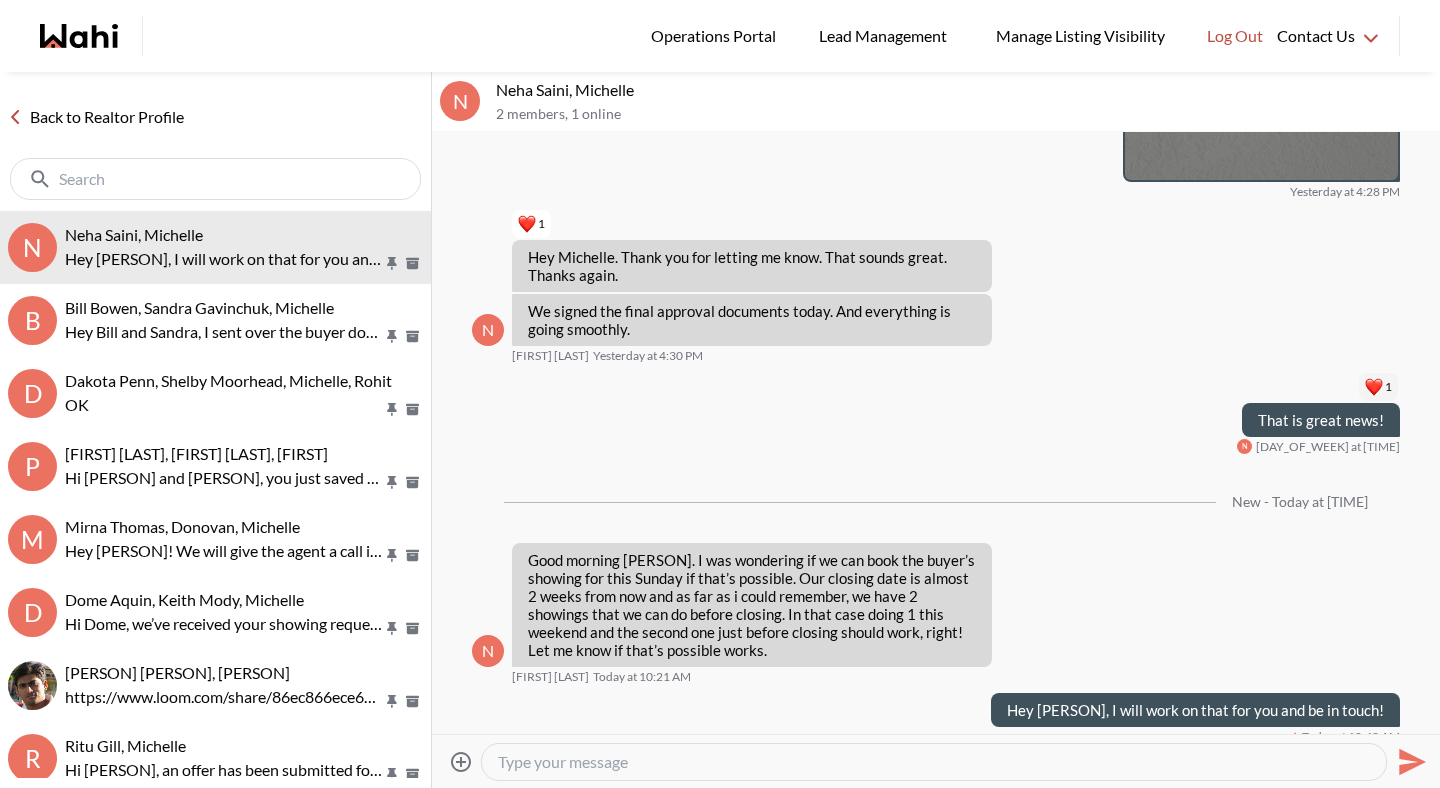 scroll, scrollTop: 3552, scrollLeft: 0, axis: vertical 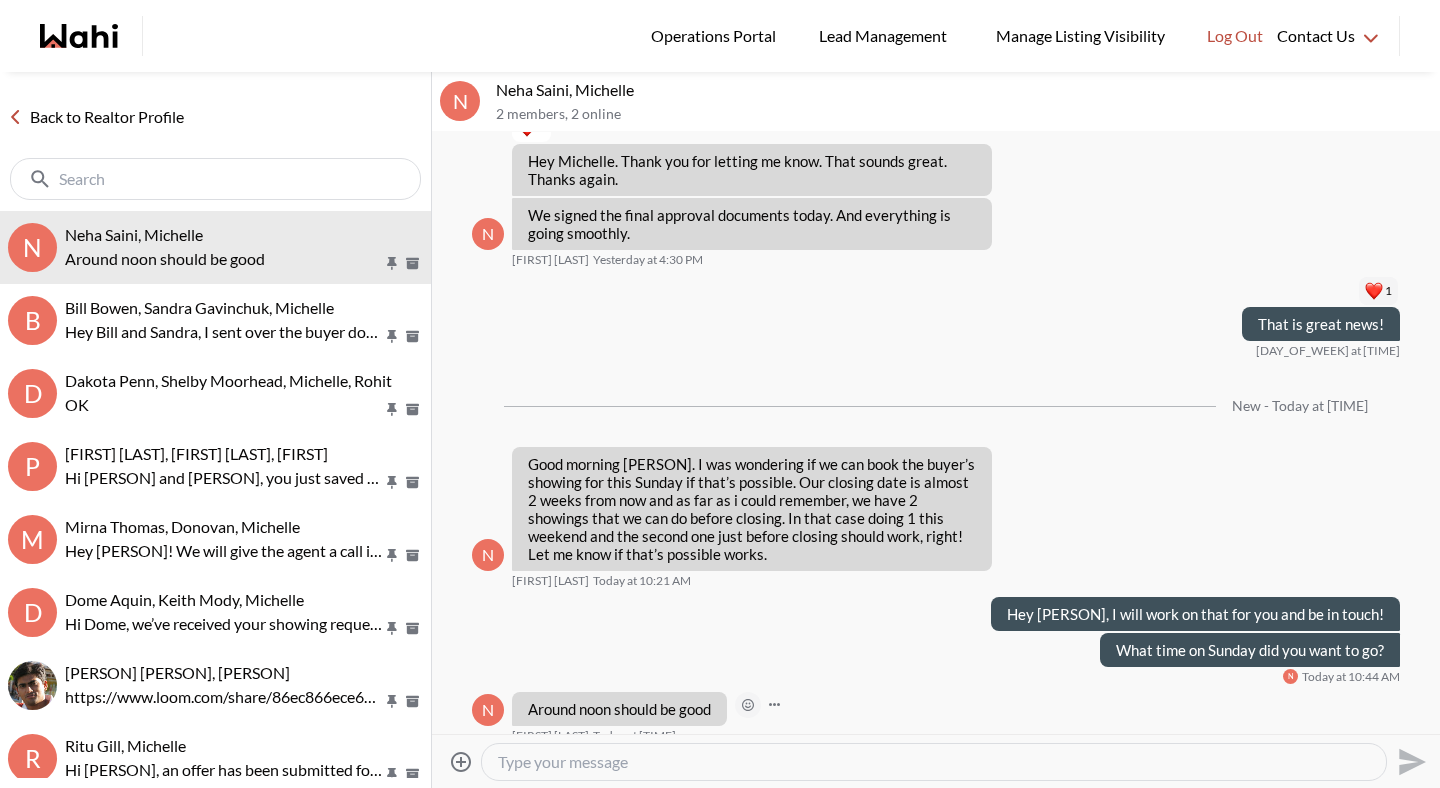 click at bounding box center (748, 705) 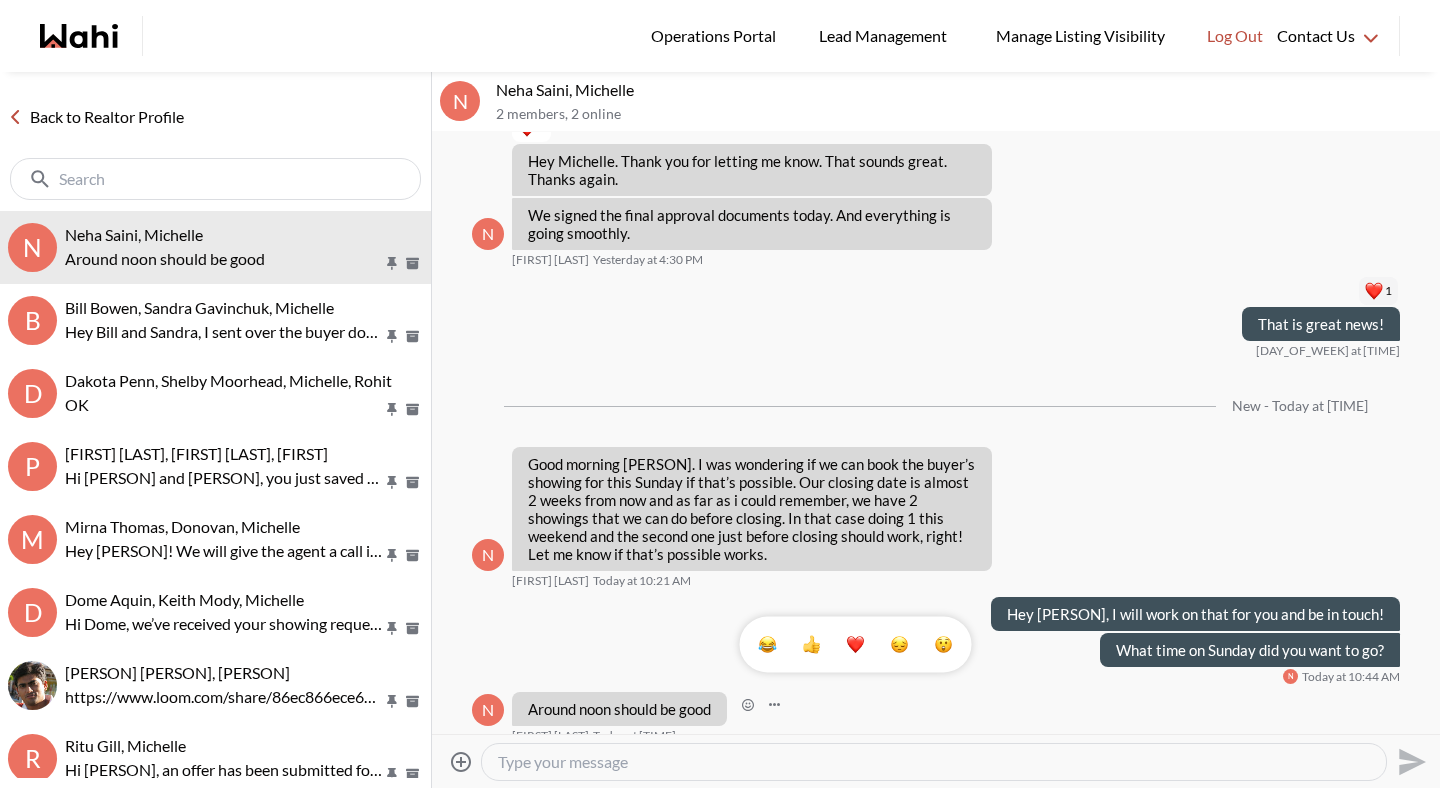 click at bounding box center (812, 645) 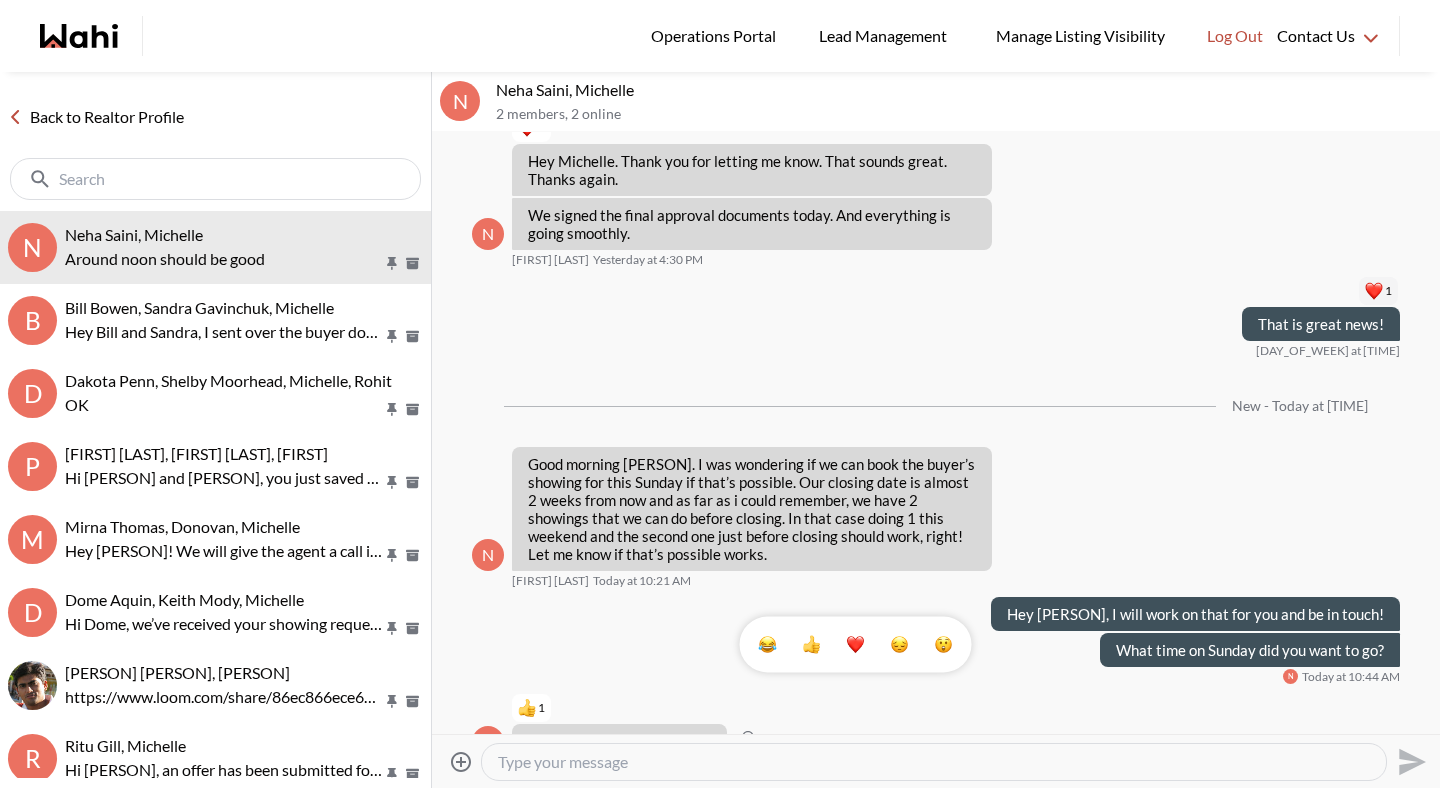 scroll, scrollTop: 3644, scrollLeft: 0, axis: vertical 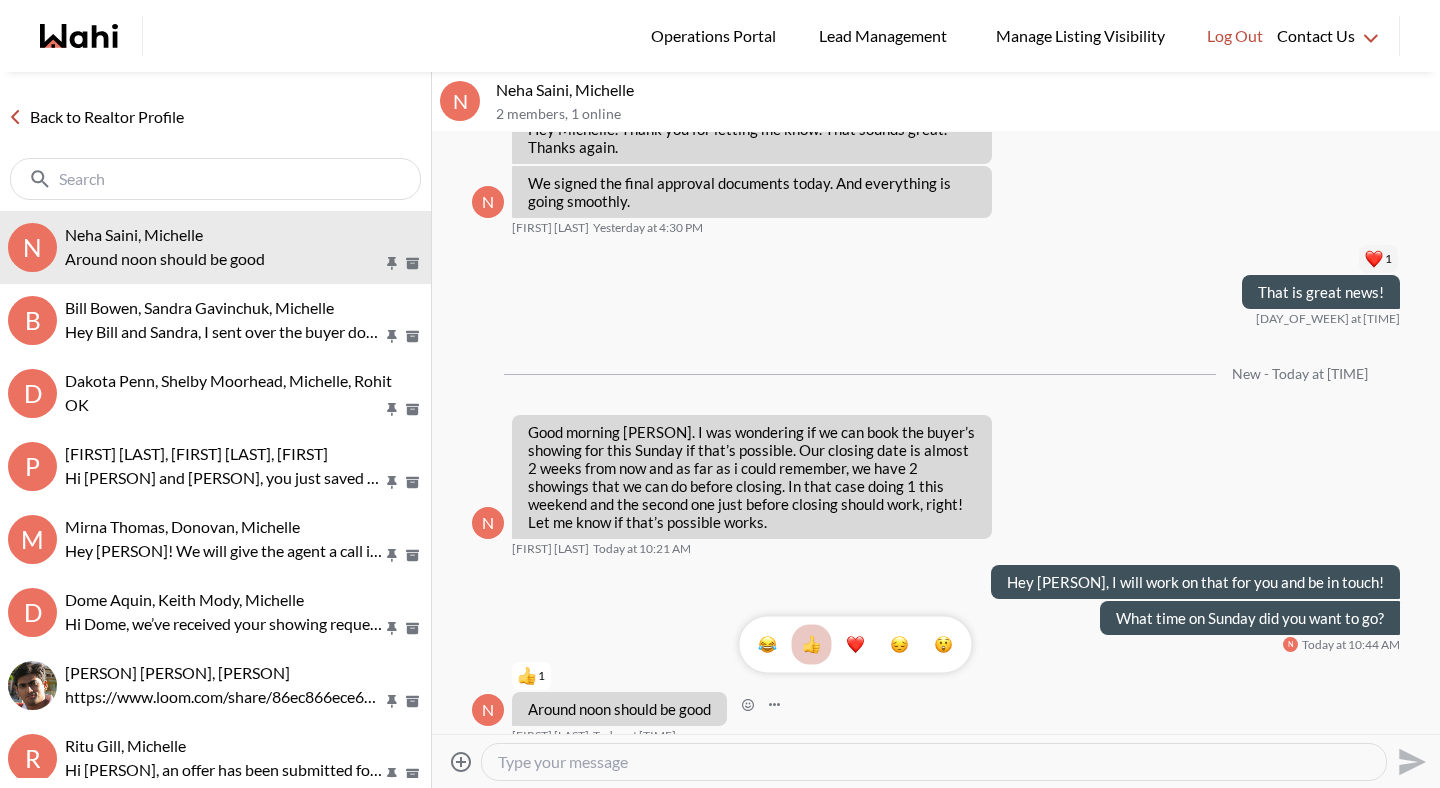 click on "Back to Realtor Profile" at bounding box center [96, 117] 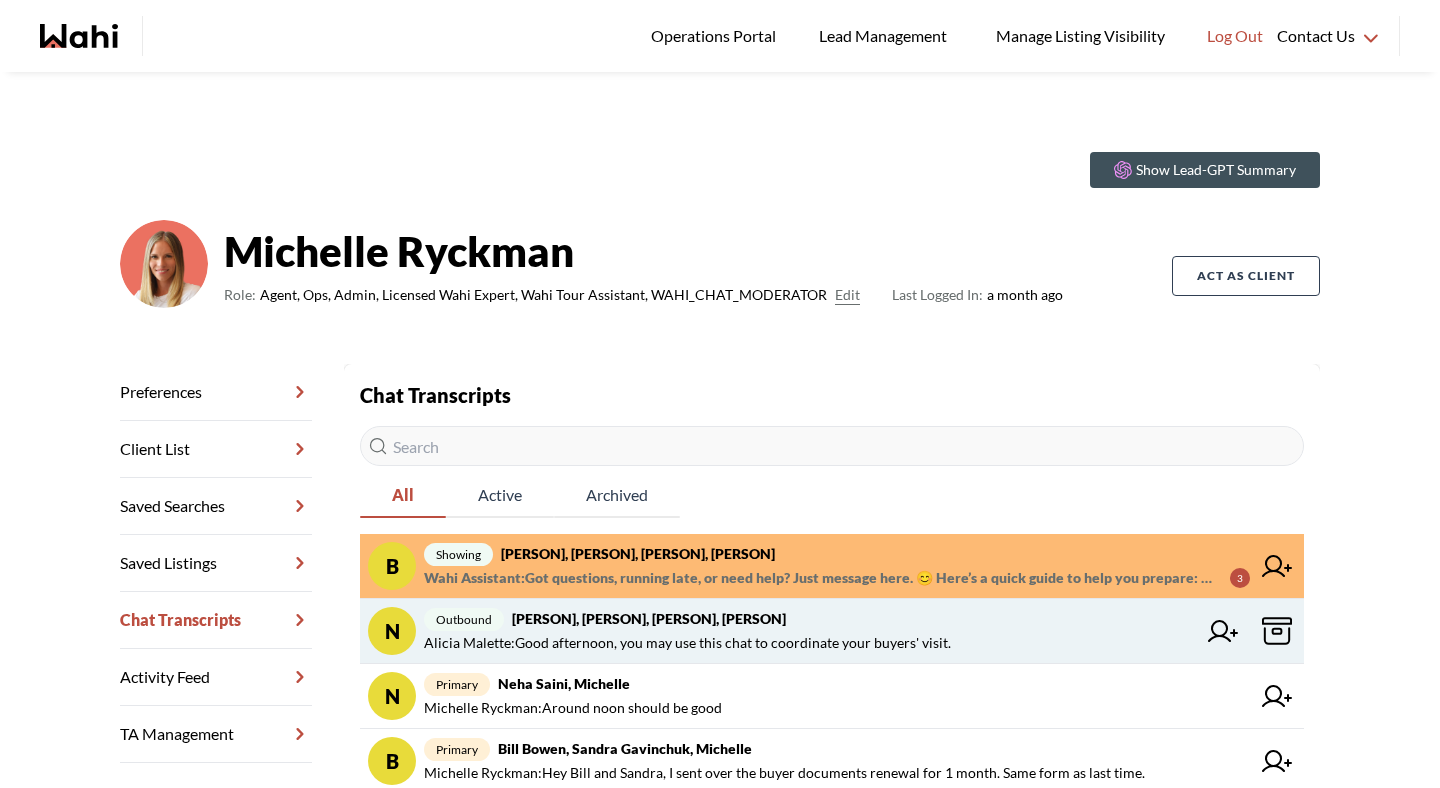 click on "Neha Saini, Michelle, Sahil, Alicia" at bounding box center [649, 618] 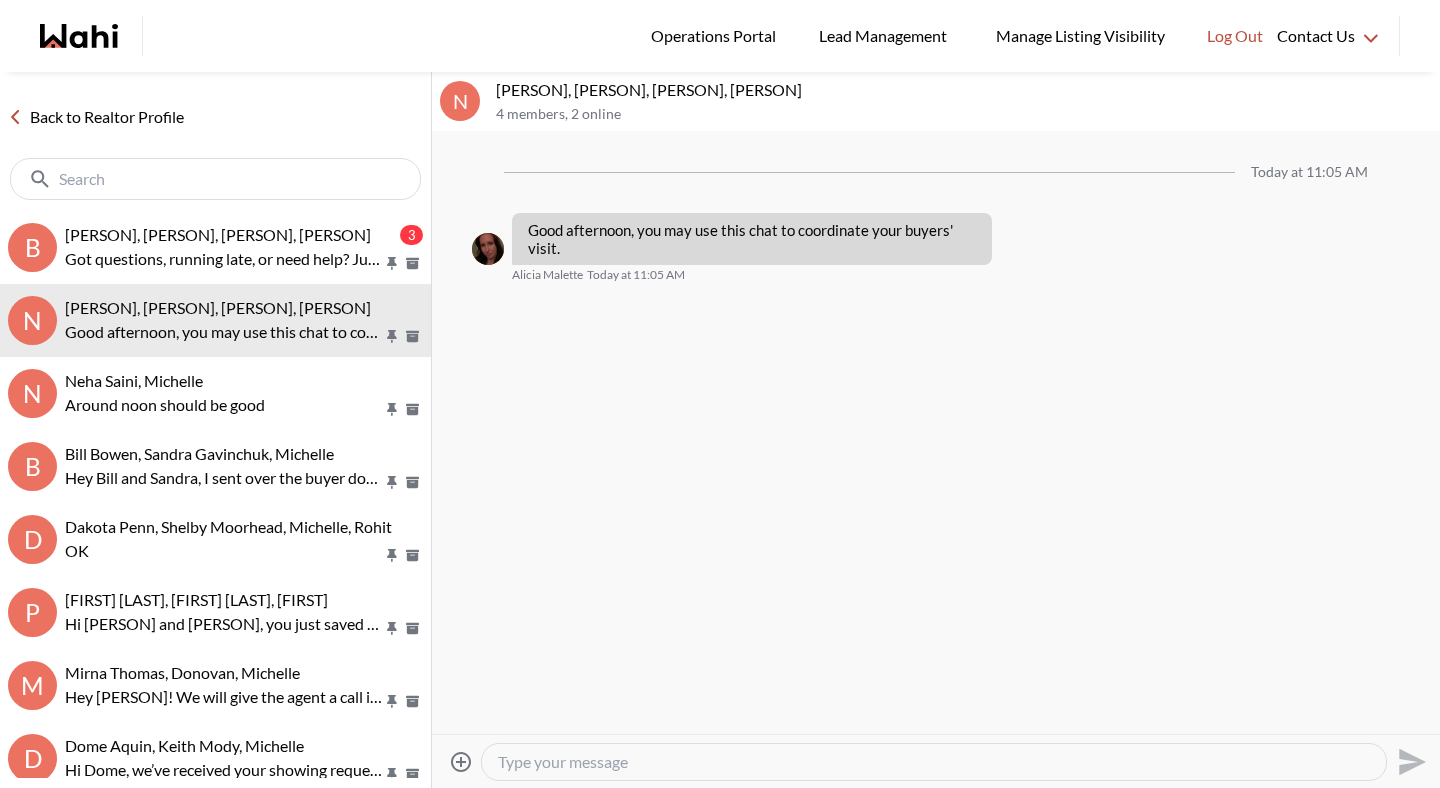 click on "Back to Realtor Profile" at bounding box center (96, 117) 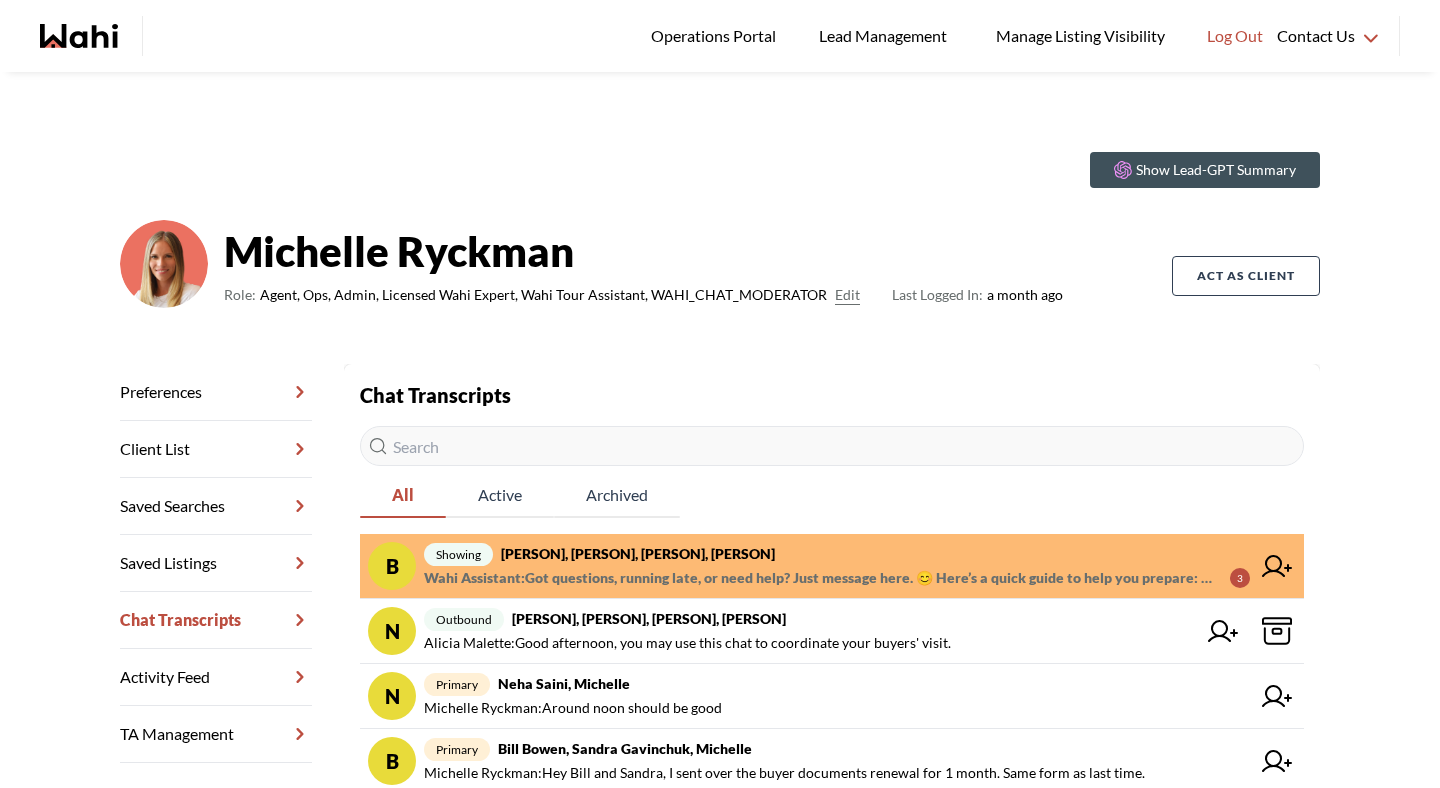 click on "Wahi Assistant :  Got questions, running late, or need help? Just message here. 😊 Here’s a quick guide to help you prepare:
https://wahi.com/ca/en/learning-centre/real-estate-101/buy/home-showing-checklist" at bounding box center [819, 578] 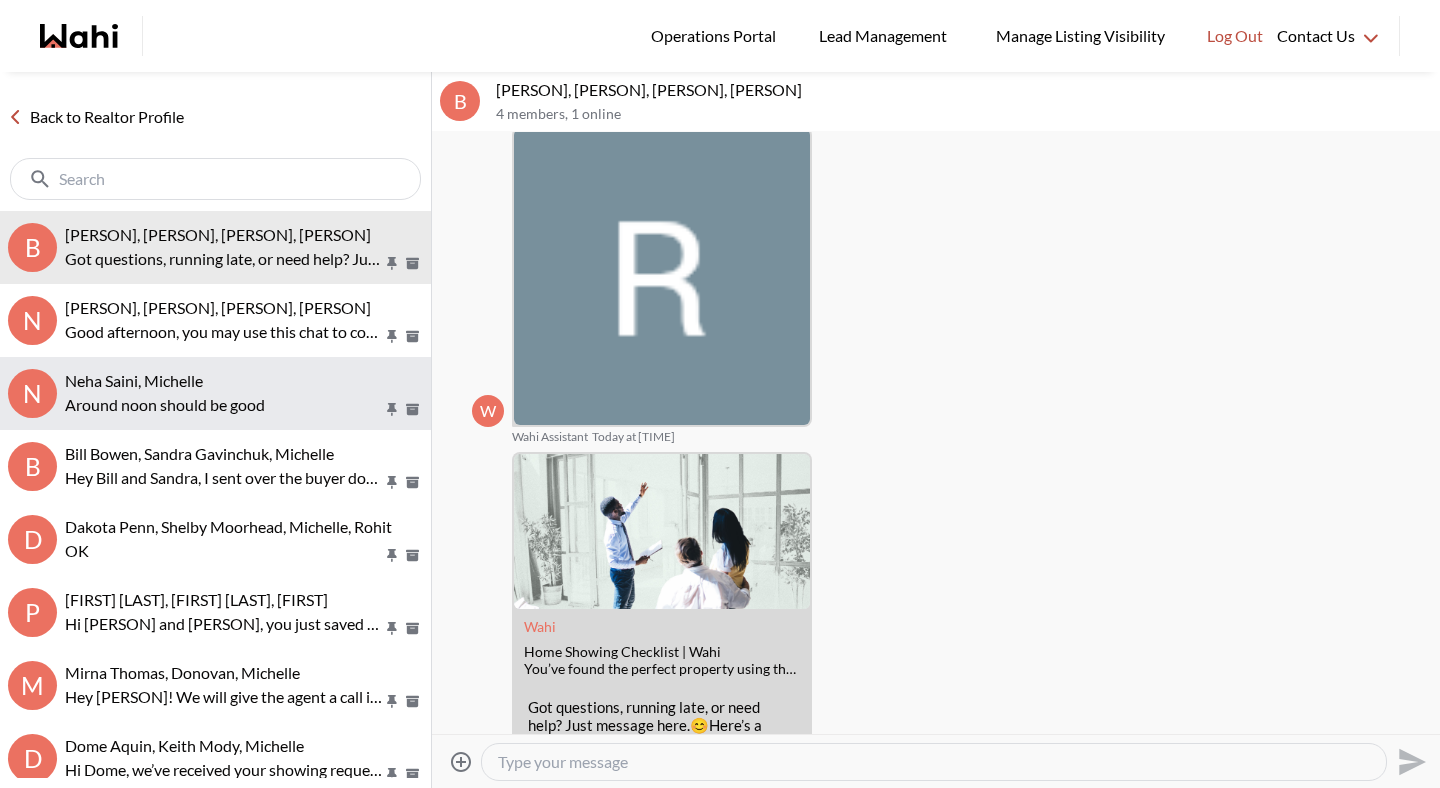 scroll, scrollTop: 298, scrollLeft: 0, axis: vertical 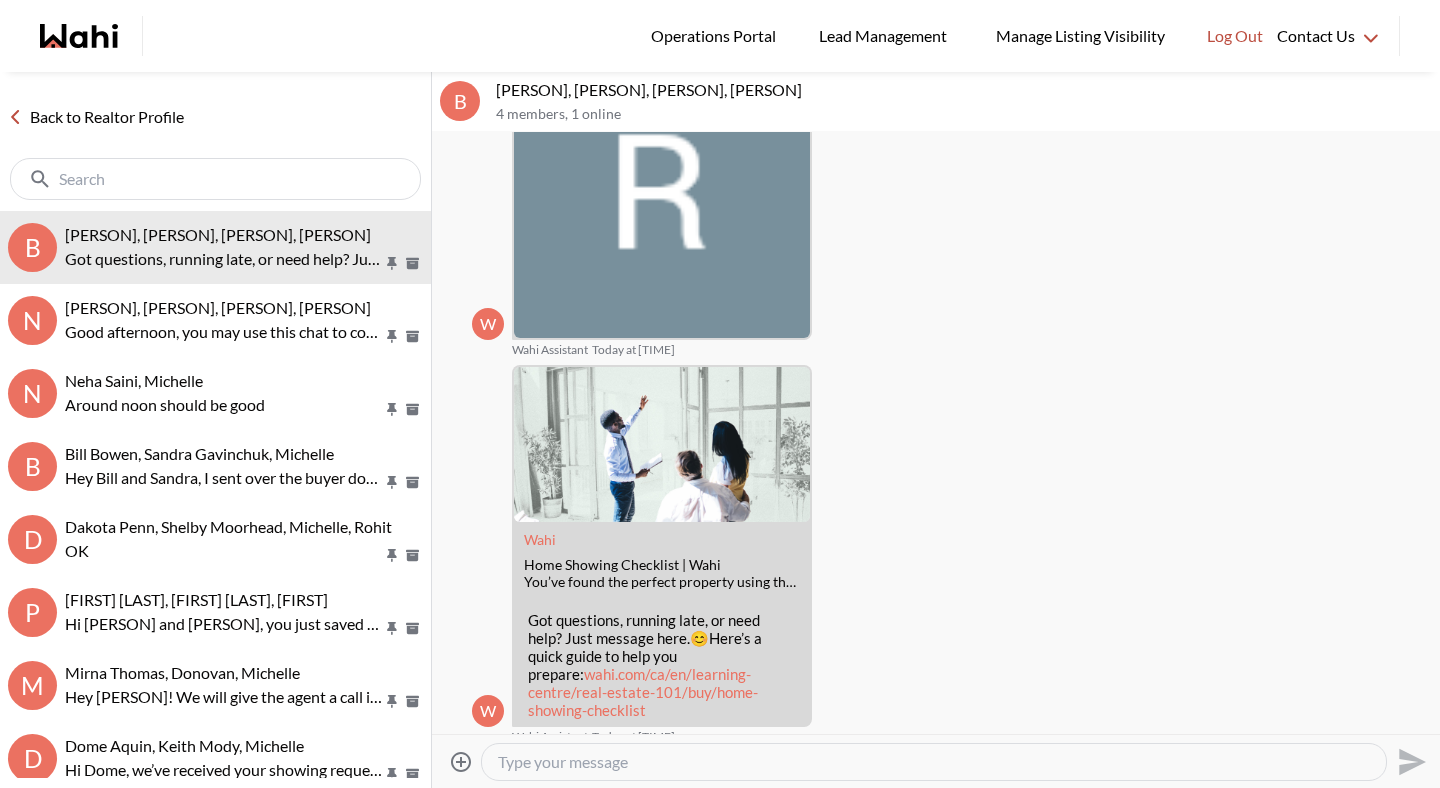 click on "Back to Realtor Profile" at bounding box center (96, 117) 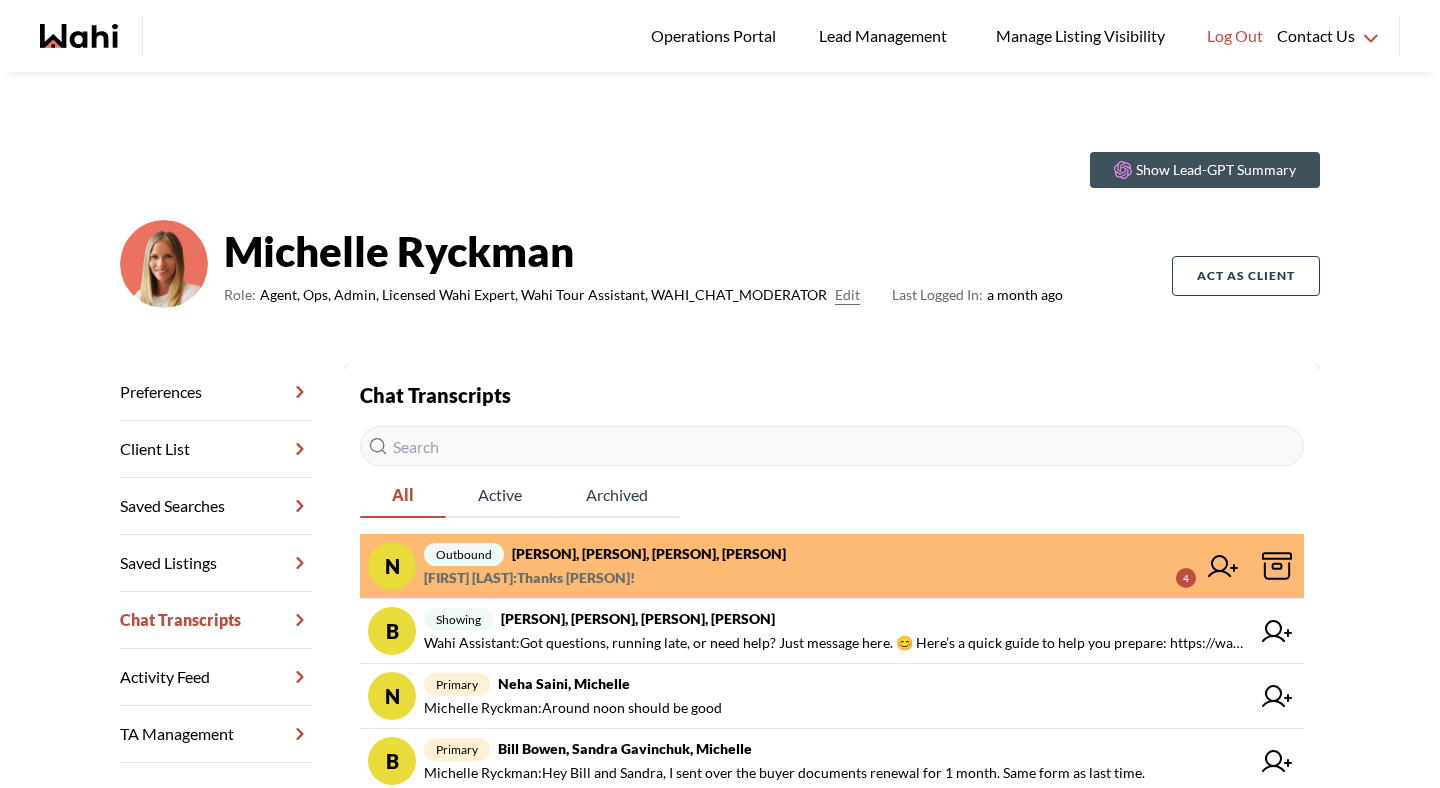 click on "Neha Saini, Michelle, Sahil, Alicia" at bounding box center [649, 553] 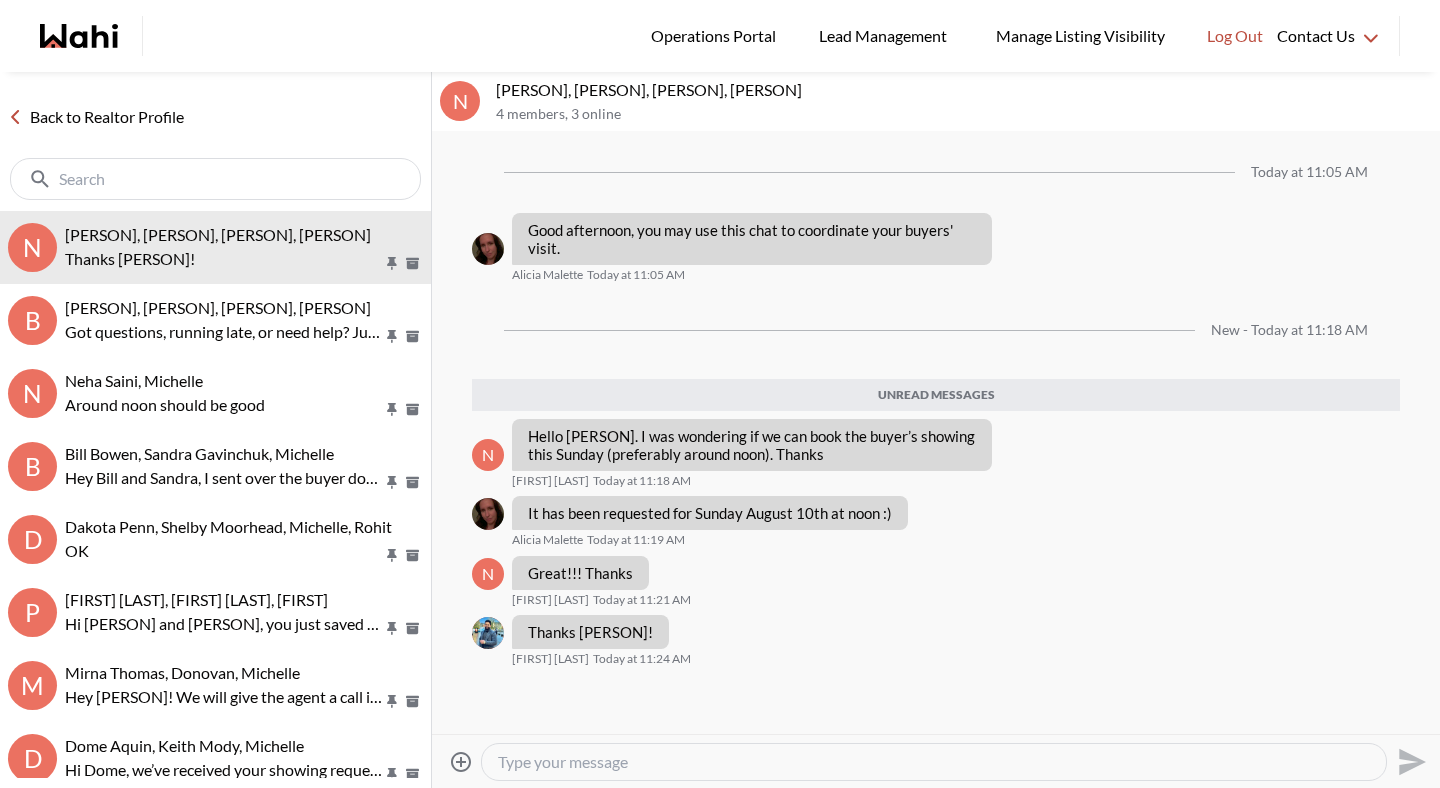 click on "Back to Realtor Profile" at bounding box center (96, 117) 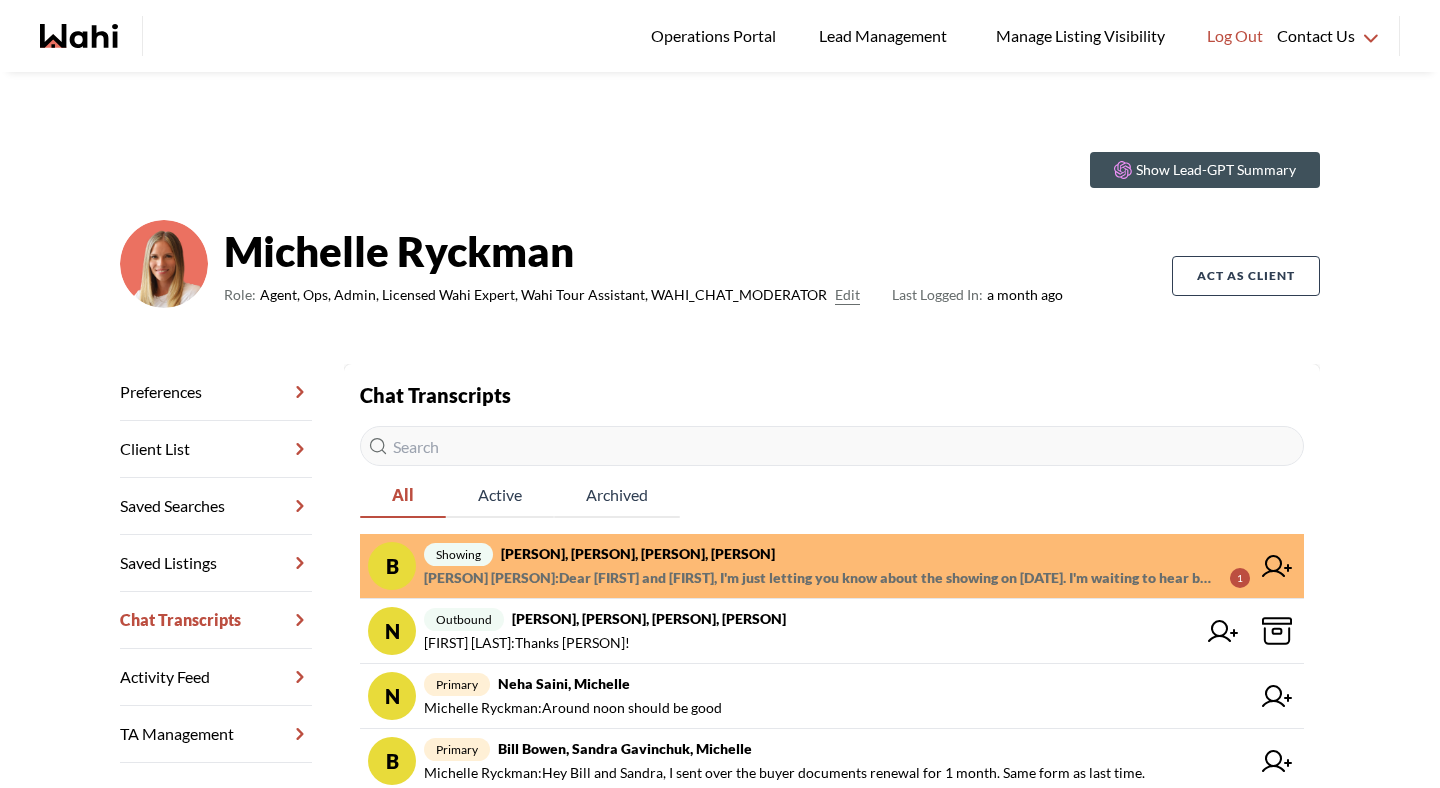 click on "Bill Bowen, Sandra Gavinchuk, Rohit, Michelle" at bounding box center (638, 553) 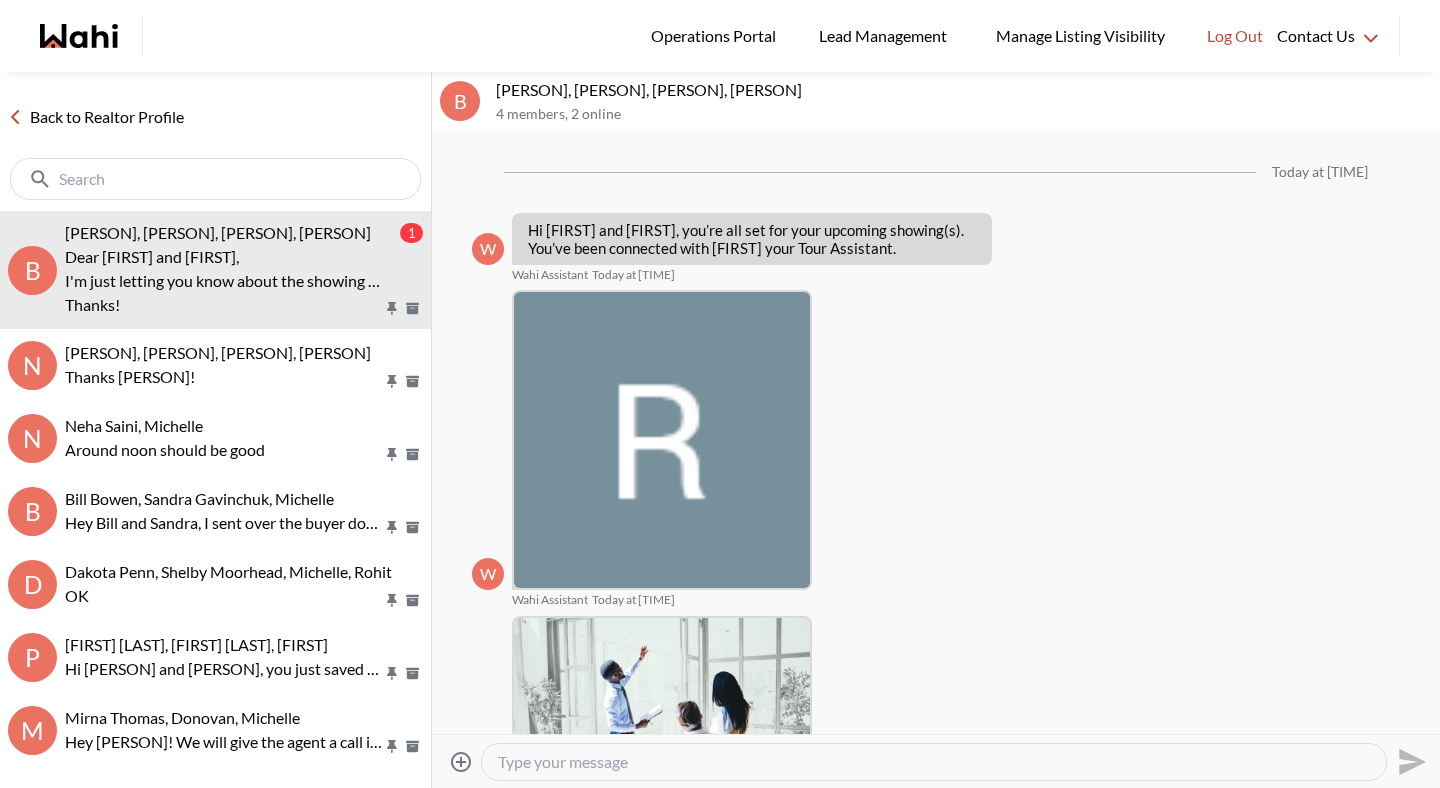 scroll, scrollTop: 547, scrollLeft: 0, axis: vertical 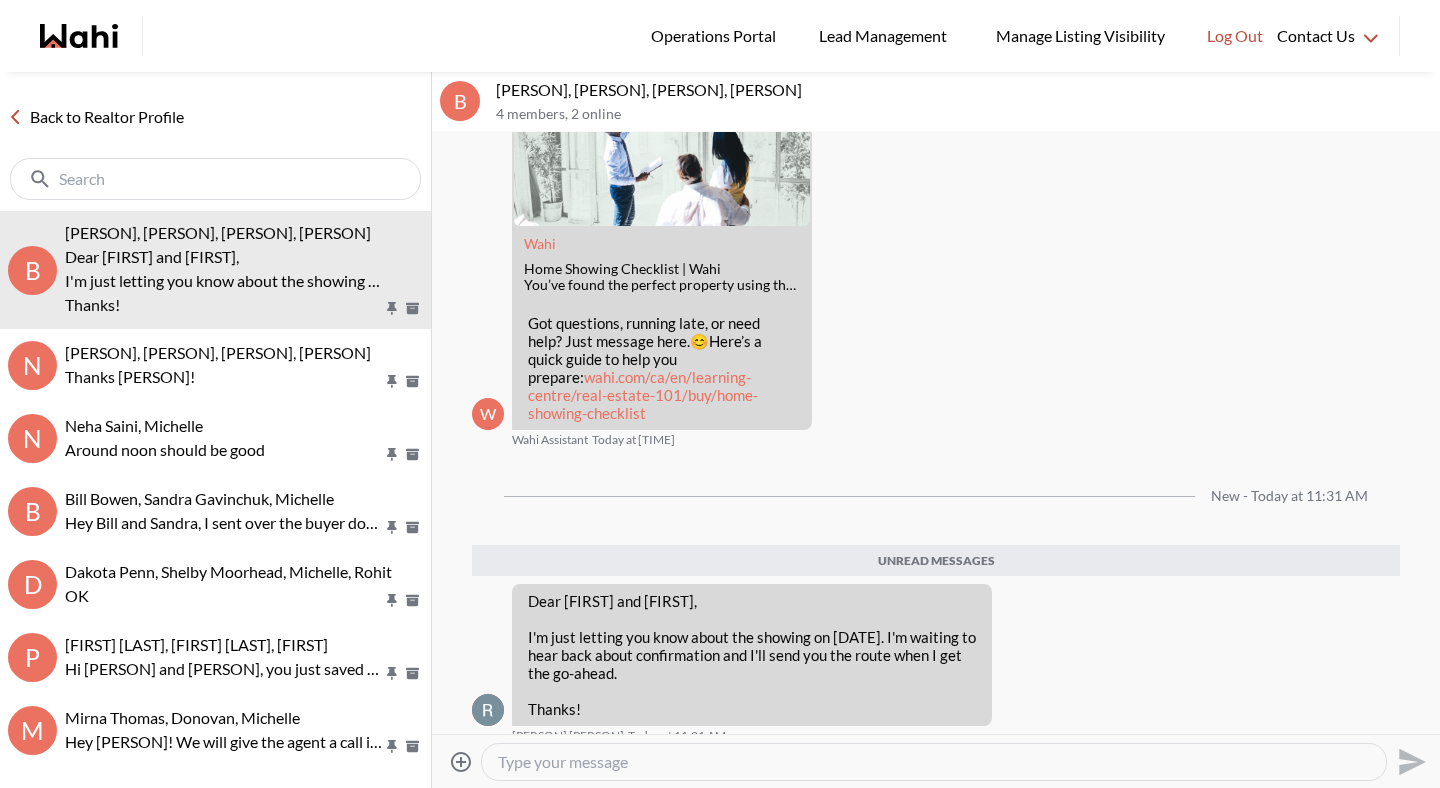 click on "Back to Realtor Profile" at bounding box center (96, 117) 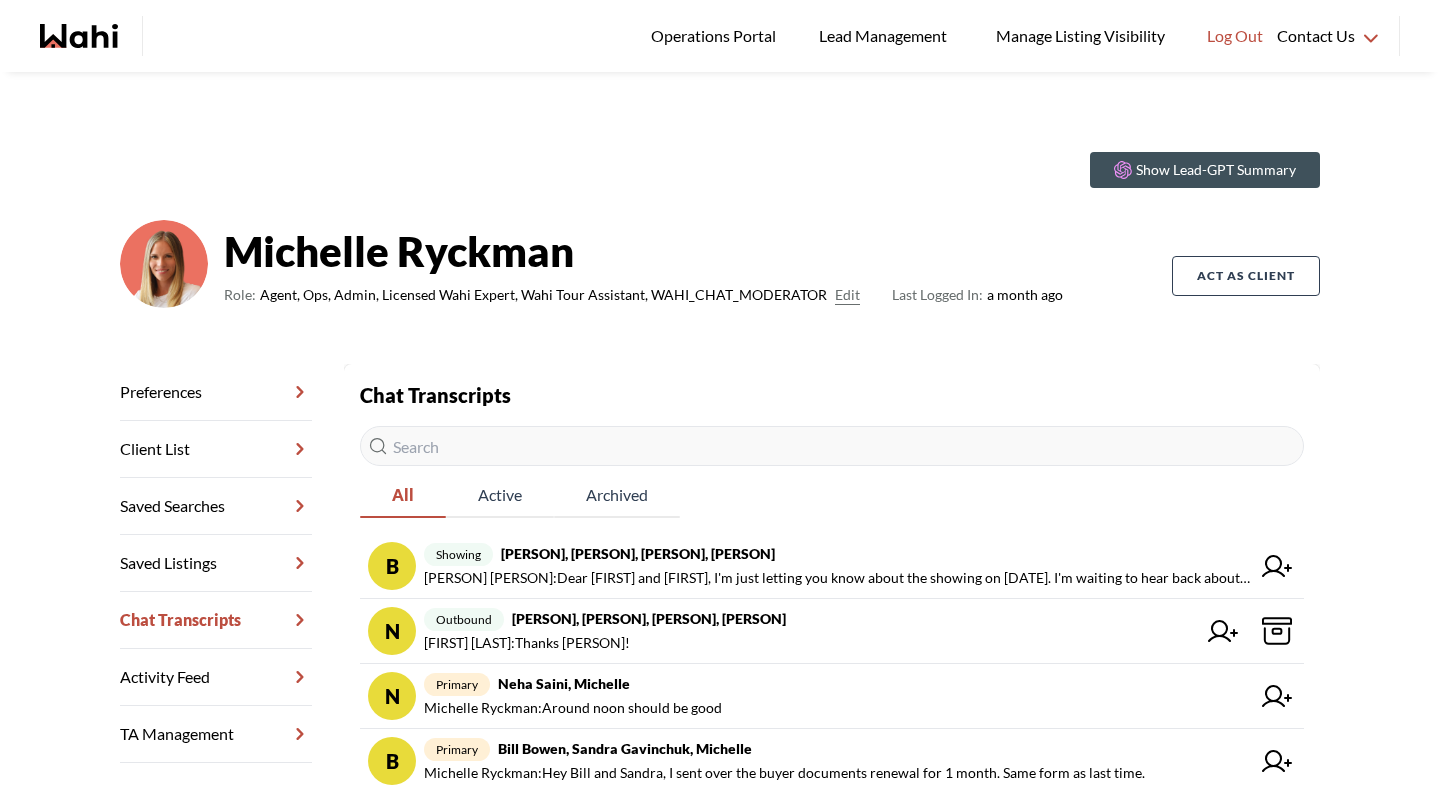 click at bounding box center (832, 446) 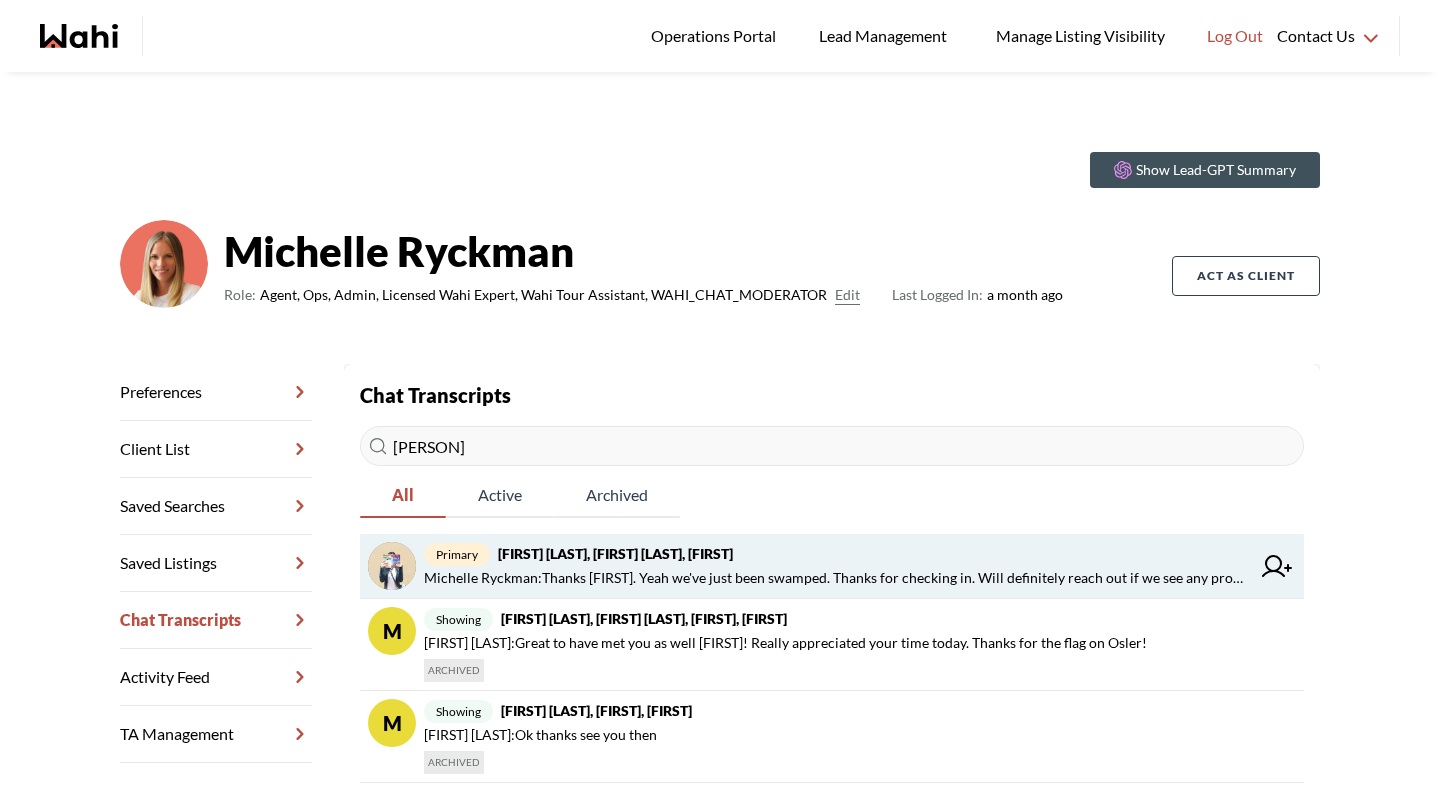 type on "bry" 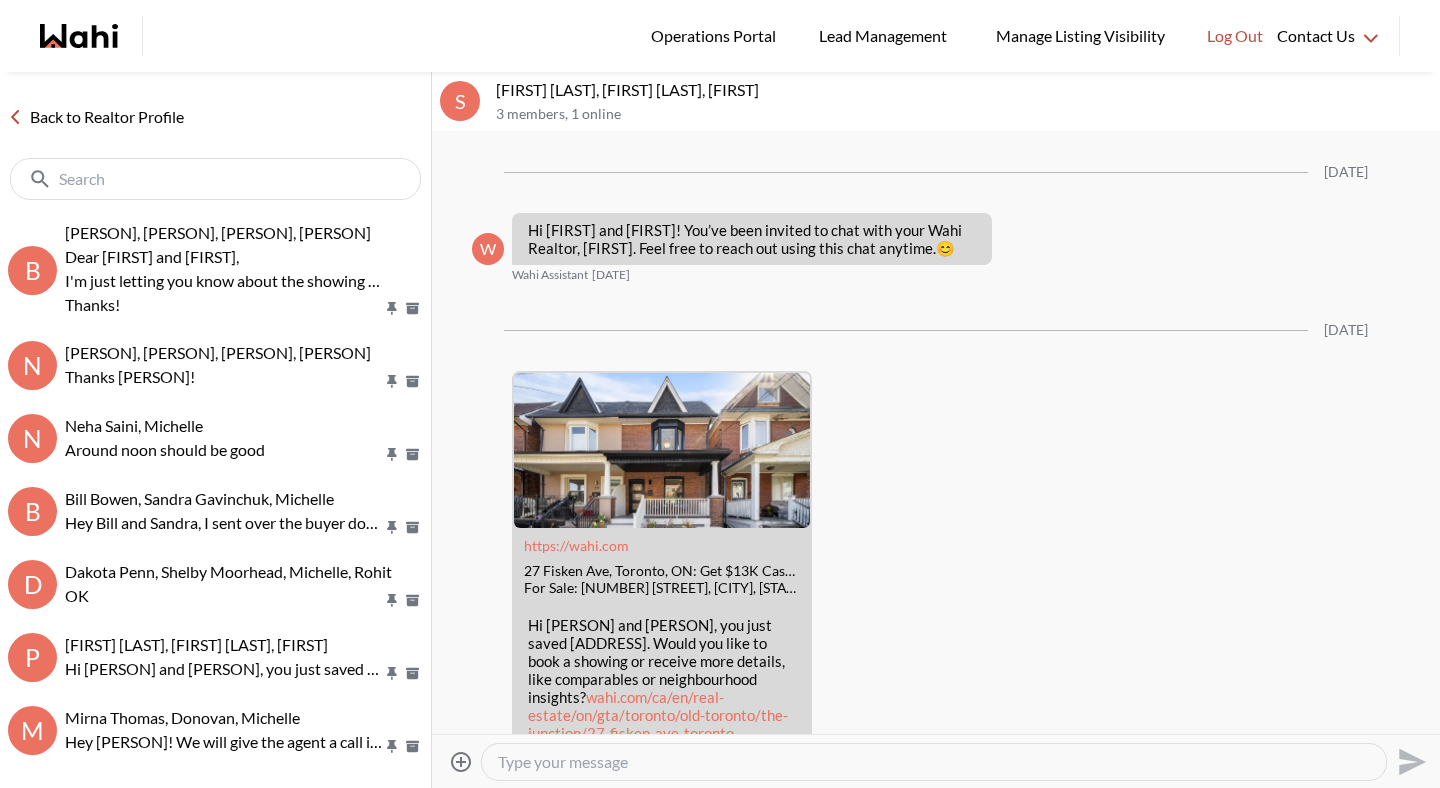 scroll, scrollTop: 1801, scrollLeft: 0, axis: vertical 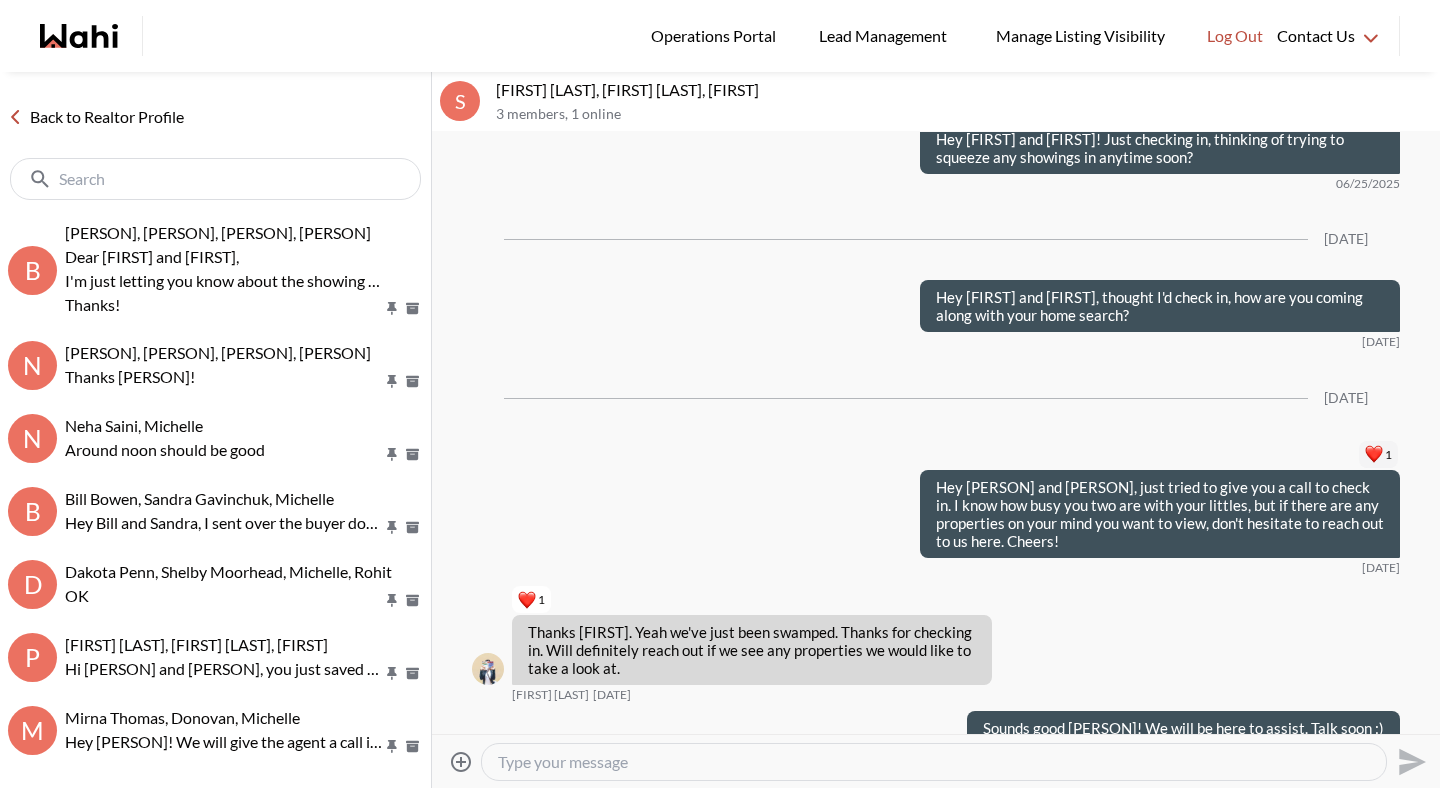 click at bounding box center [934, 762] 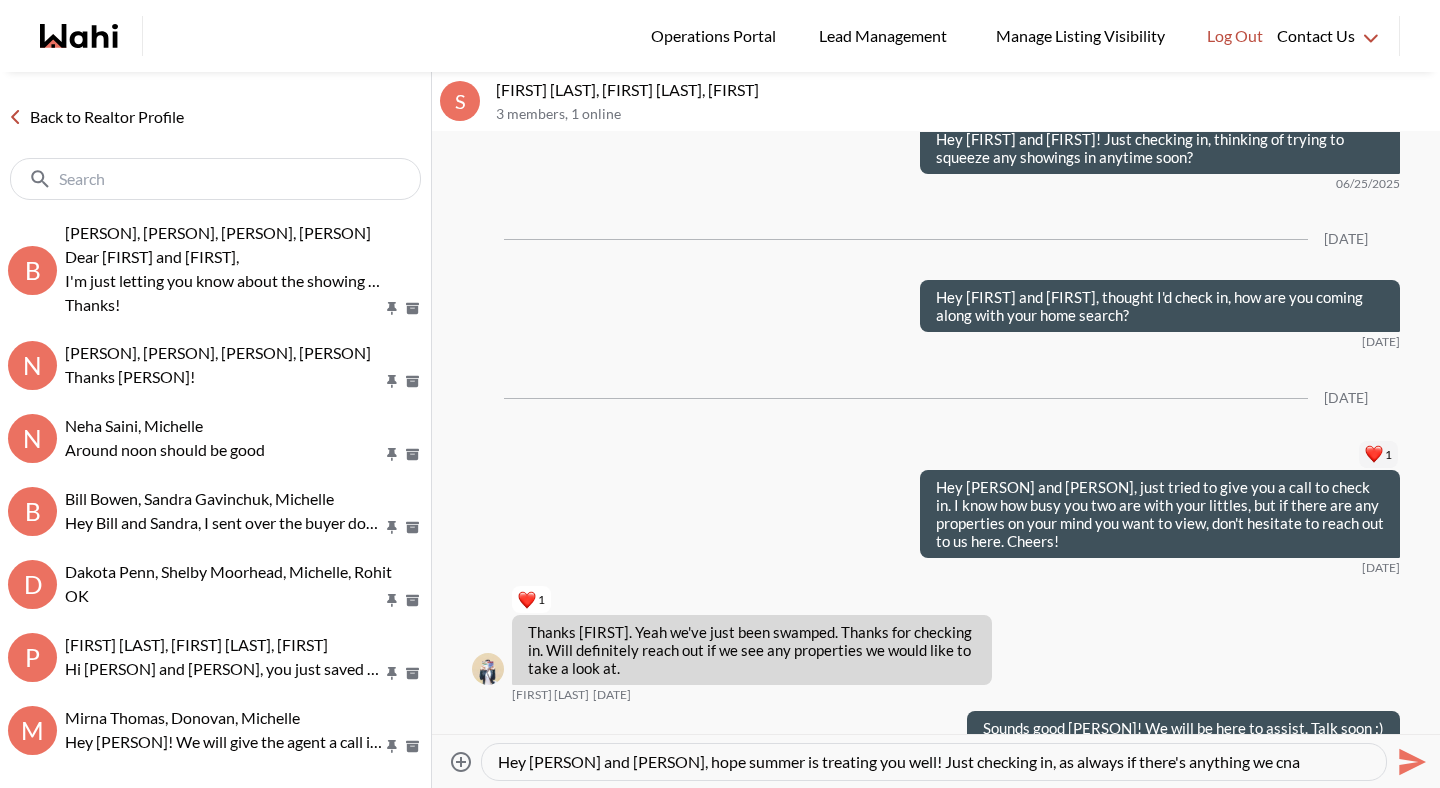 paste 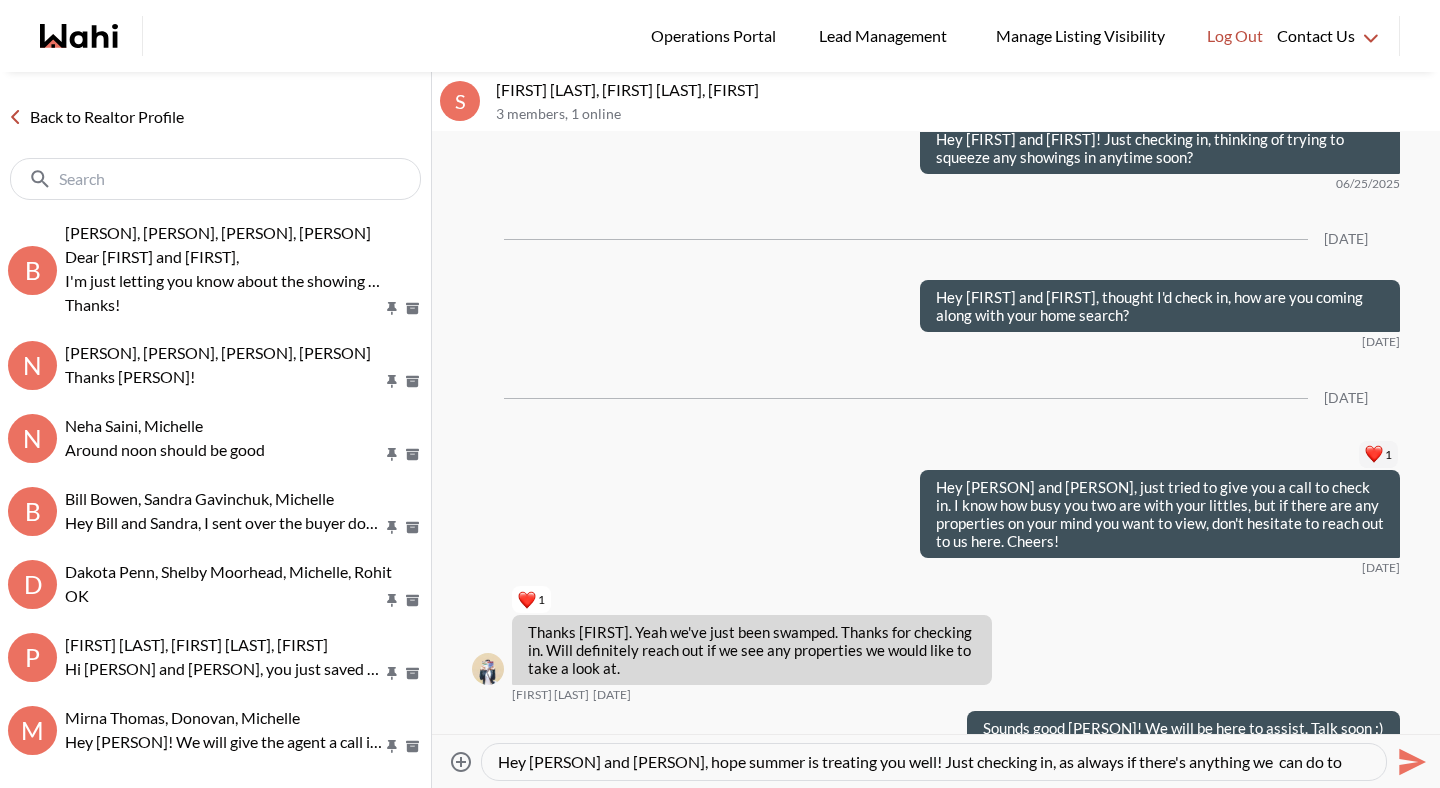 scroll, scrollTop: 19, scrollLeft: 0, axis: vertical 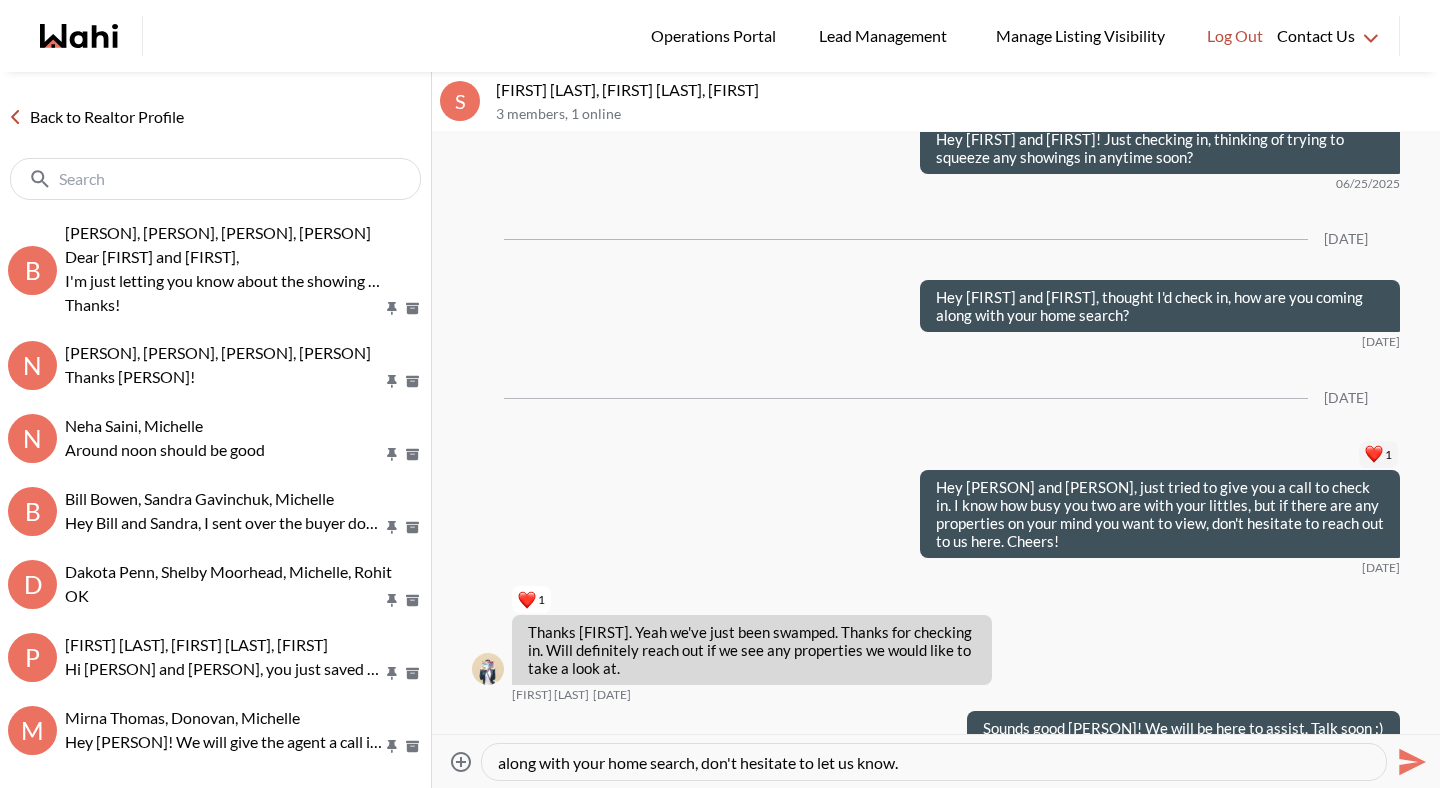 type on "Hey Sarah and Bryce, hope summer is treating you well! Just checking in, as always if there's anything we  can do to assist you along with your home search, don't hesitate to let us know." 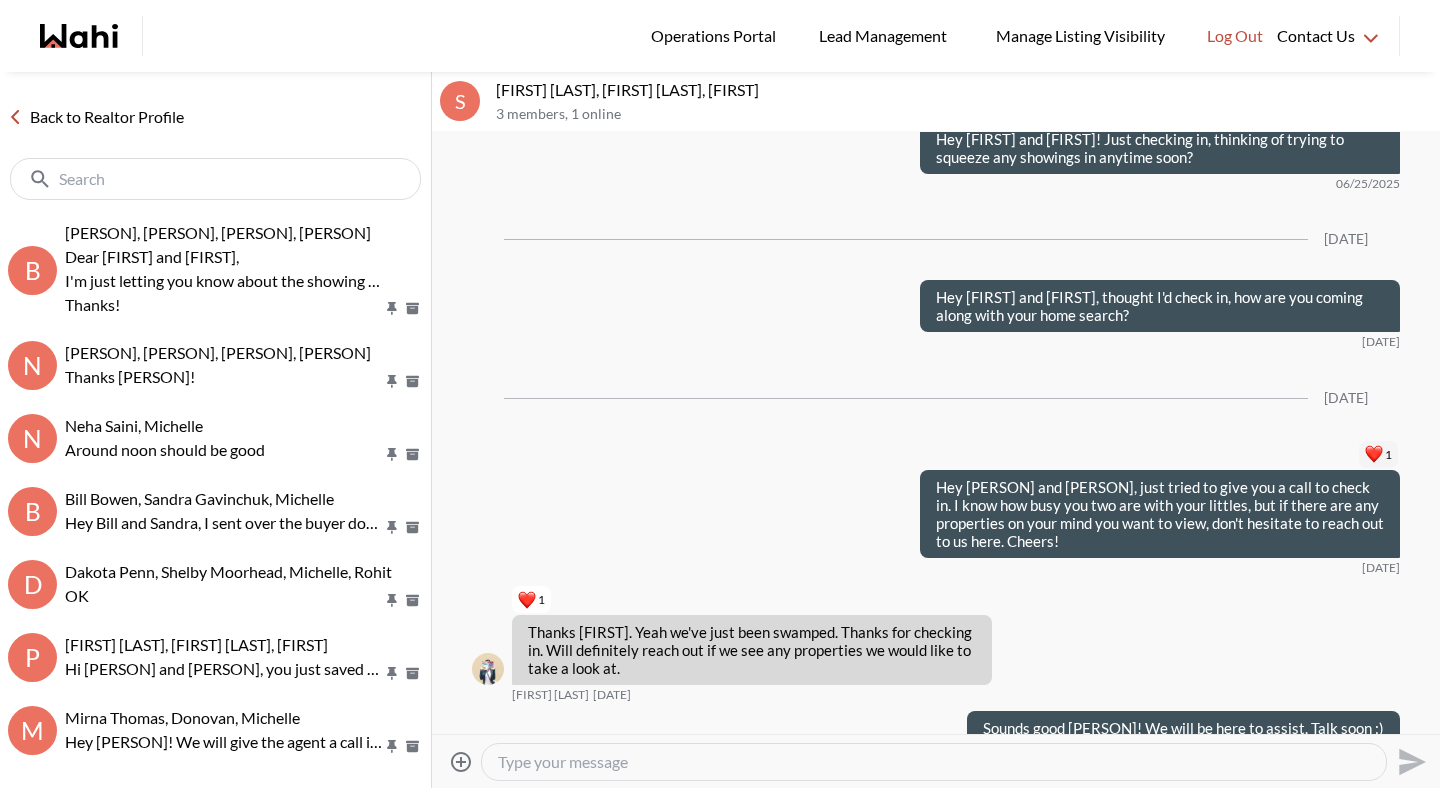 scroll, scrollTop: 1978, scrollLeft: 0, axis: vertical 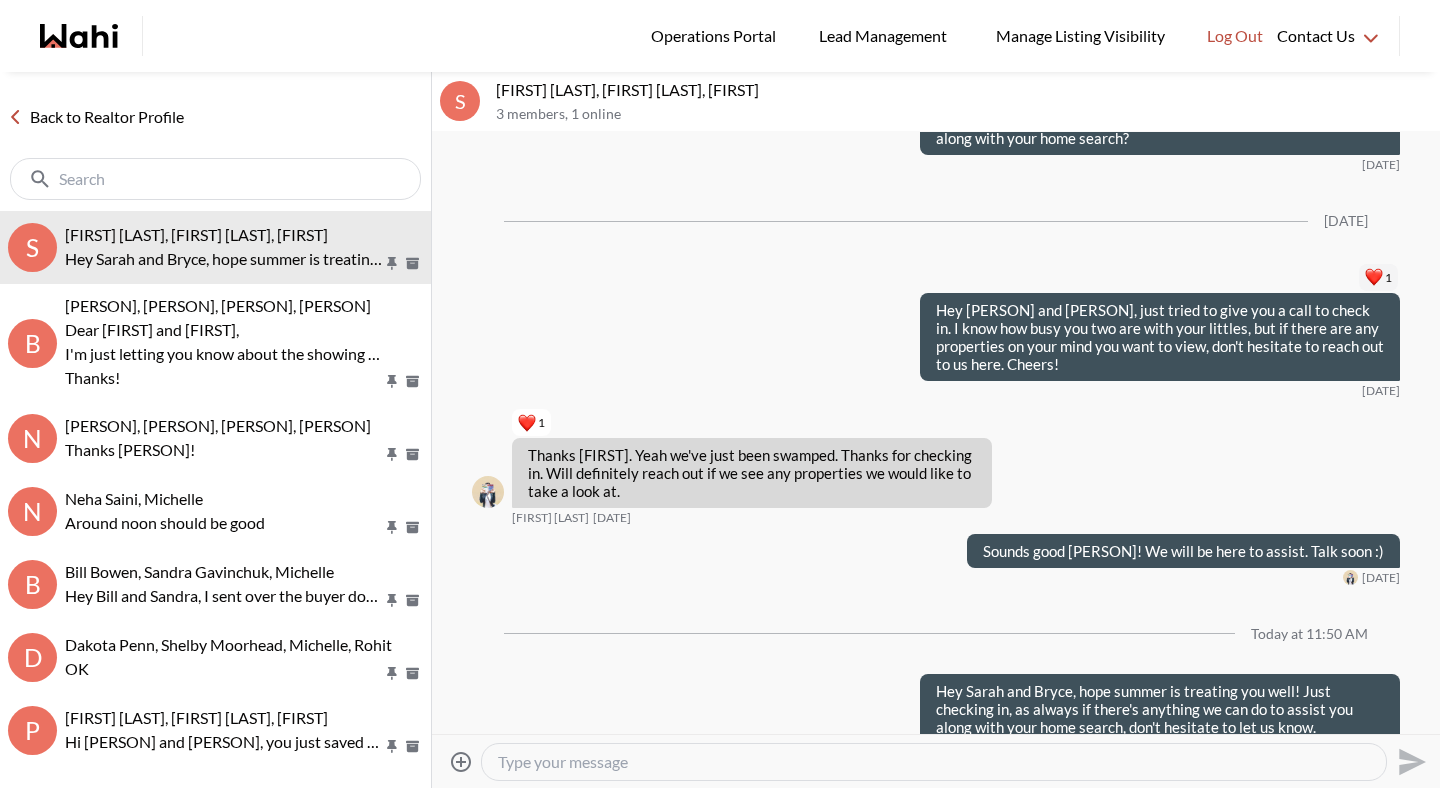 click on "Back to Realtor Profile" at bounding box center [96, 117] 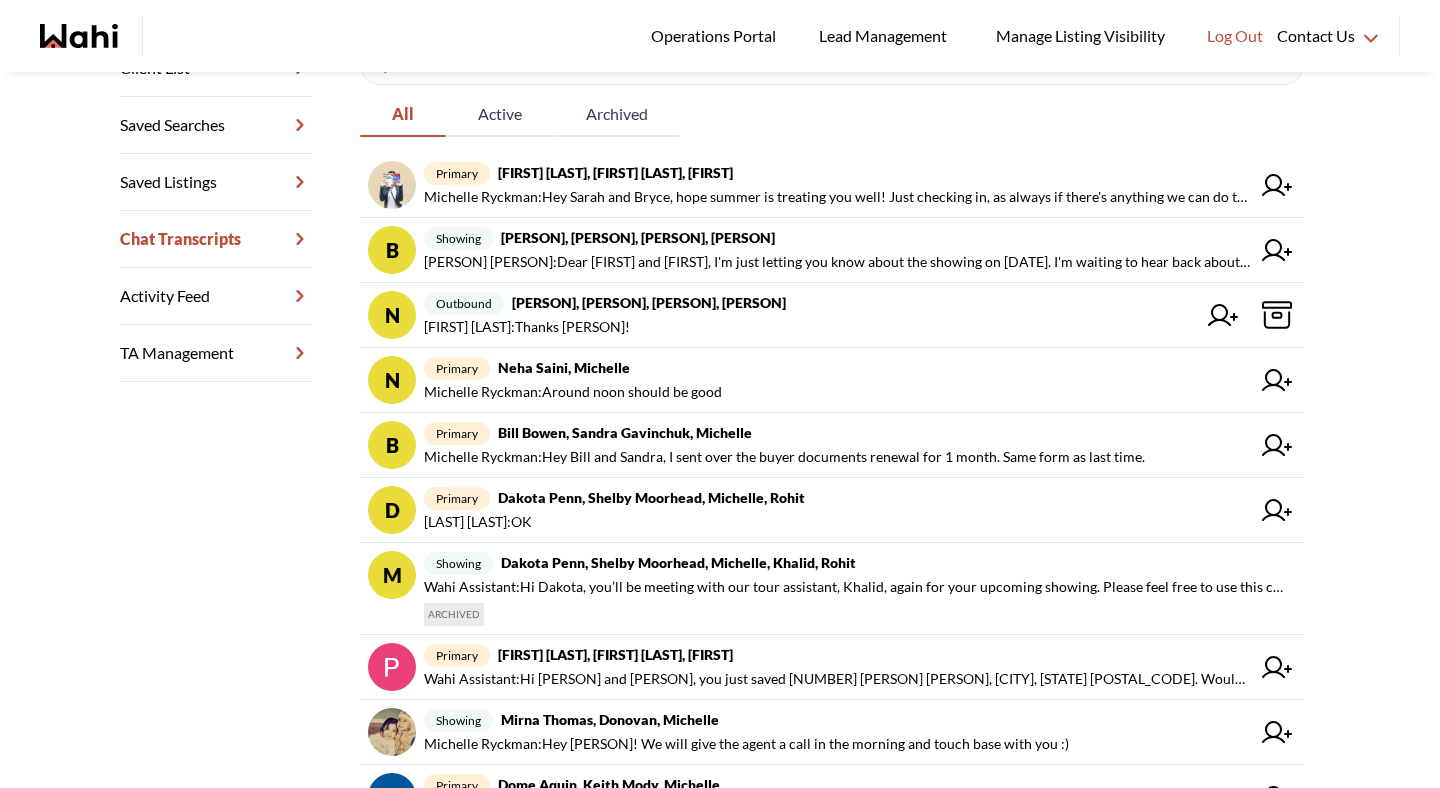 scroll, scrollTop: 390, scrollLeft: 0, axis: vertical 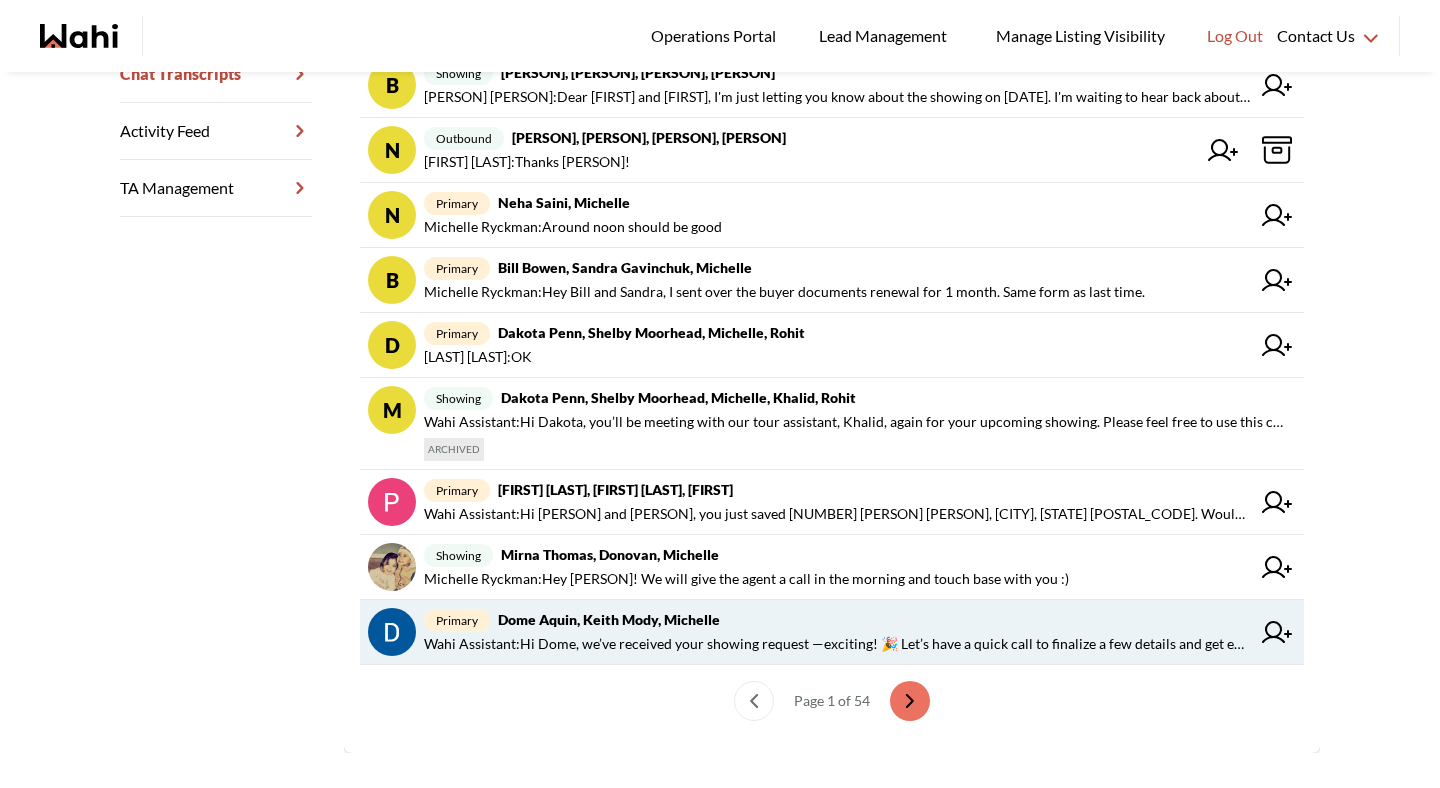 click on "primary Dome Aquin, Keith Mody, Michelle" at bounding box center [837, 620] 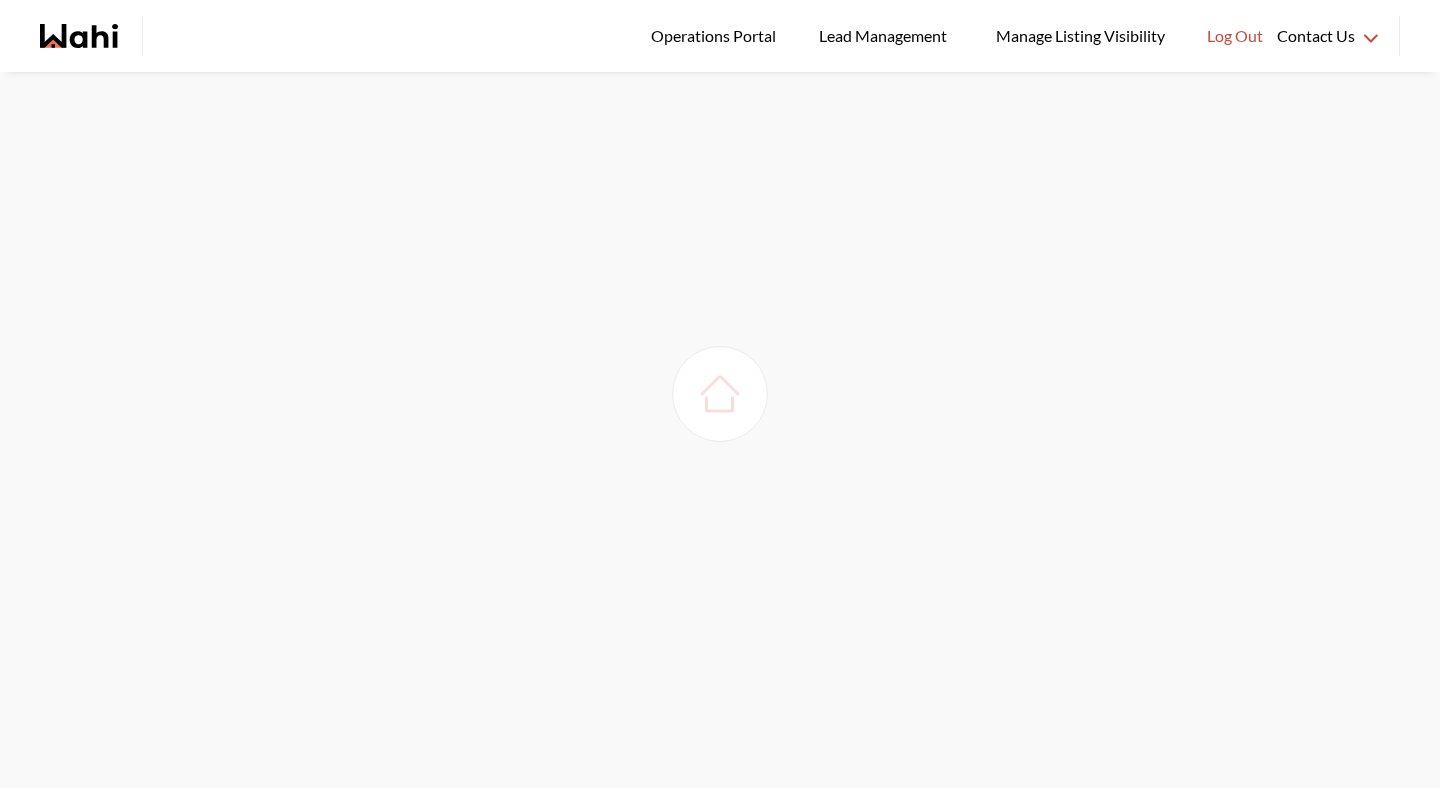 scroll, scrollTop: 0, scrollLeft: 0, axis: both 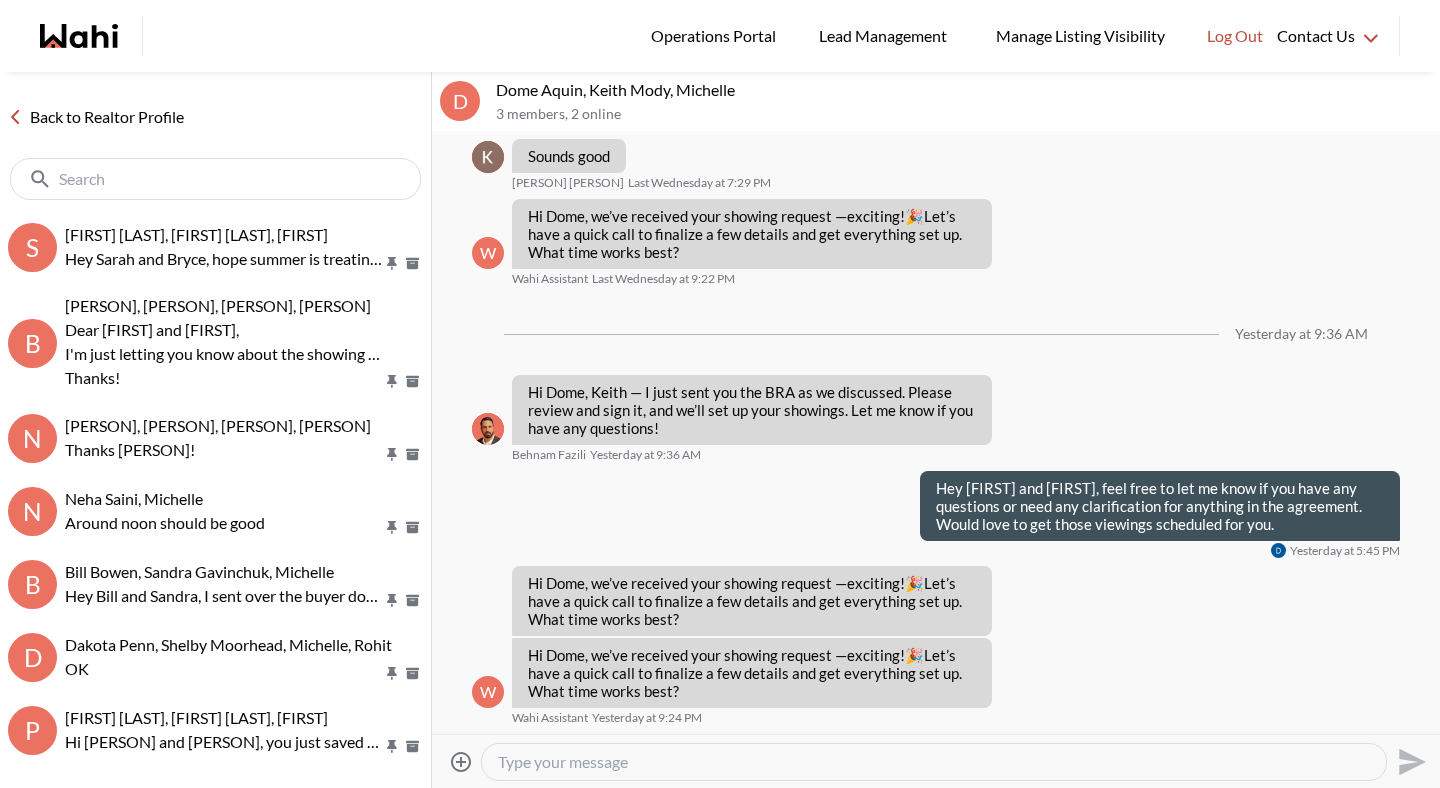click at bounding box center [934, 762] 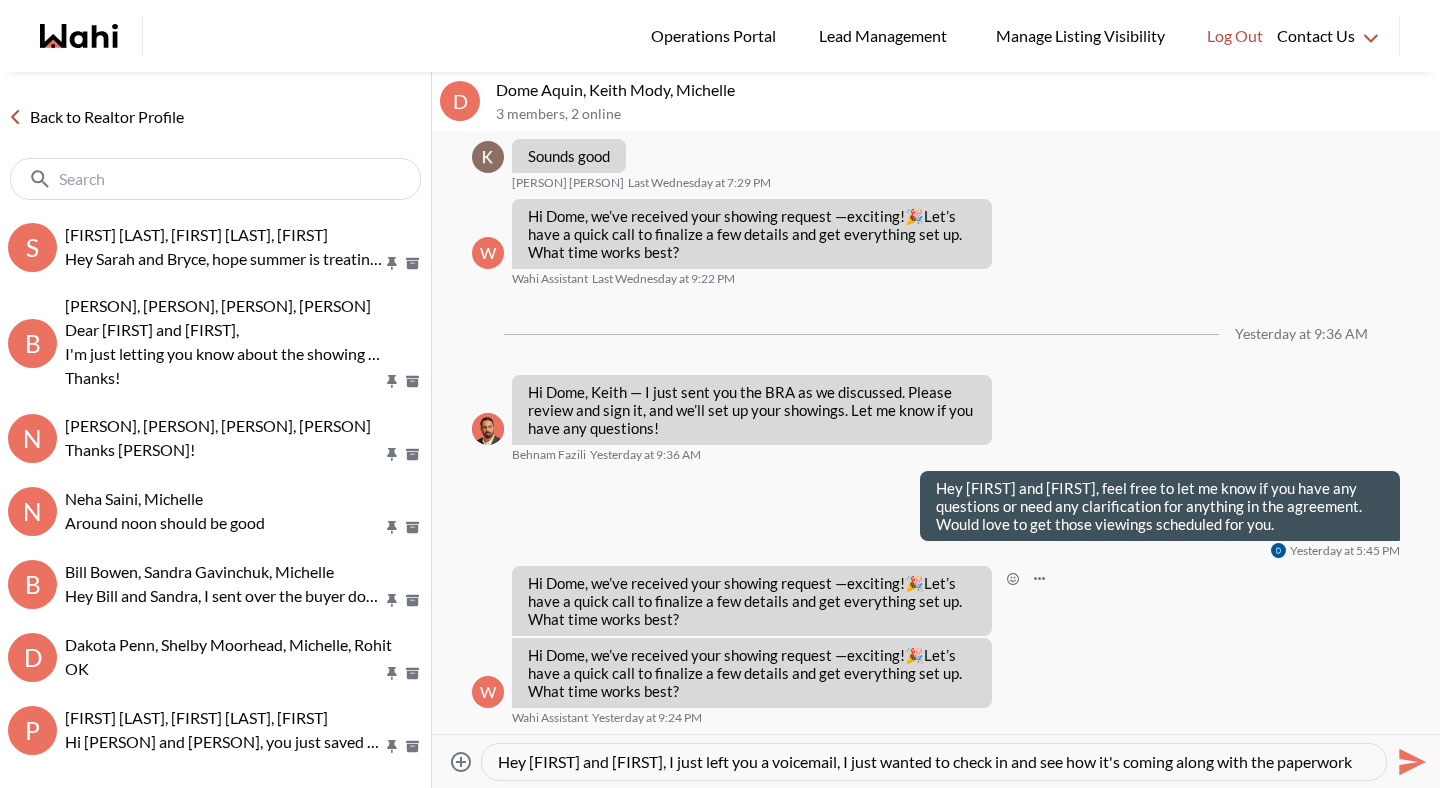 scroll, scrollTop: 19, scrollLeft: 0, axis: vertical 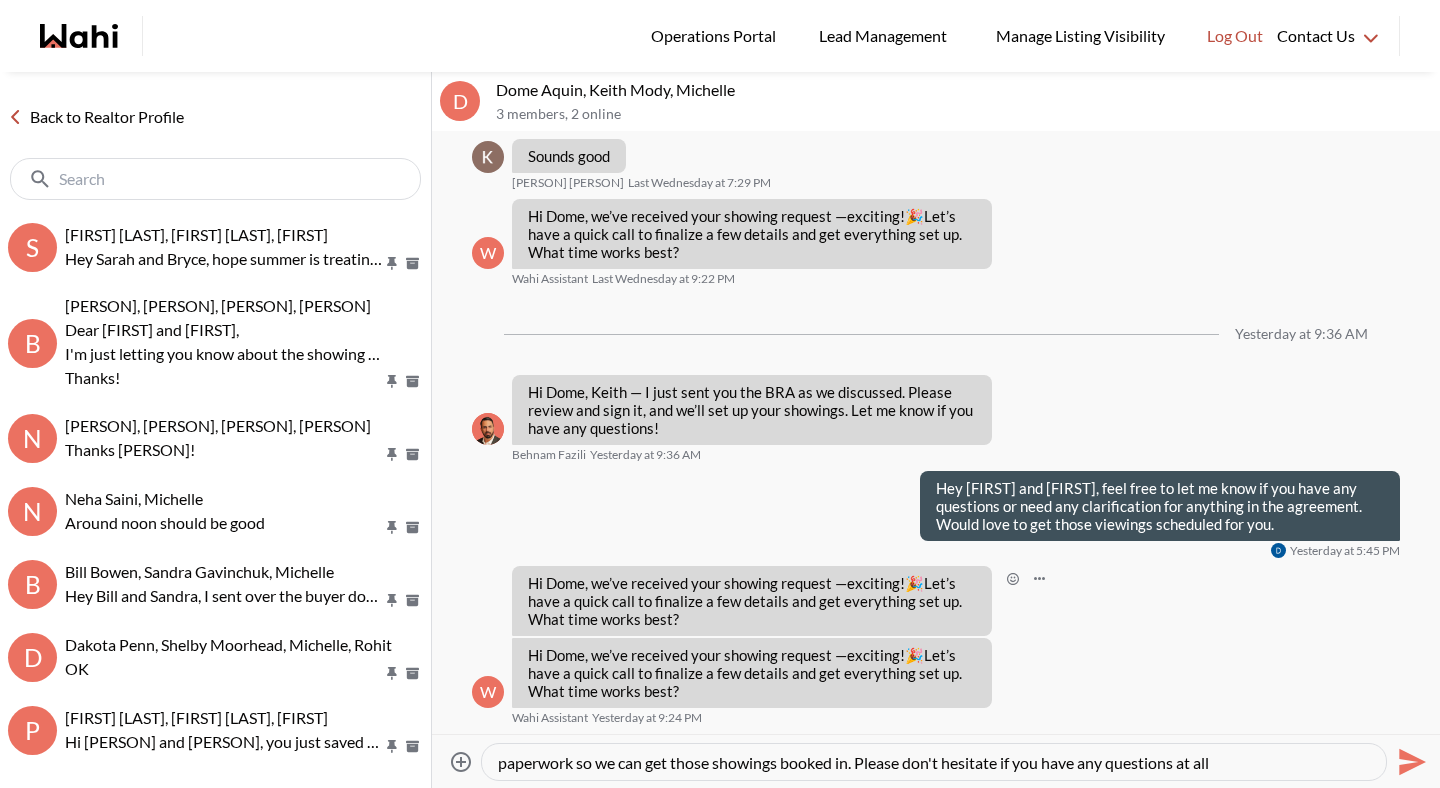 type on "Hey Dome and Keith, I just left you a voicemail, I just wanted to check in and see how it's coming along with the paperwork so we can get those showings booked in. Please don't hesitate if you have any questions at all!" 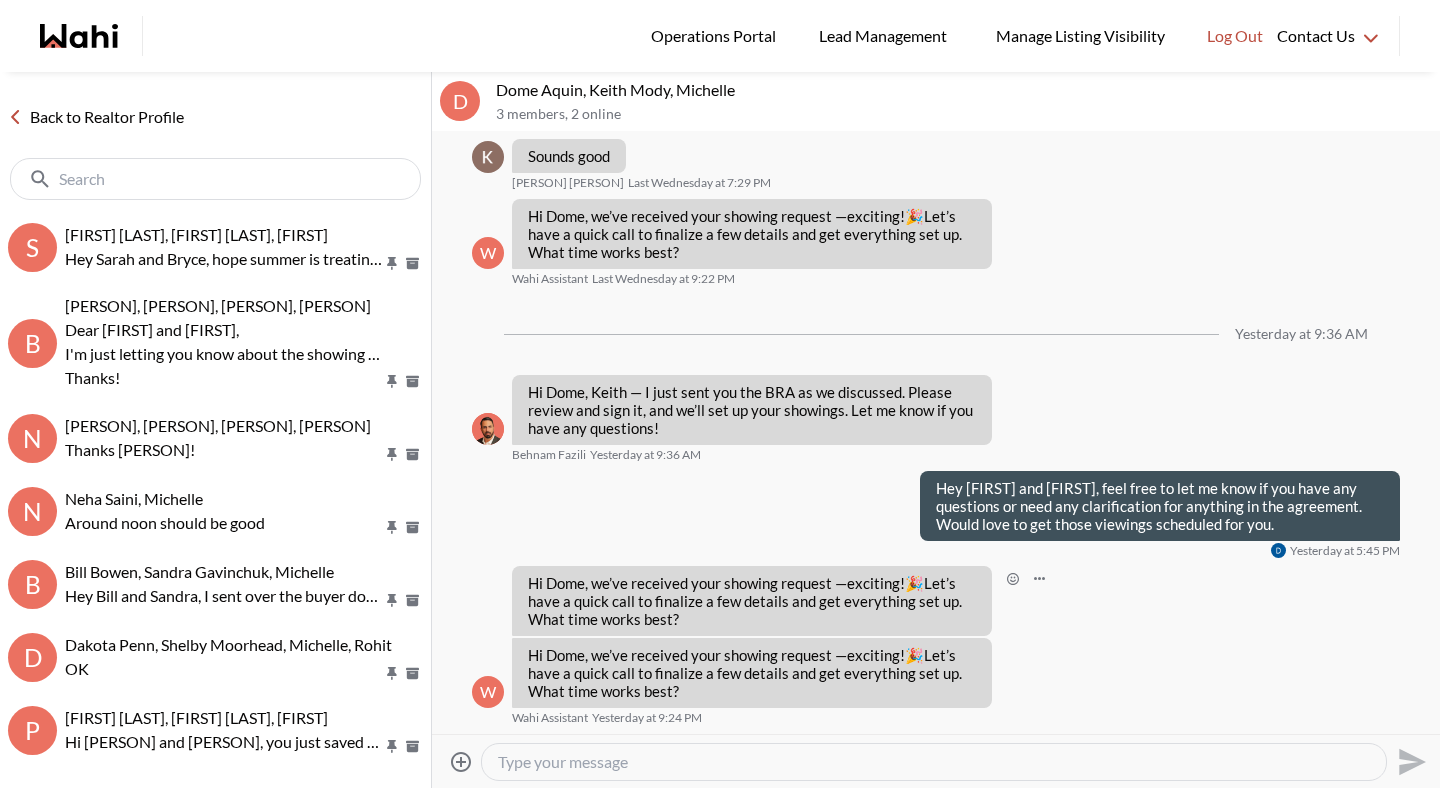 scroll, scrollTop: 1580, scrollLeft: 0, axis: vertical 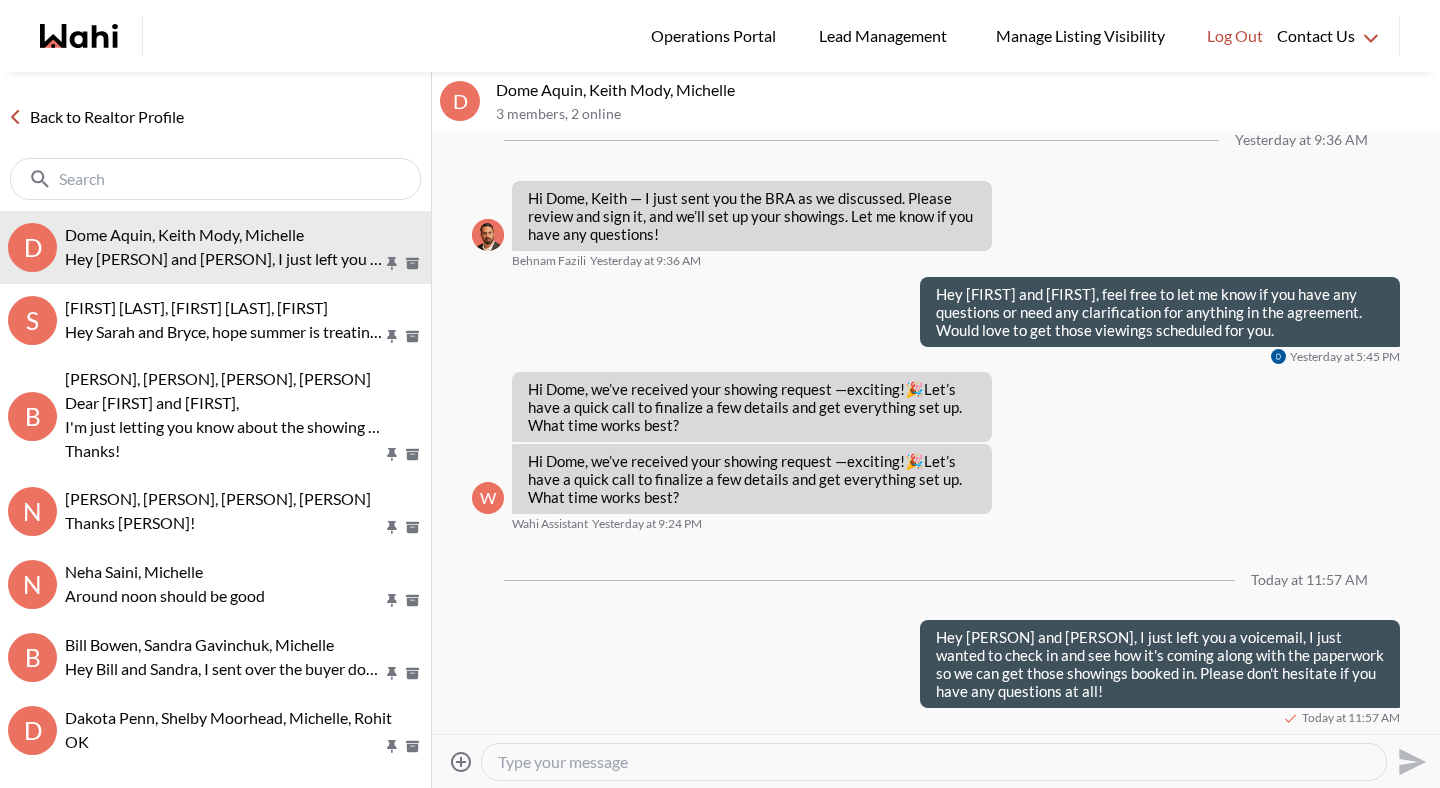 type 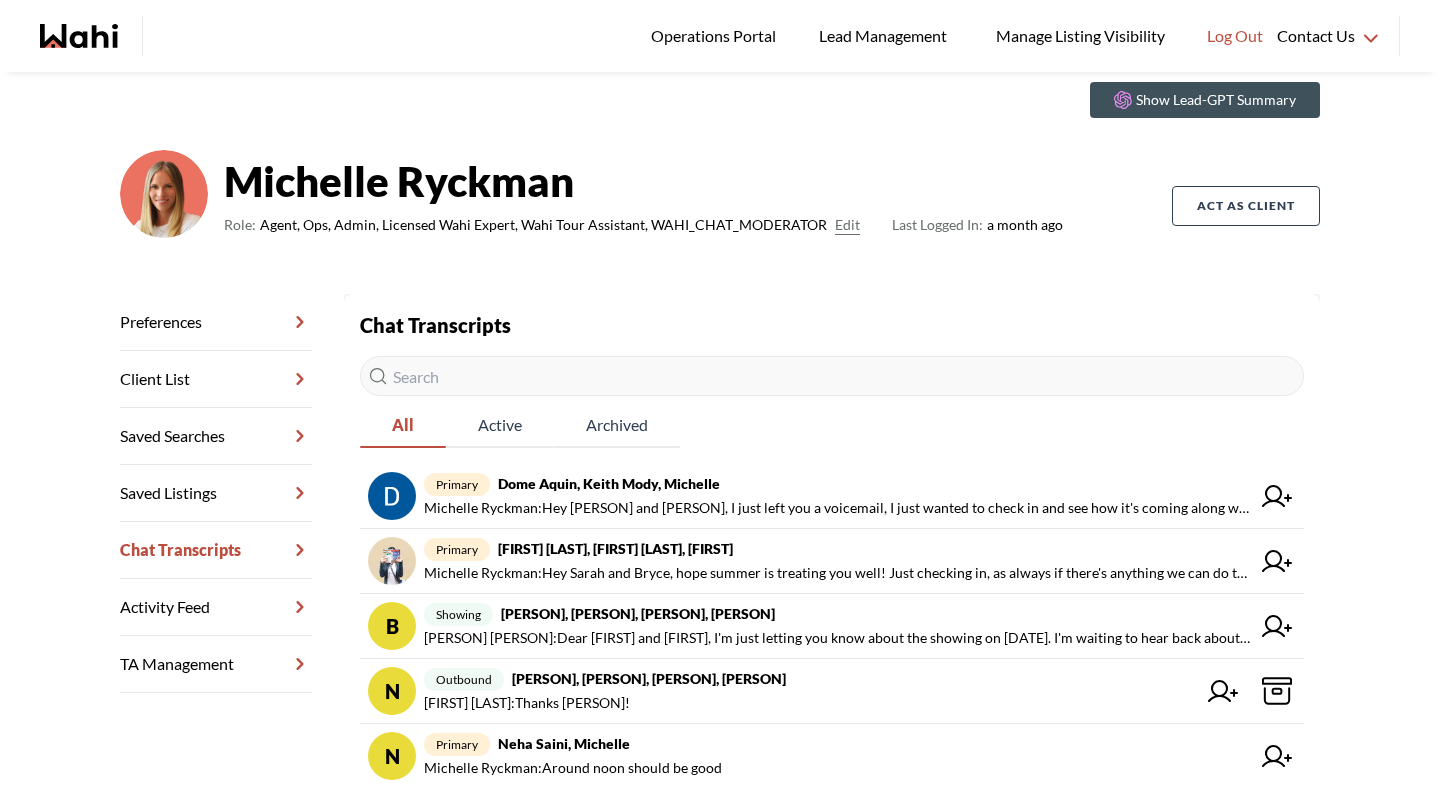 scroll, scrollTop: 79, scrollLeft: 0, axis: vertical 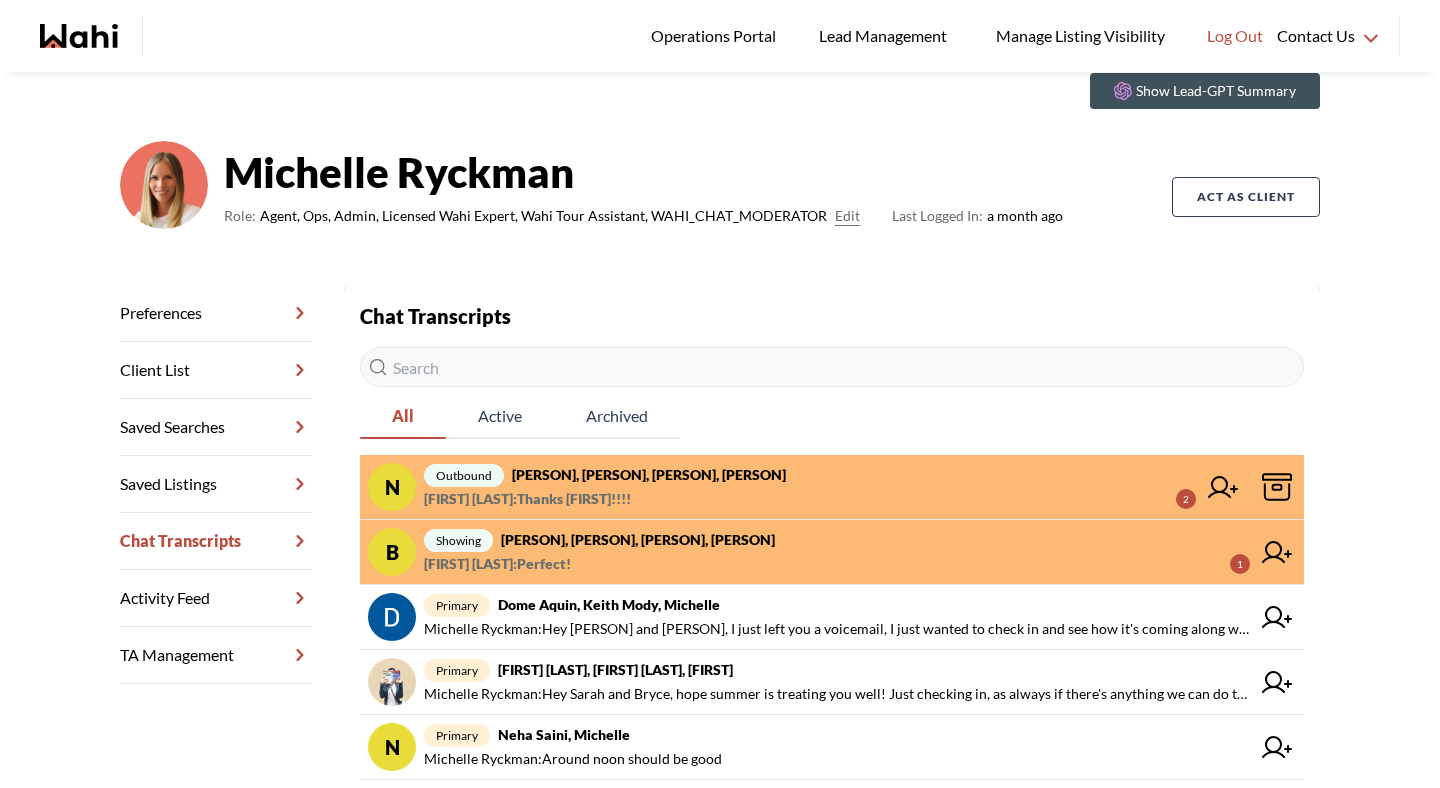 click on "Neha Saini :  Thanks Sahil!!!!" at bounding box center (527, 499) 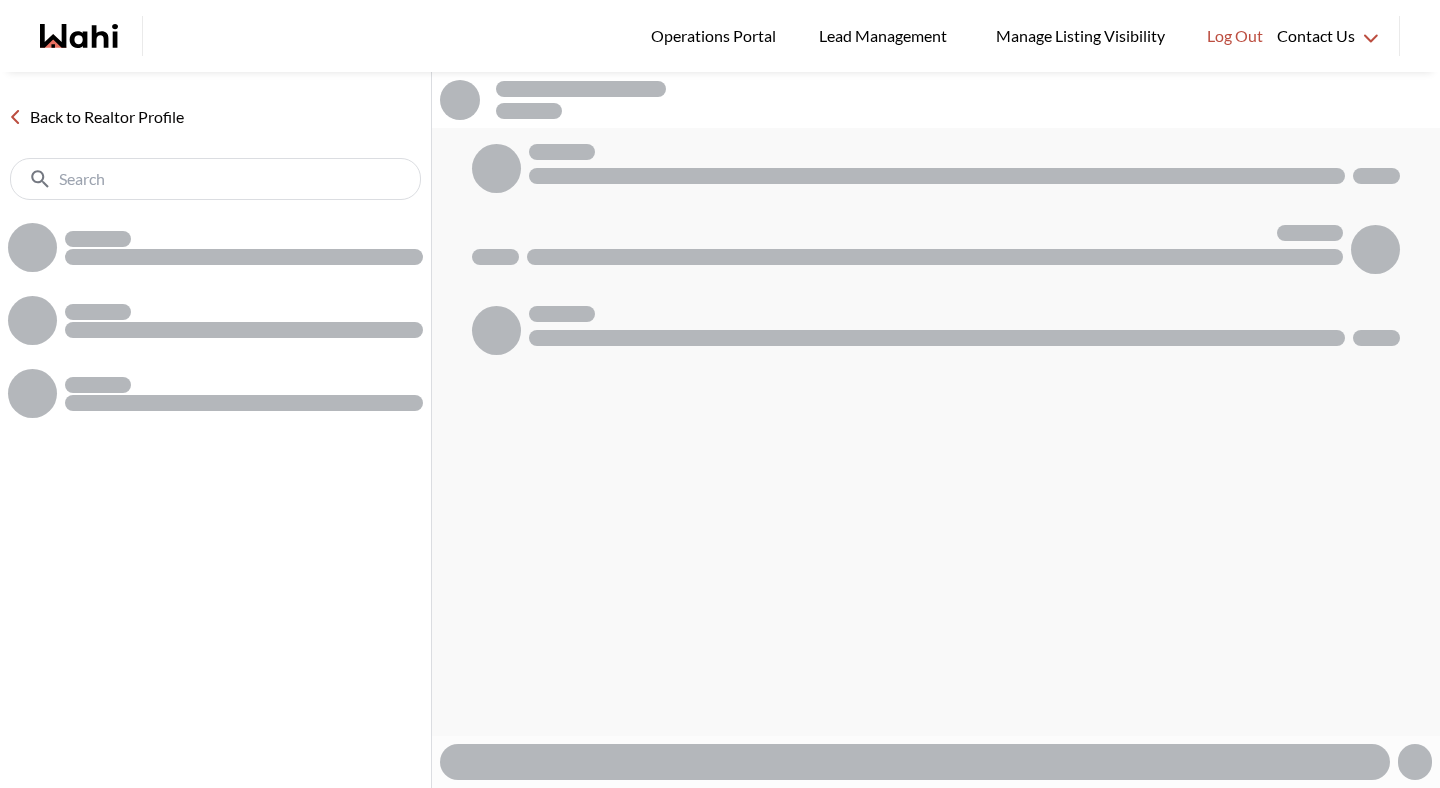scroll, scrollTop: 0, scrollLeft: 0, axis: both 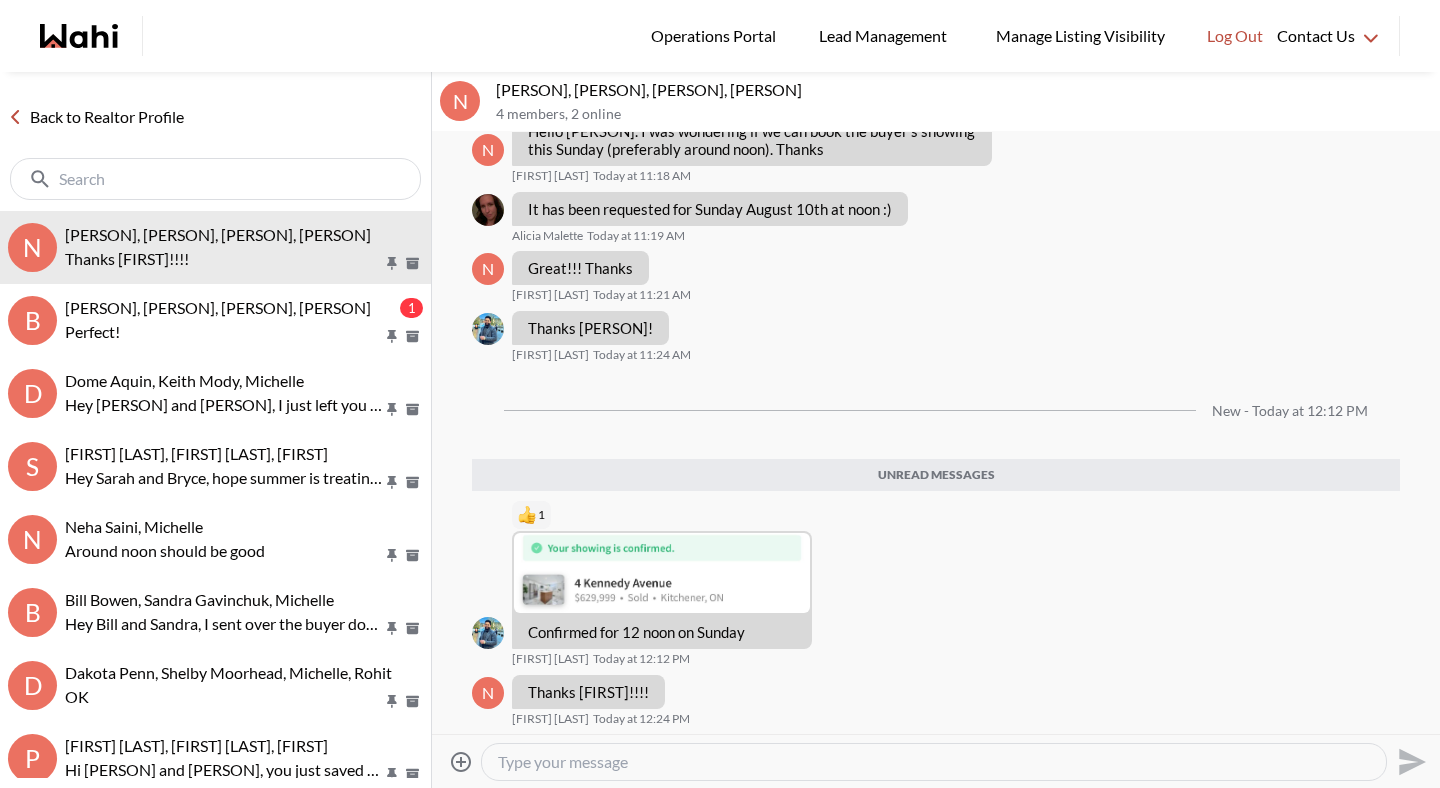 click on "Back to Realtor Profile" at bounding box center [96, 117] 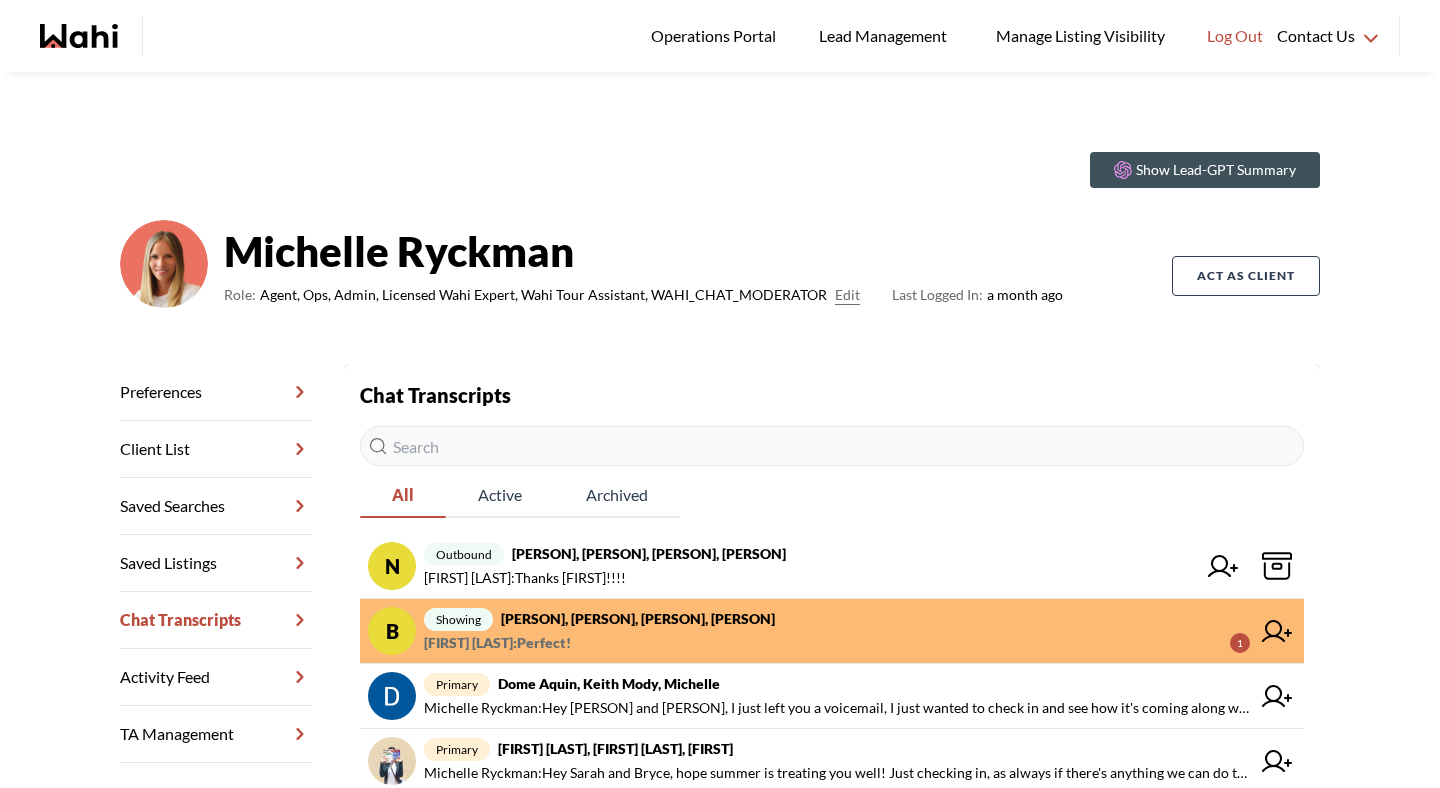 click on "Bill Bowen :  Perfect!" at bounding box center (497, 643) 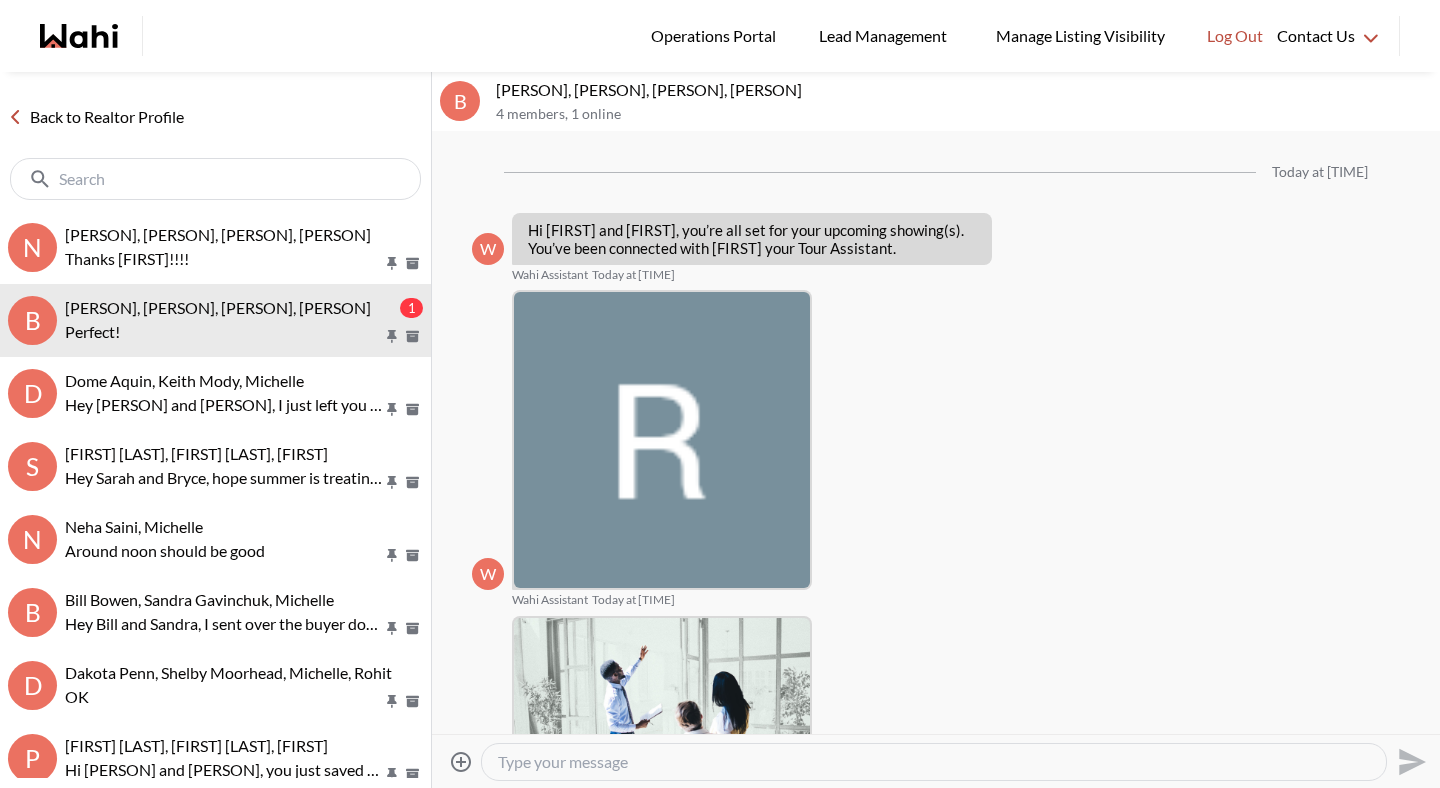 scroll, scrollTop: 606, scrollLeft: 0, axis: vertical 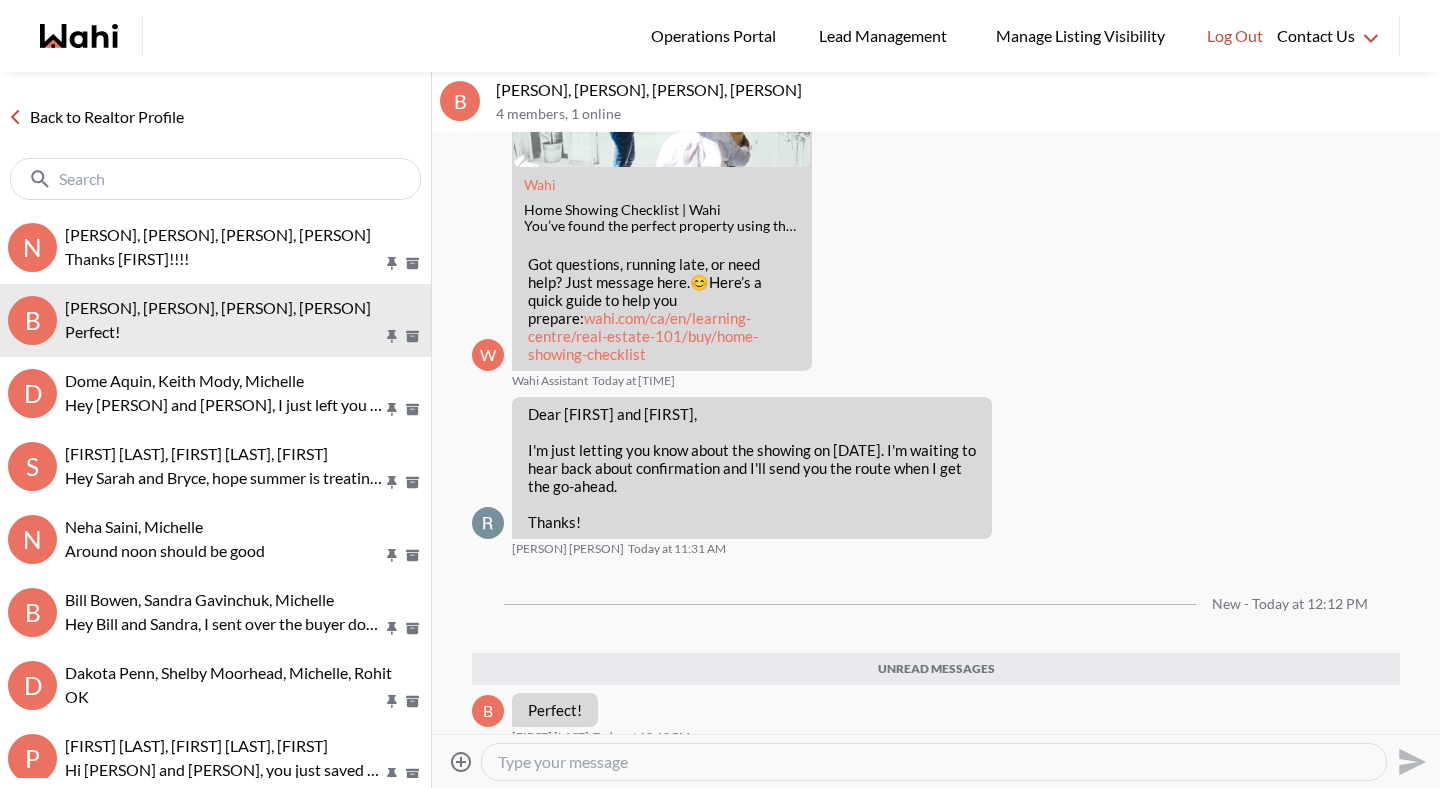 click on "Back to Realtor Profile" at bounding box center [96, 117] 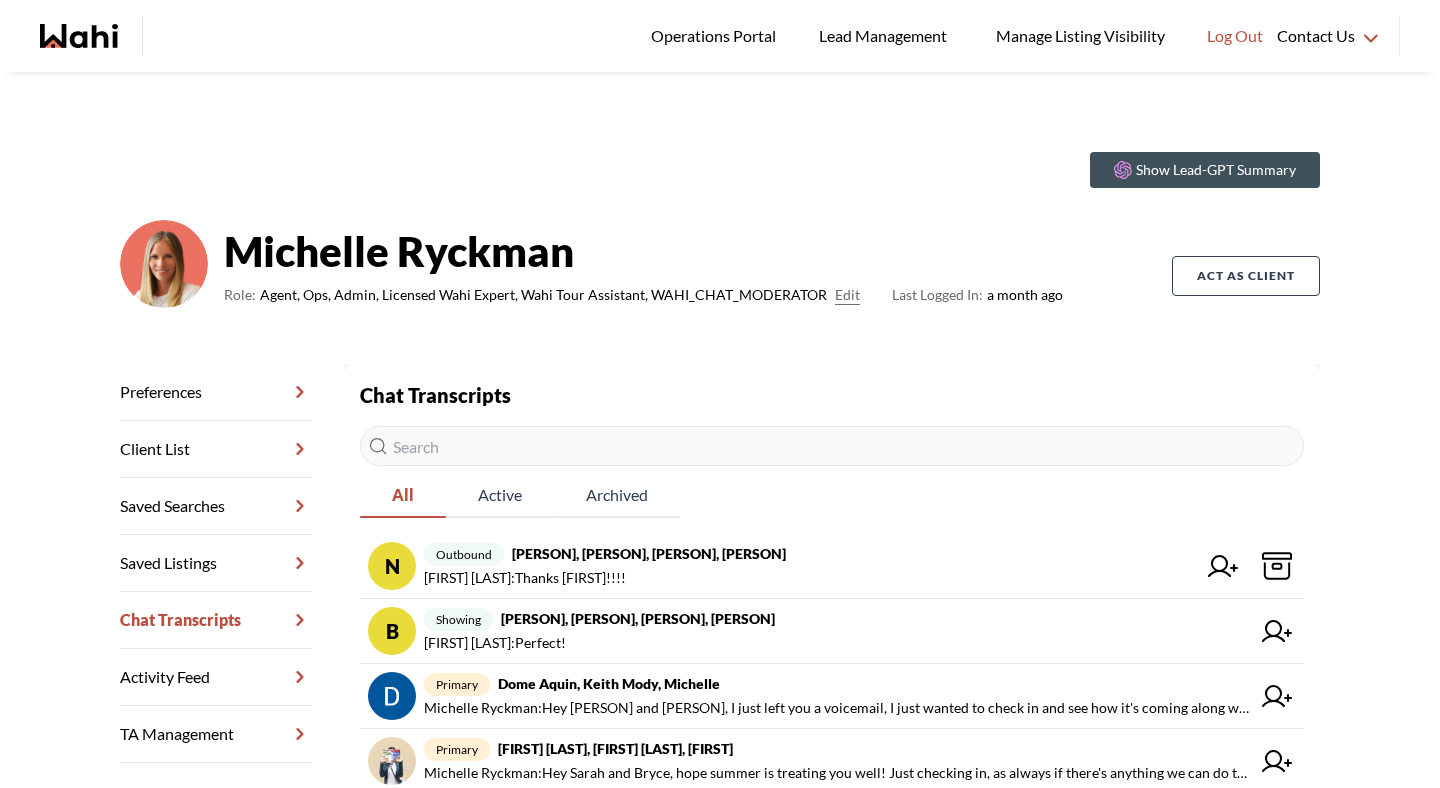 click at bounding box center (832, 446) 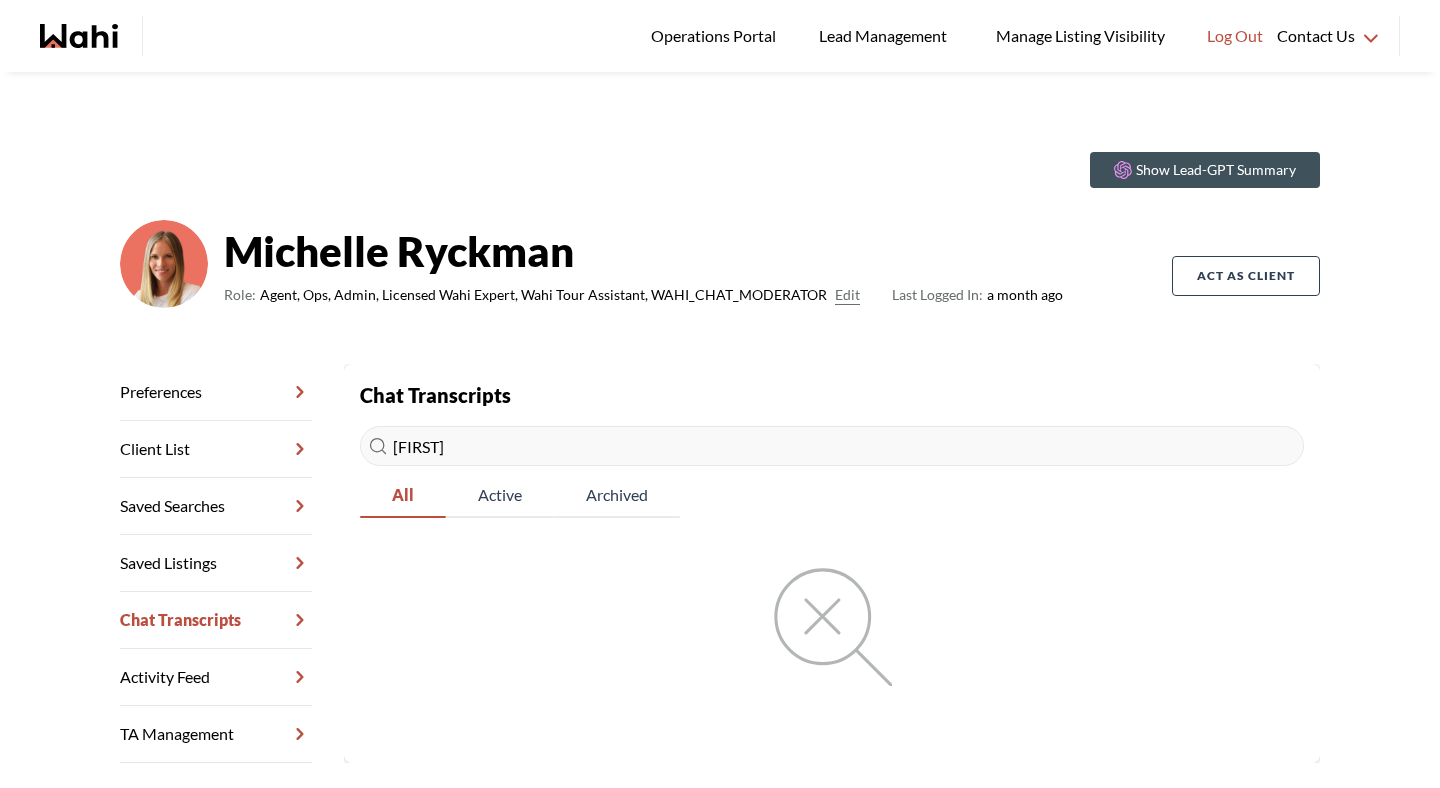type on "sophi" 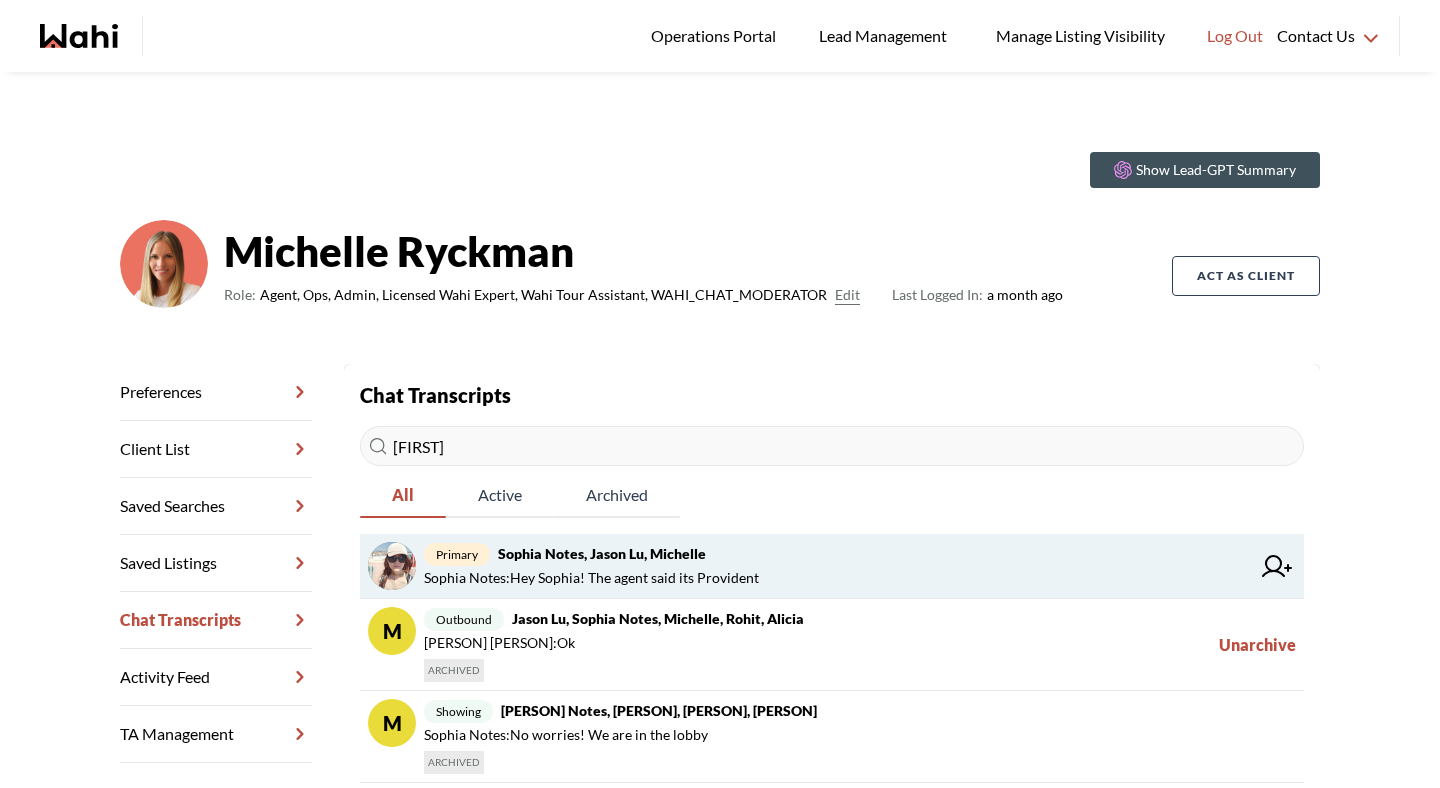 click on "primary Sophia Notes, Jason Lu, Michelle" at bounding box center [837, 554] 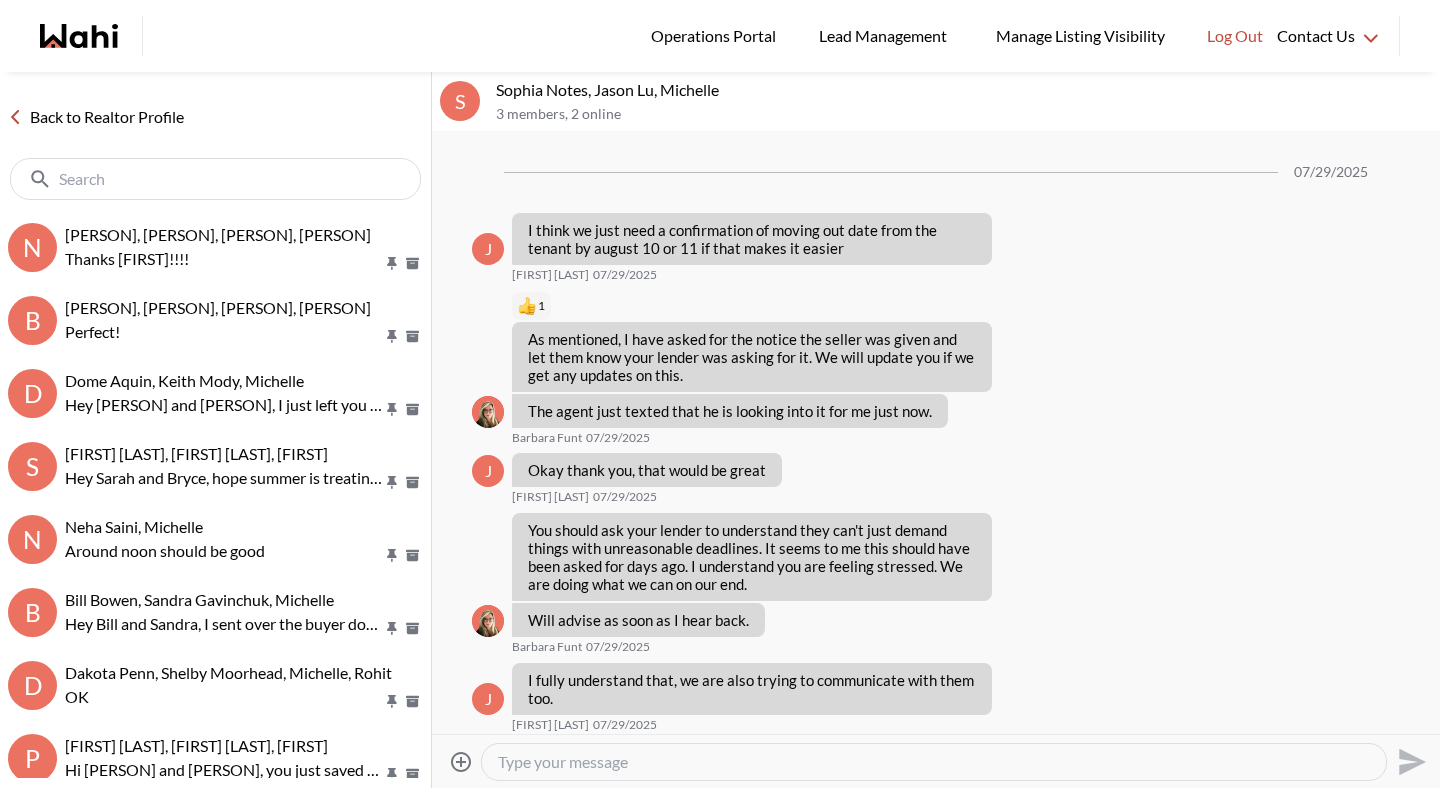scroll, scrollTop: 1628, scrollLeft: 0, axis: vertical 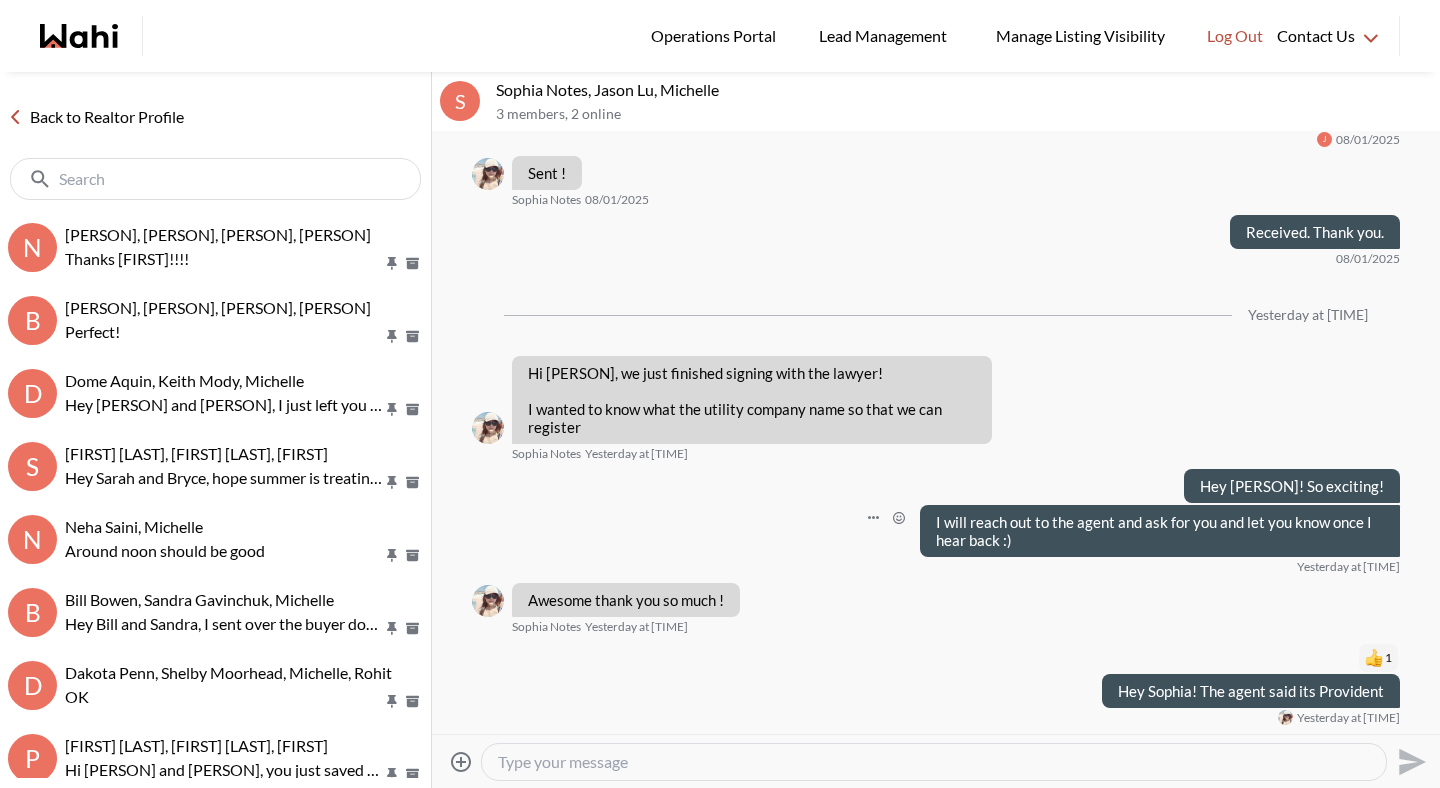 click on "I will reach out to the agent and ask for you and let you know once I hear back :) Yesterday at 1:29 PM" at bounding box center (936, 540) 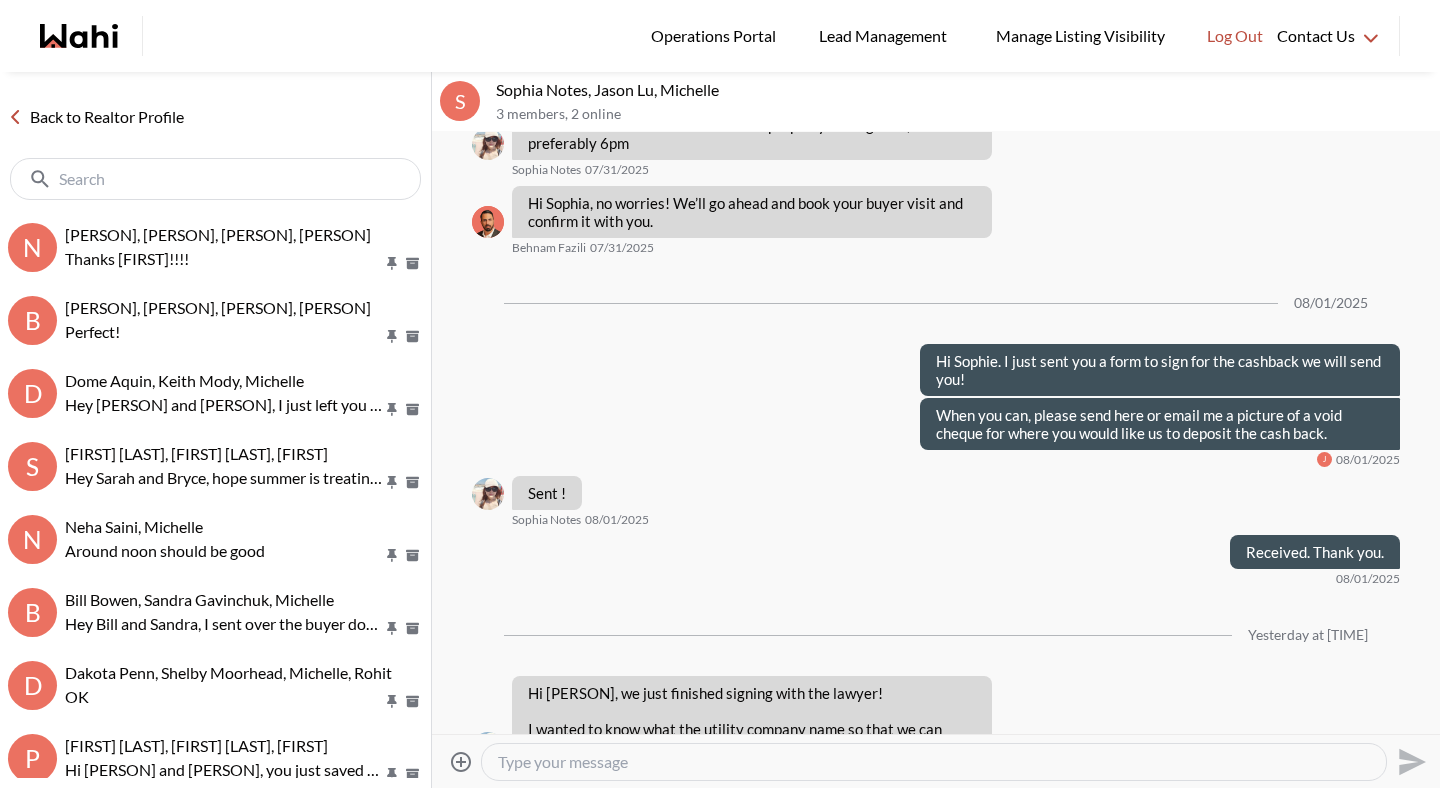 scroll, scrollTop: 1, scrollLeft: 0, axis: vertical 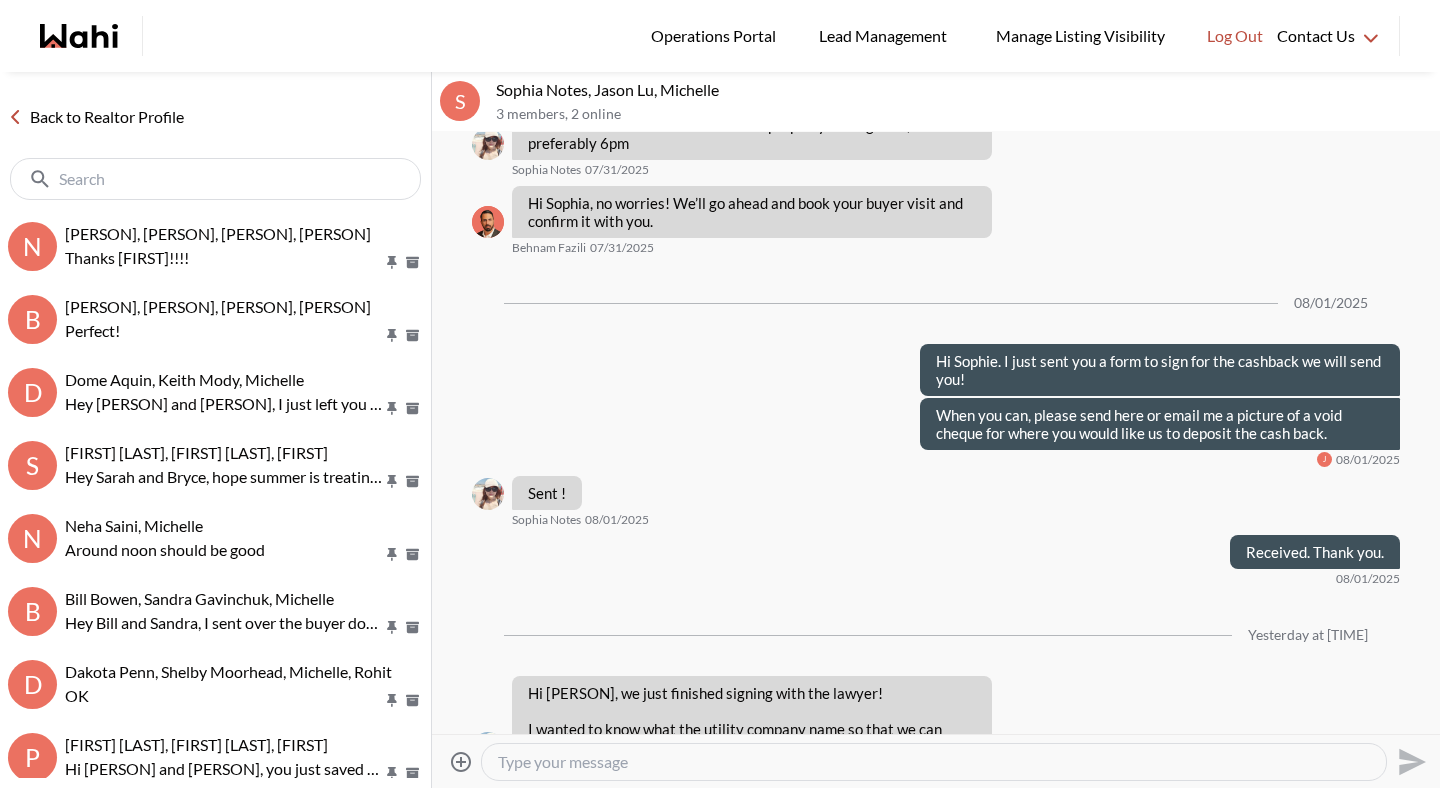 click on "Received. Thank you. 08/01/2025" at bounding box center [936, 561] 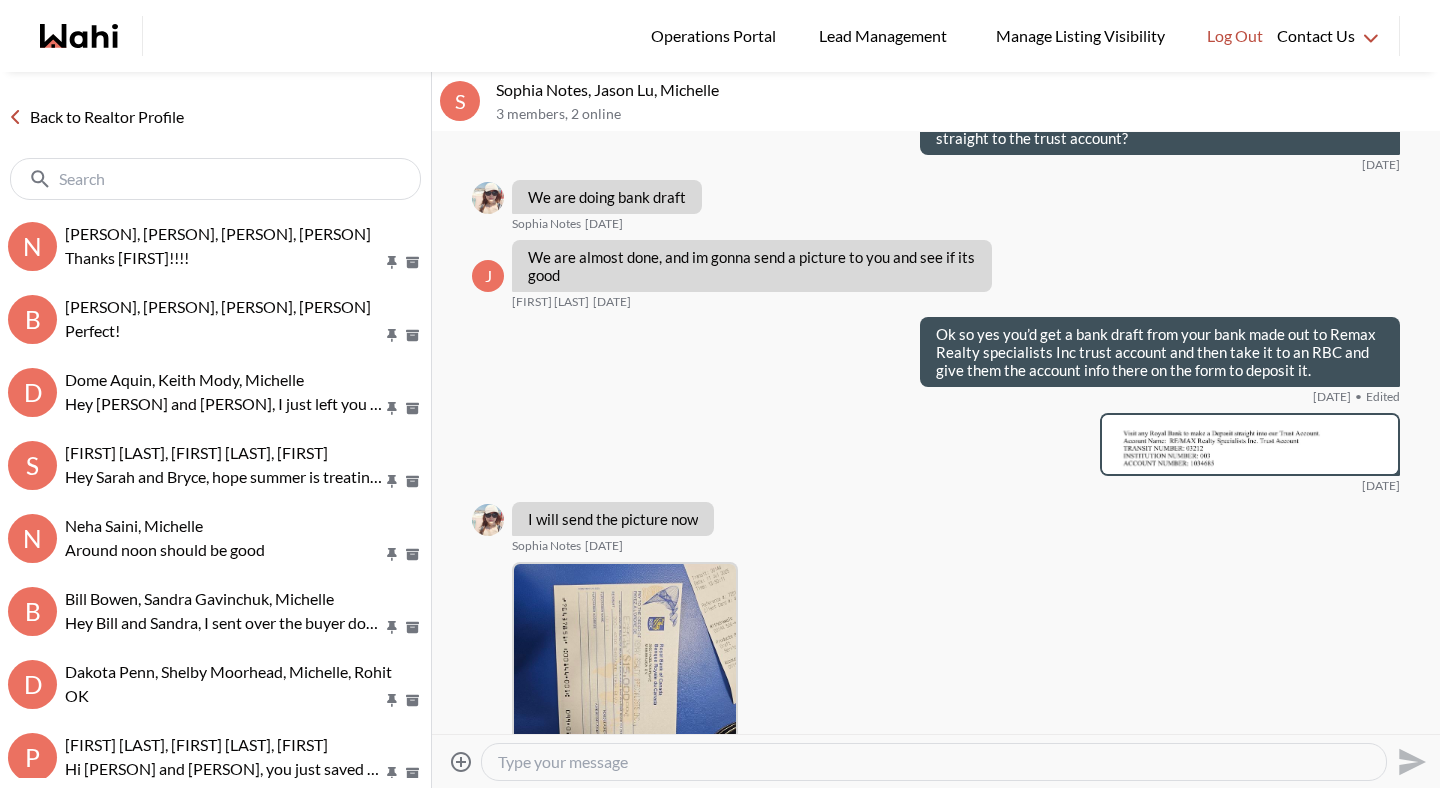 scroll, scrollTop: 3780, scrollLeft: 0, axis: vertical 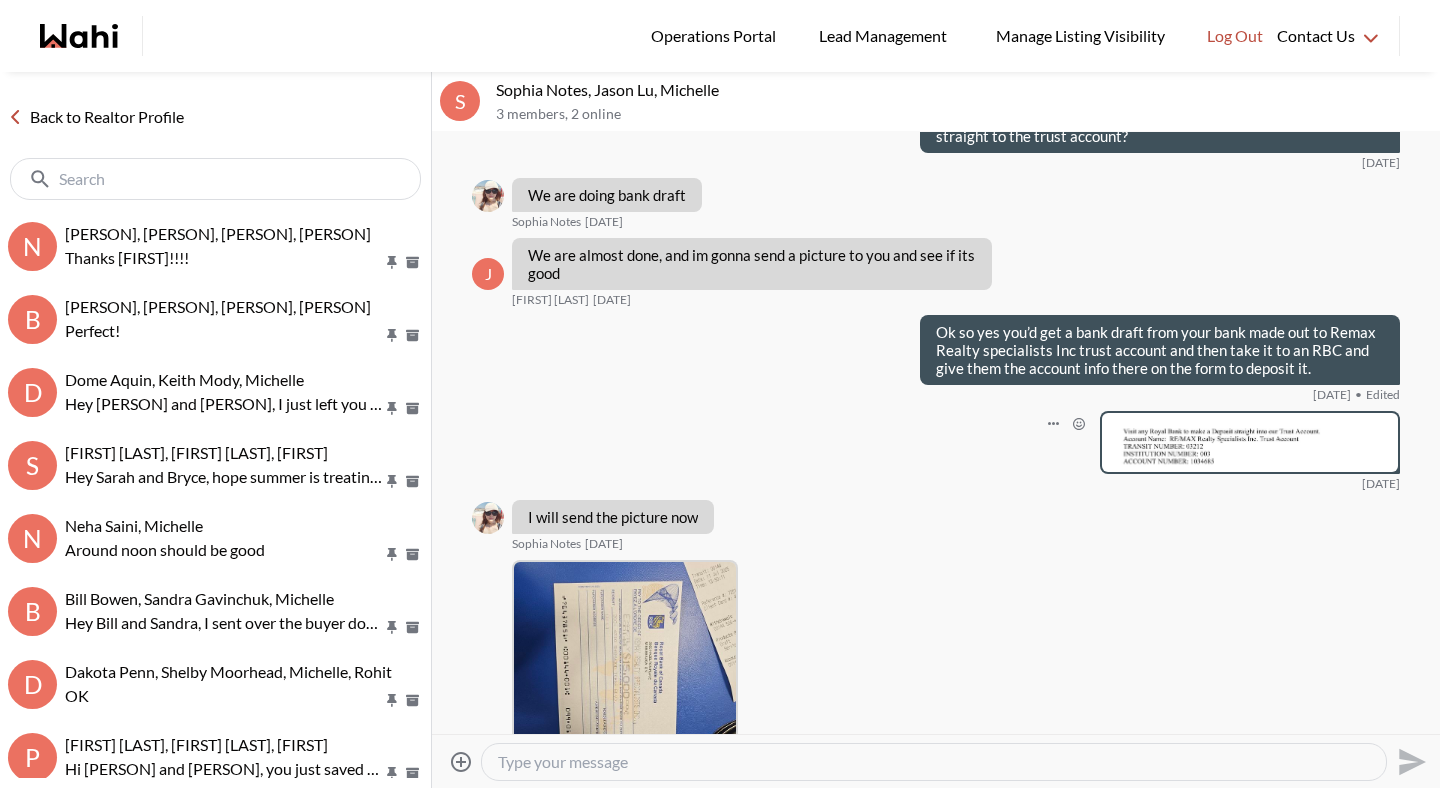click at bounding box center (1250, 442) 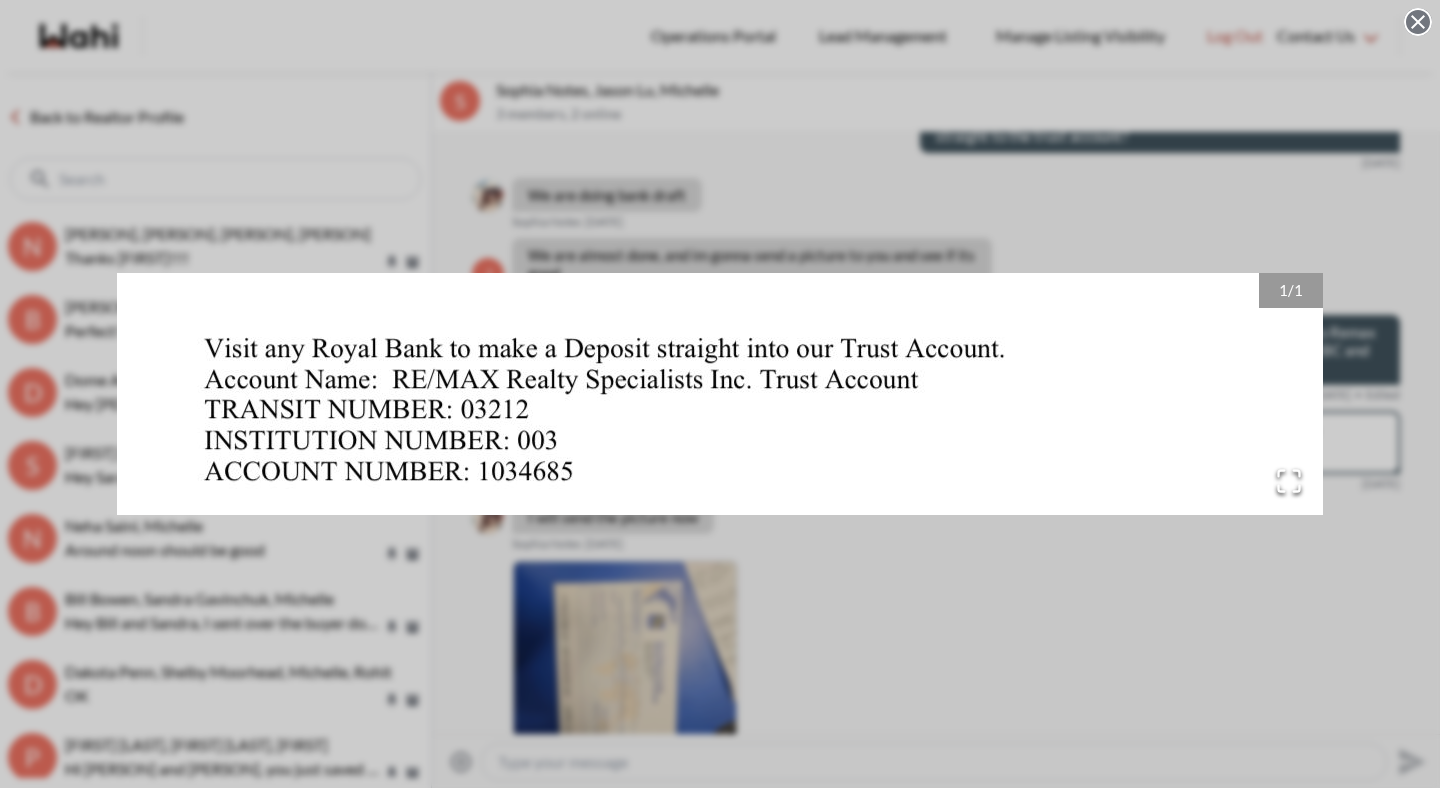 drag, startPoint x: 393, startPoint y: 372, endPoint x: 984, endPoint y: 69, distance: 664.14606 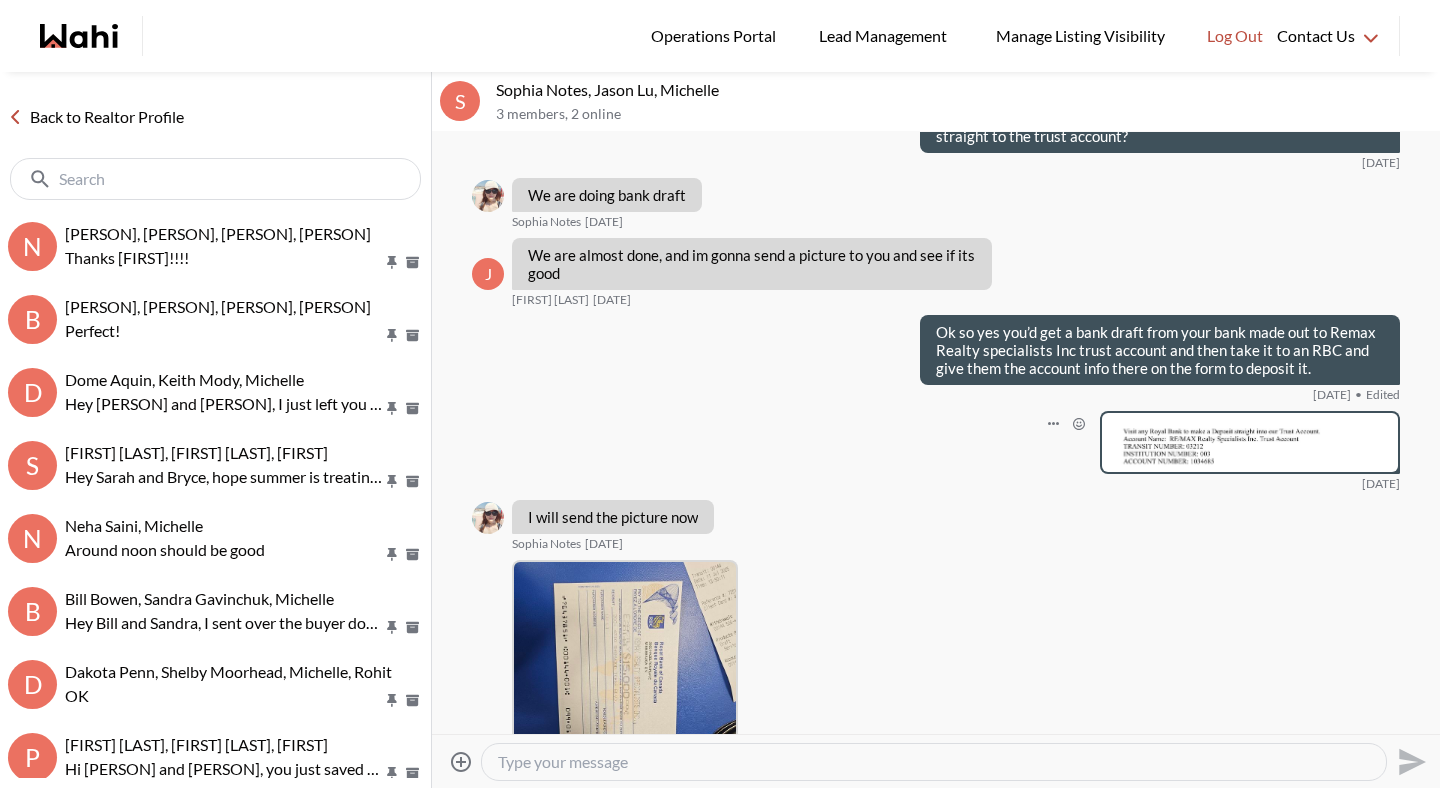 click on "Back to Realtor Profile" at bounding box center [96, 117] 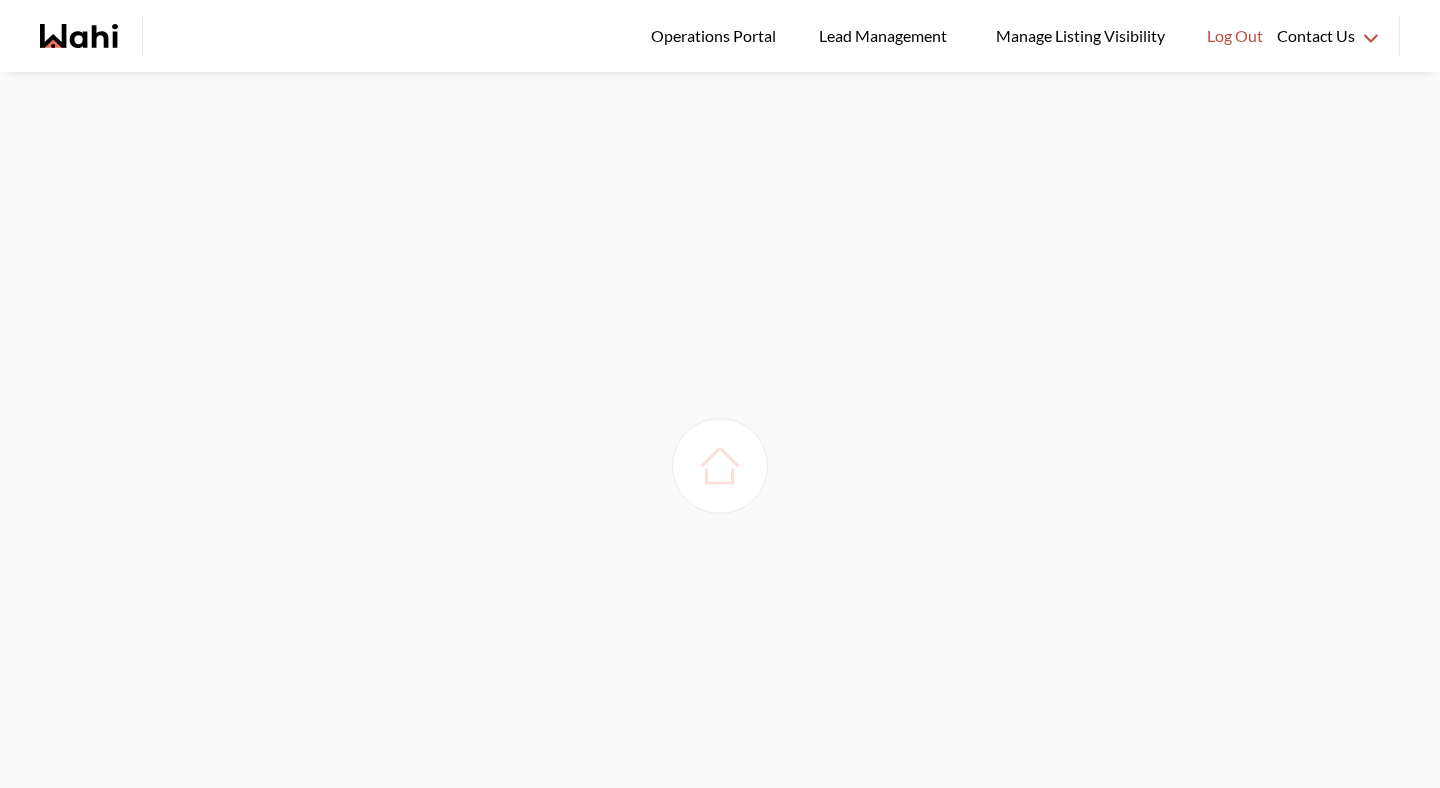 scroll, scrollTop: 0, scrollLeft: 0, axis: both 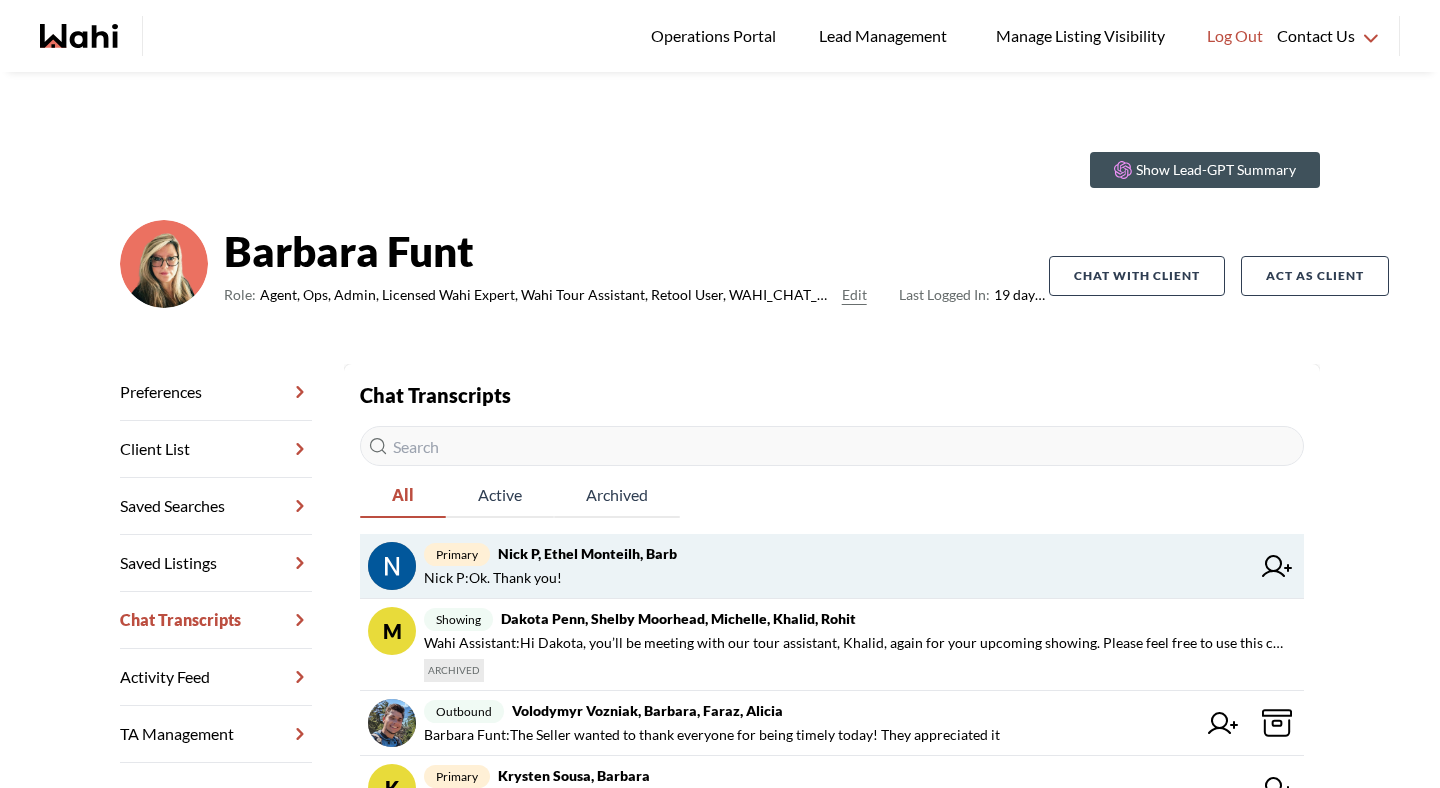 click on "Nick P, Ethel Monteilh, Barb" at bounding box center (587, 553) 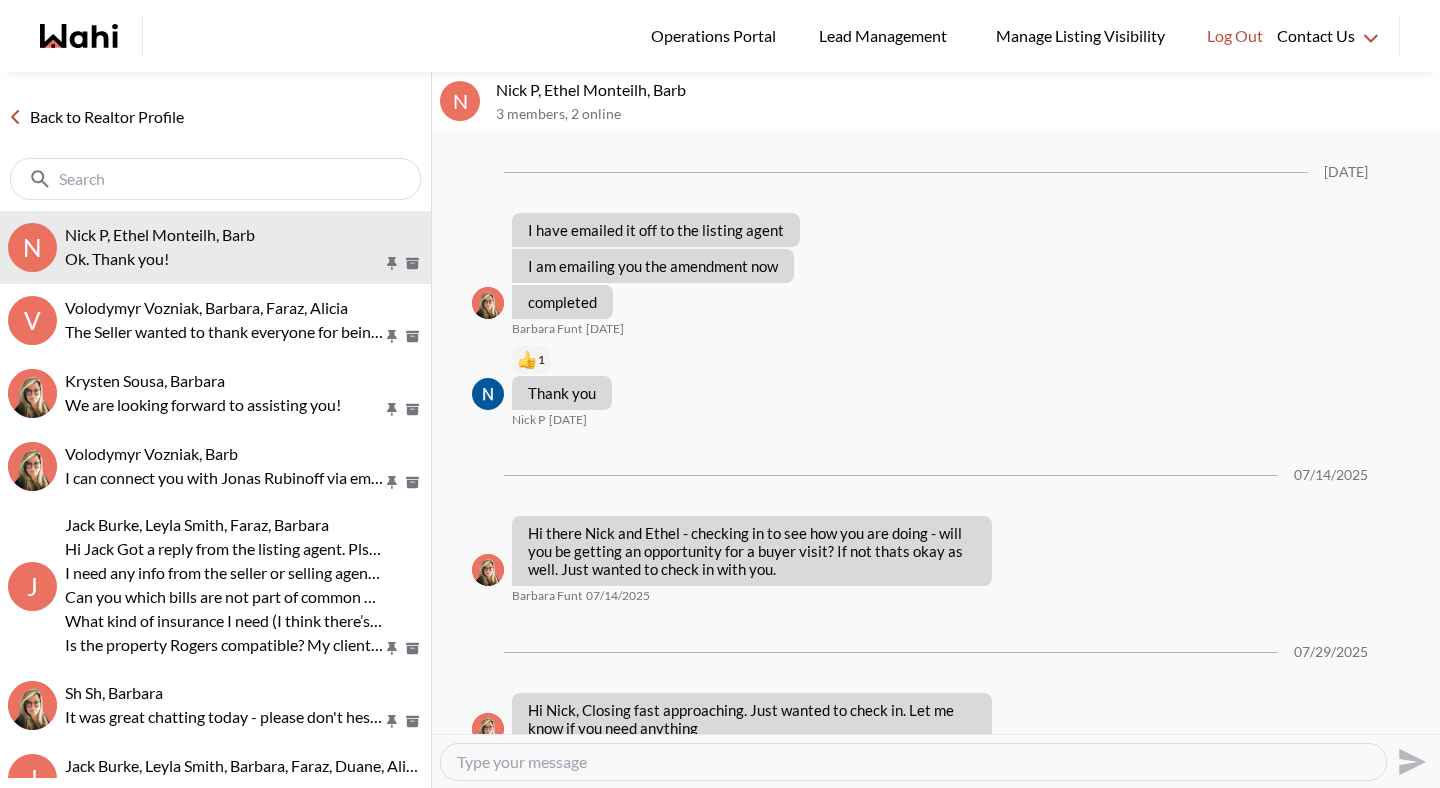scroll, scrollTop: 1548, scrollLeft: 0, axis: vertical 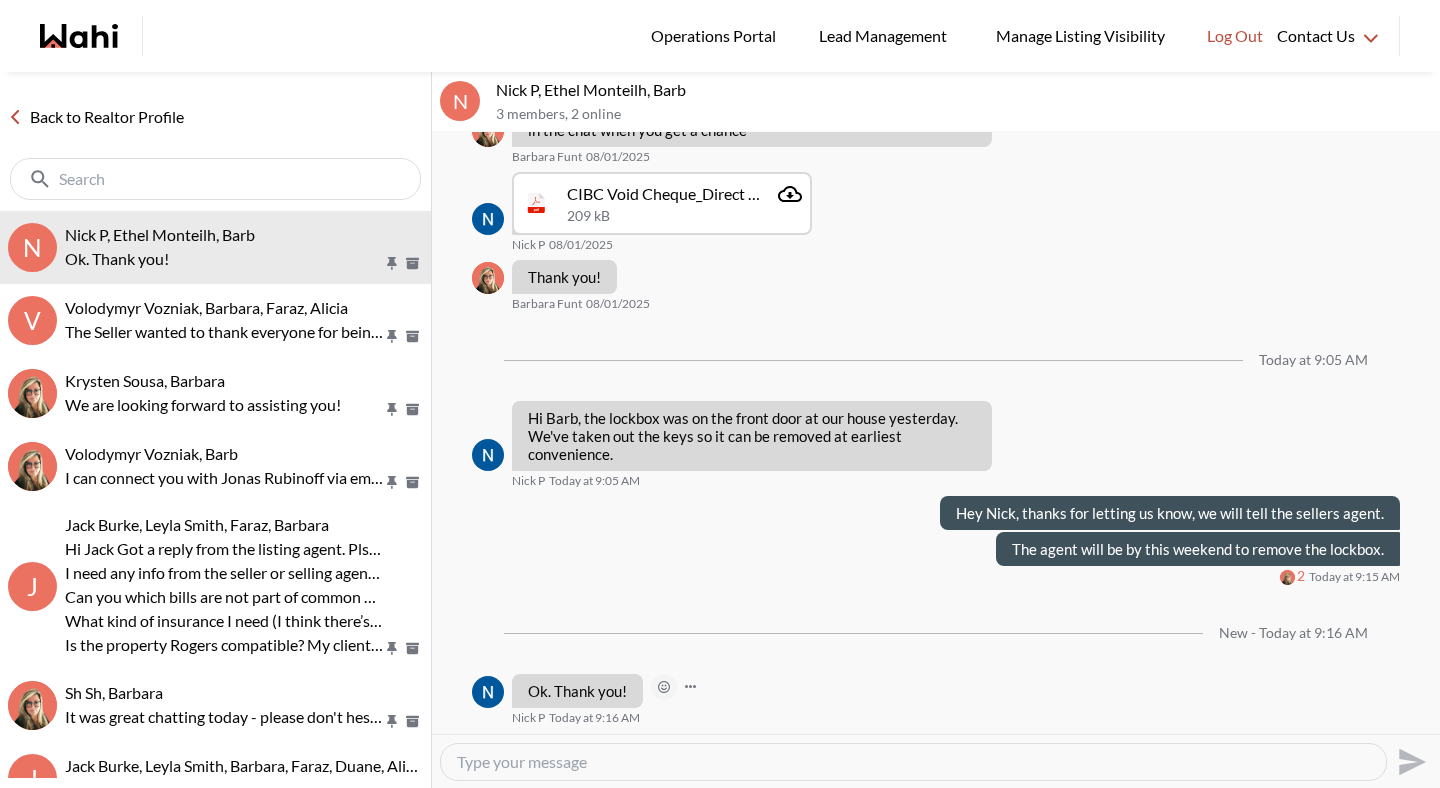 click at bounding box center (664, 687) 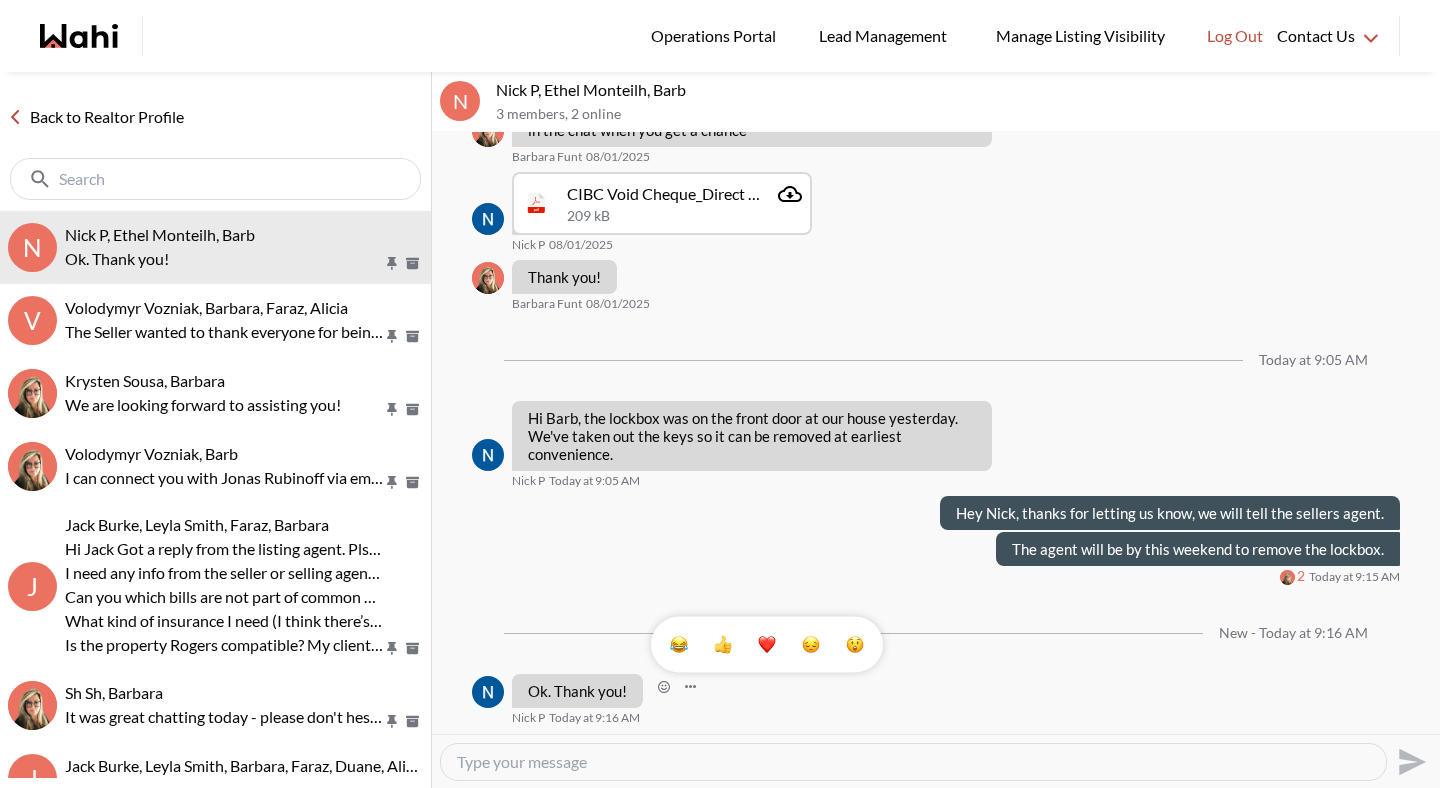 click at bounding box center (723, 645) 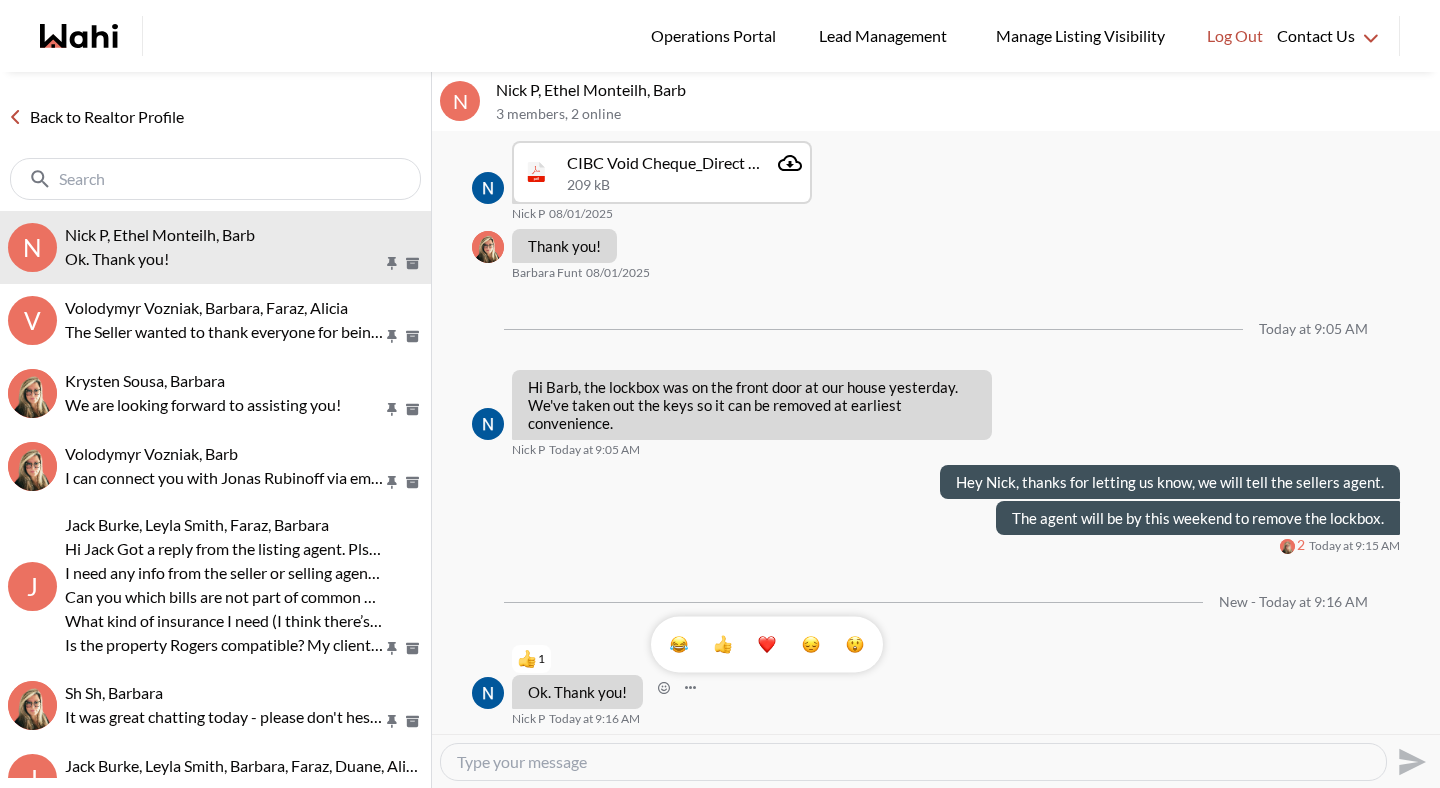 click at bounding box center (723, 645) 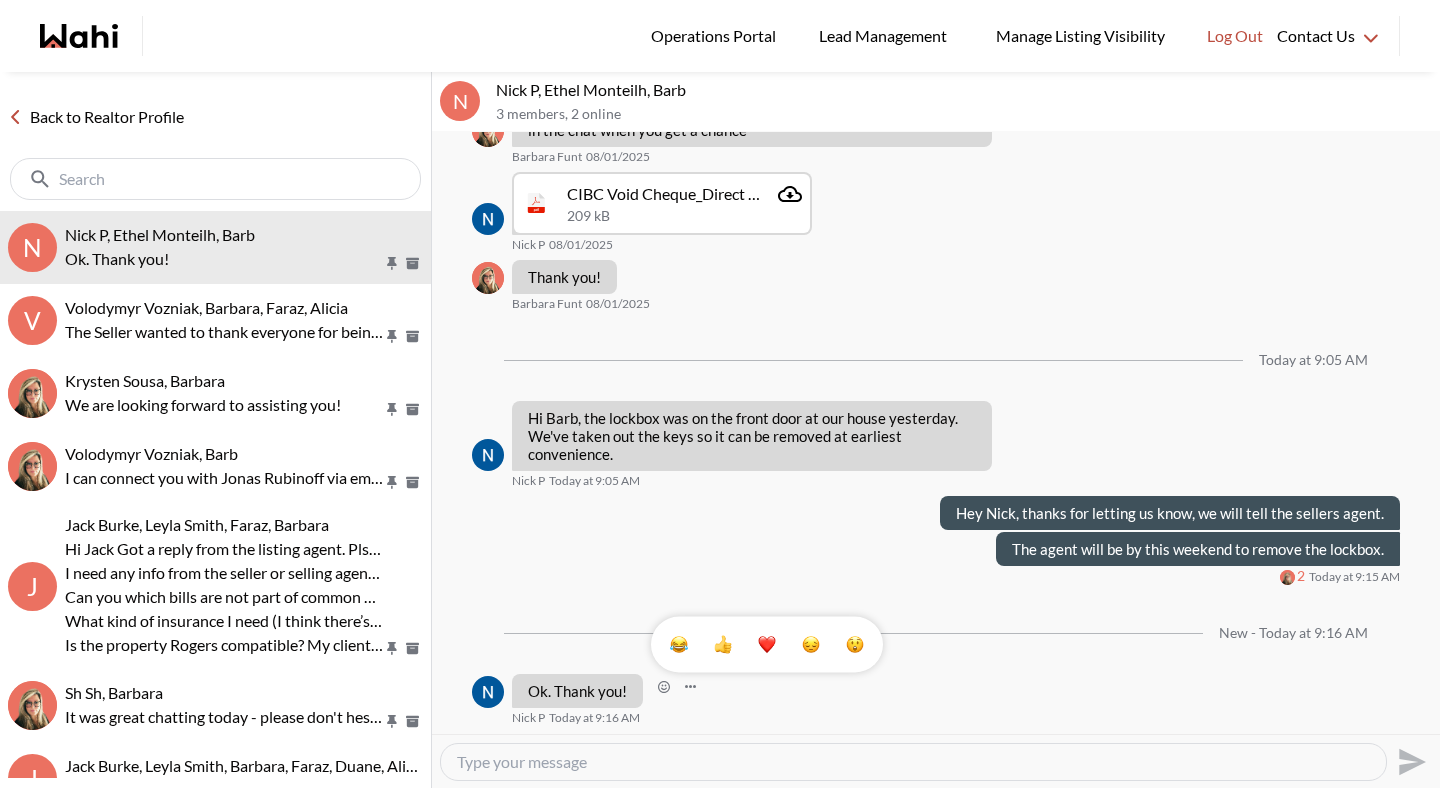 scroll, scrollTop: 1548, scrollLeft: 0, axis: vertical 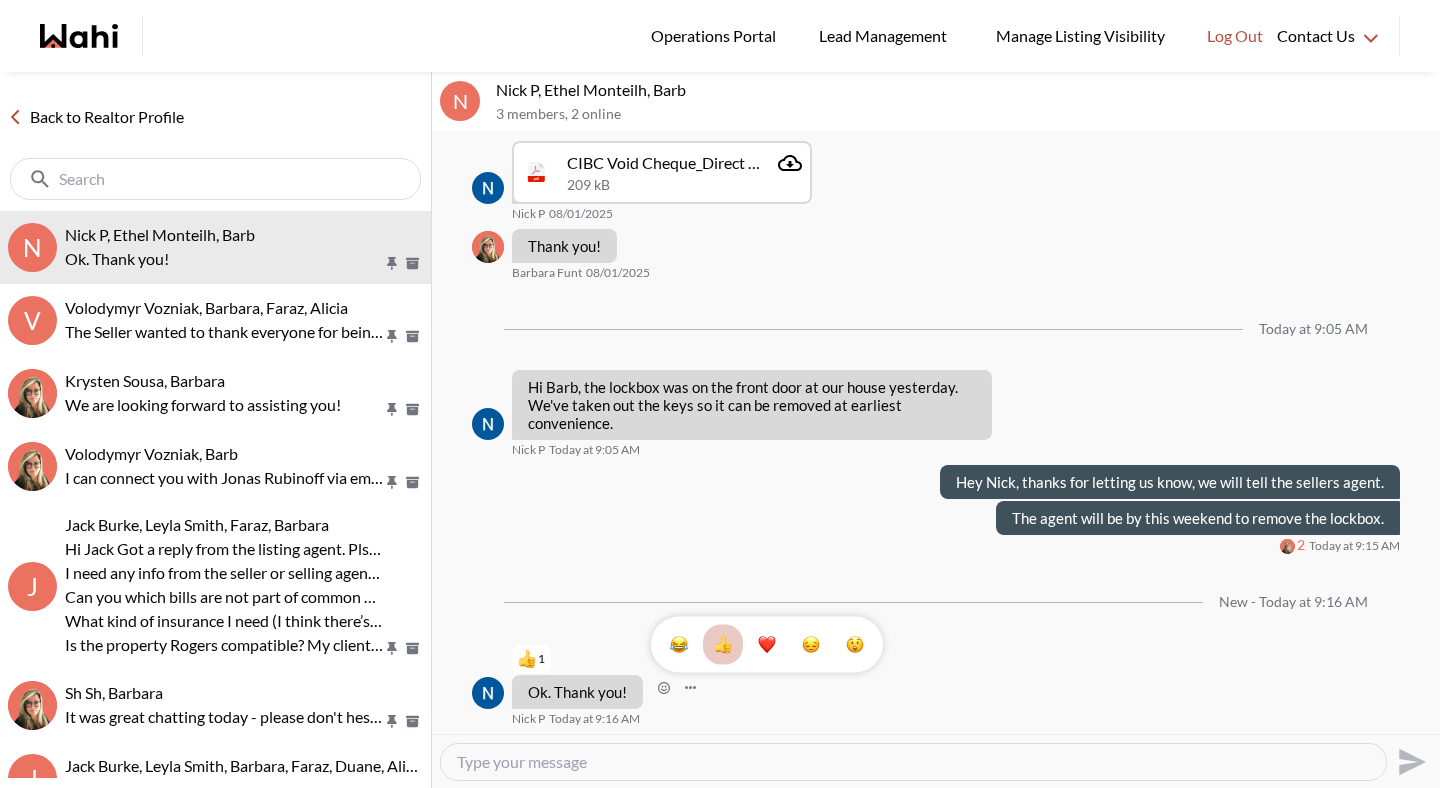 click on "Back to Realtor Profile" at bounding box center [96, 117] 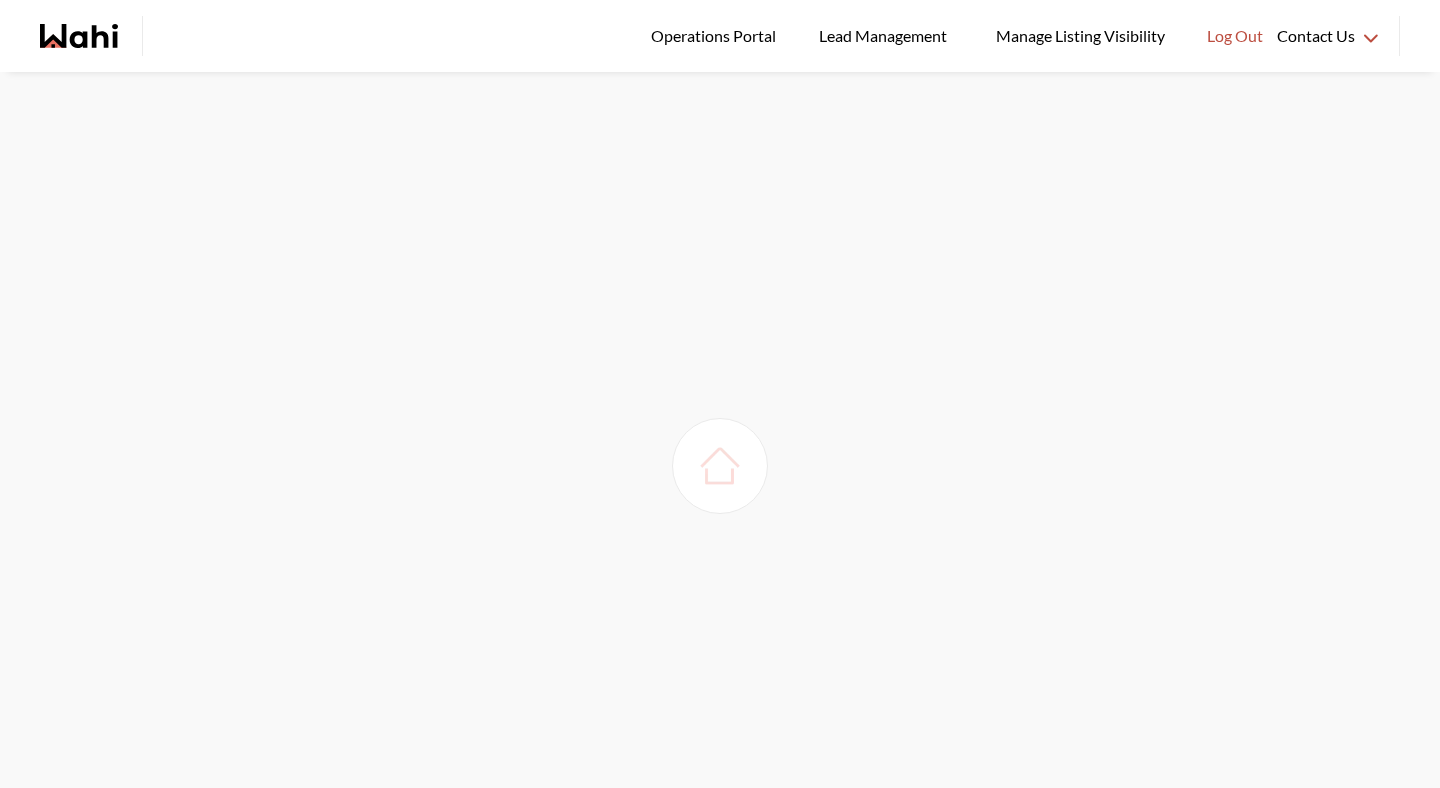 scroll, scrollTop: 0, scrollLeft: 0, axis: both 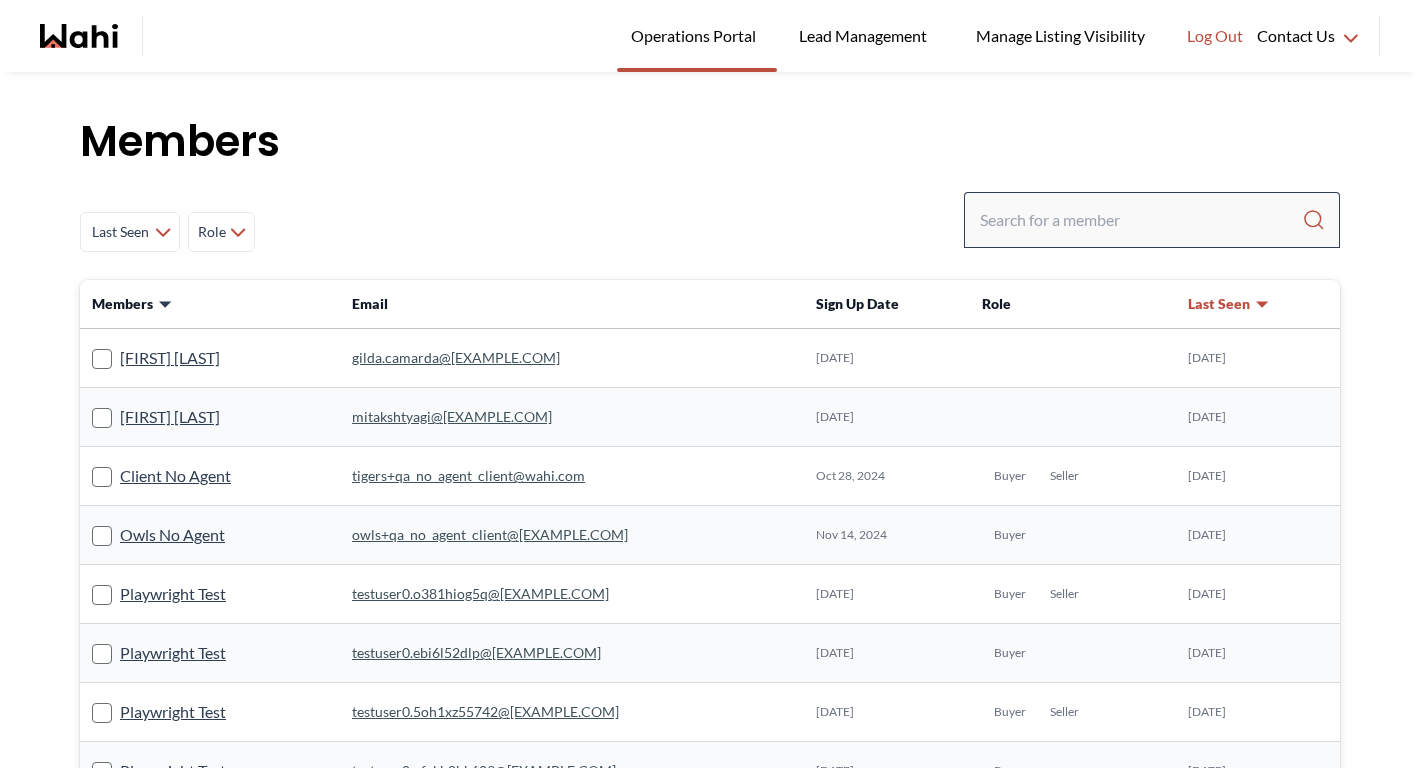 click at bounding box center [1152, 220] 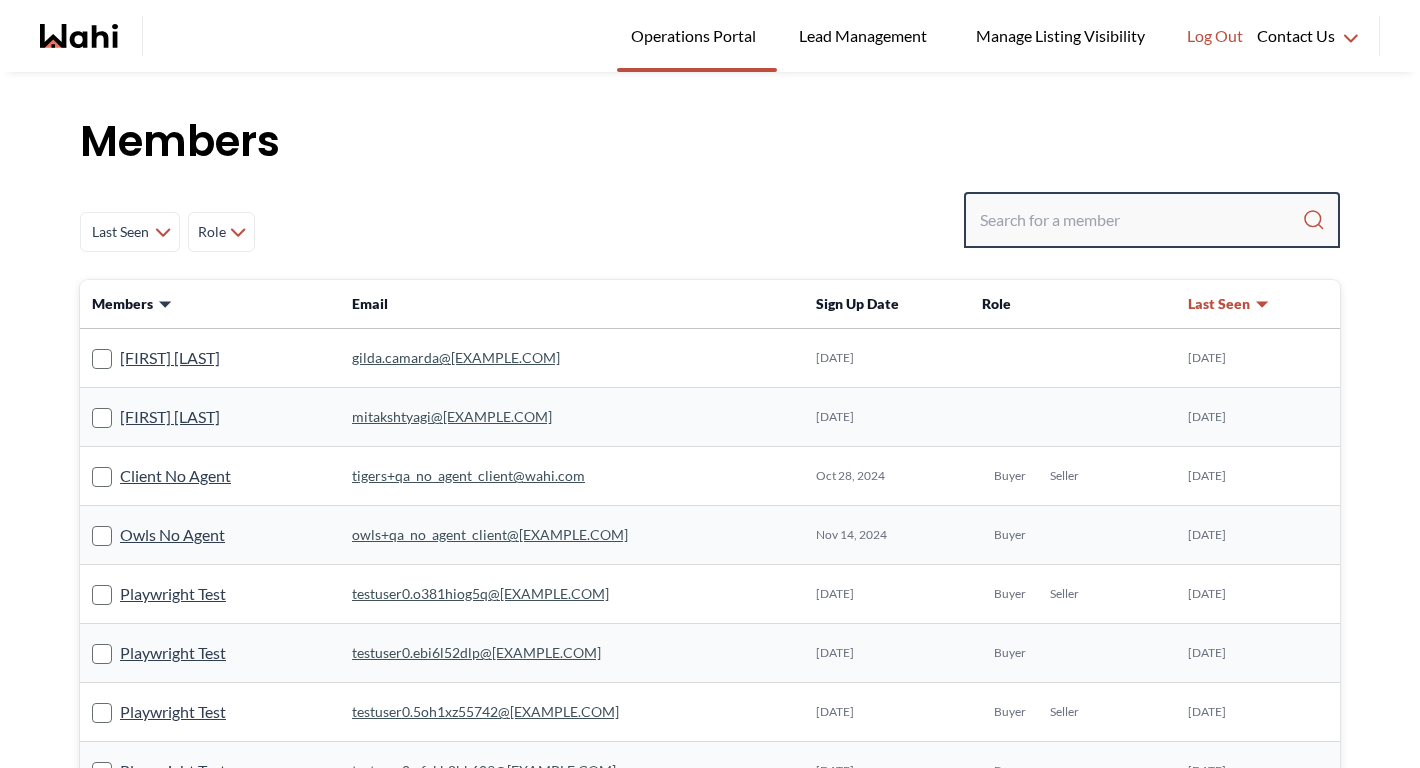 click at bounding box center (1141, 220) 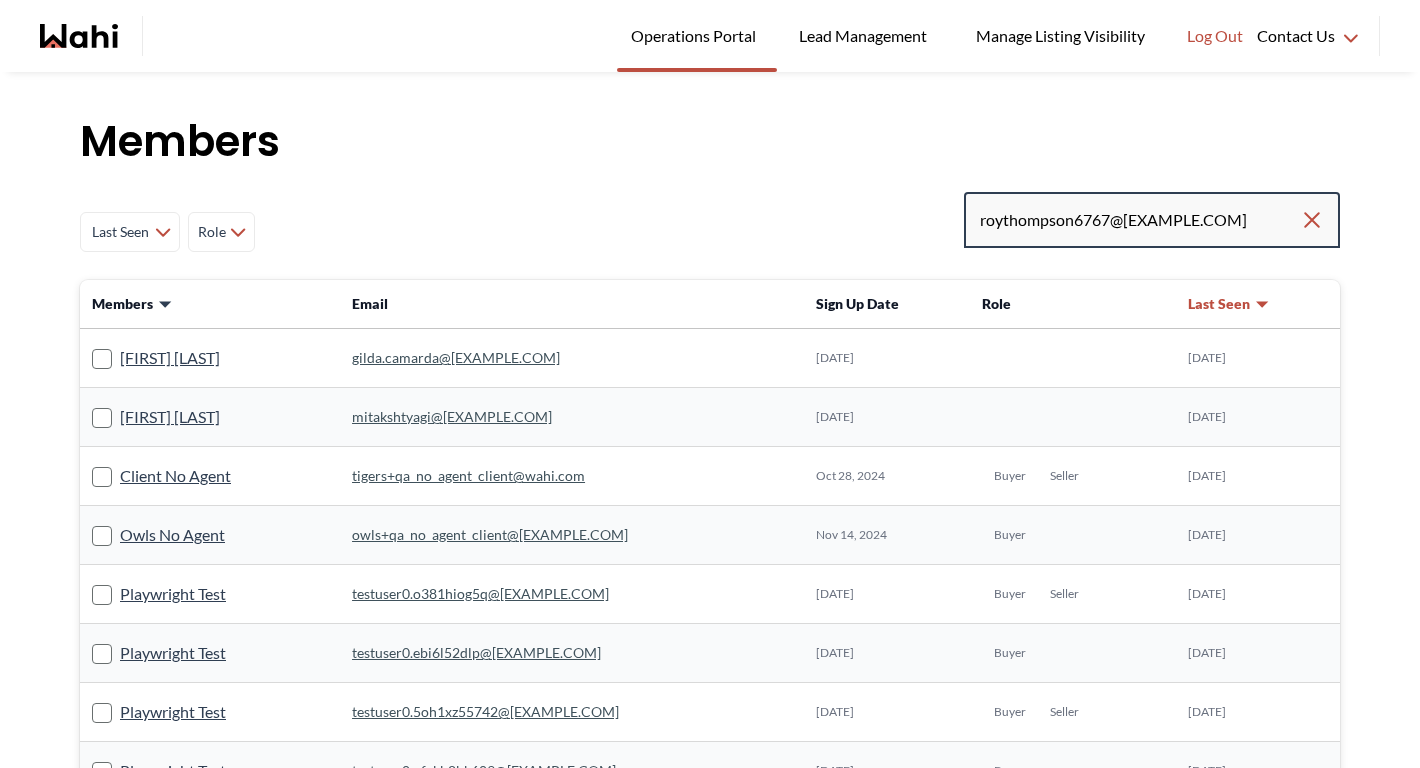 type on "roythompson6767@gmail.com" 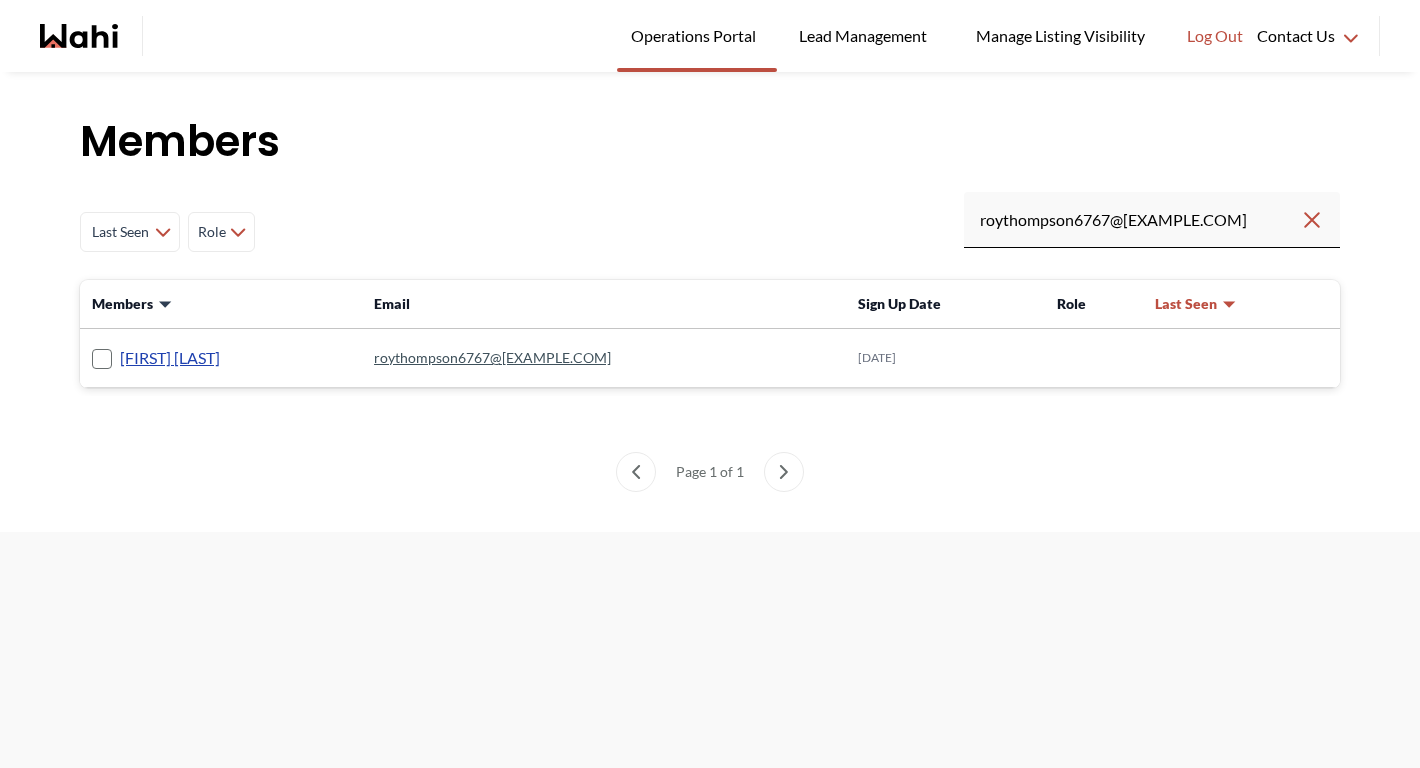 click on "Roy Thompson" at bounding box center [170, 358] 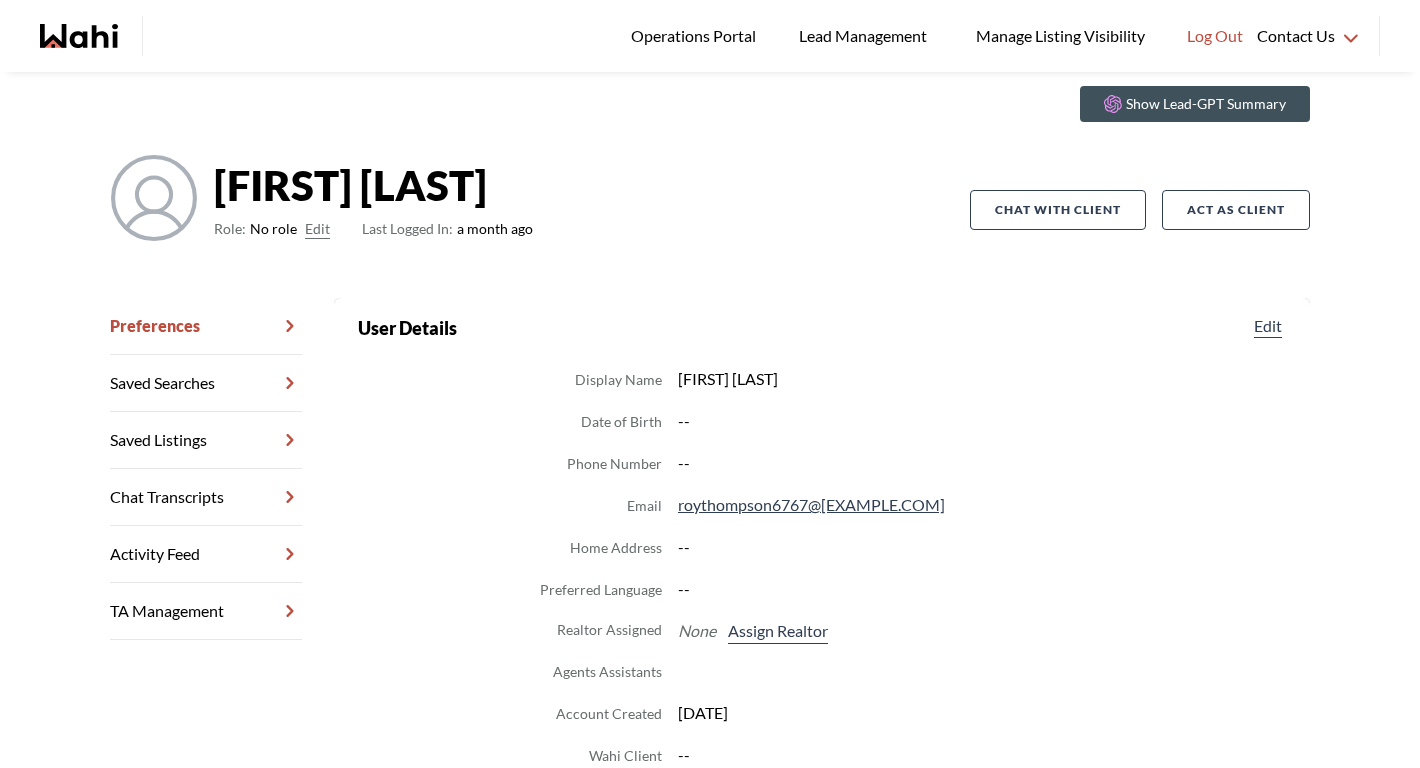 scroll, scrollTop: 96, scrollLeft: 0, axis: vertical 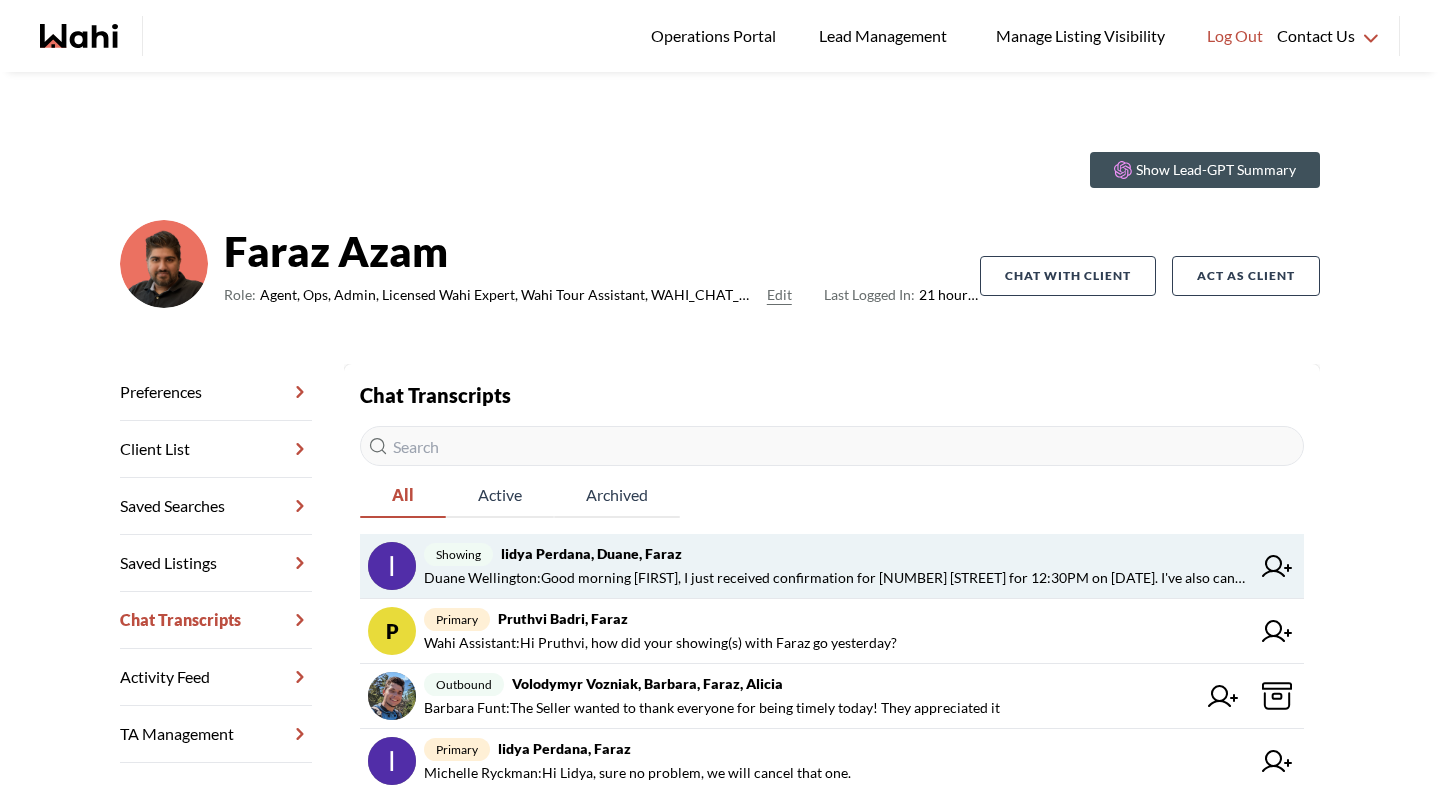 click on "lidya perdana, Duane, Faraz" at bounding box center [591, 553] 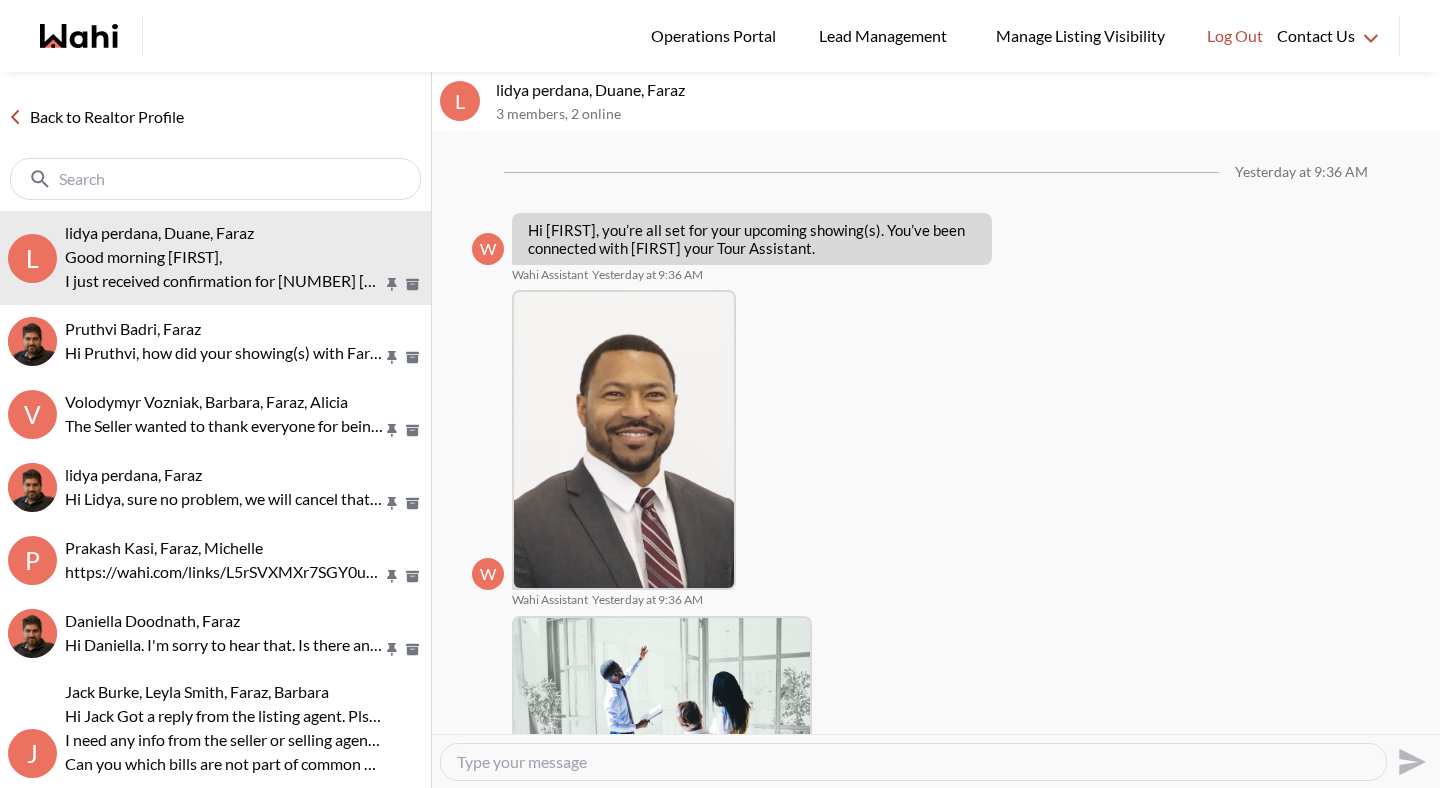 scroll, scrollTop: 762, scrollLeft: 0, axis: vertical 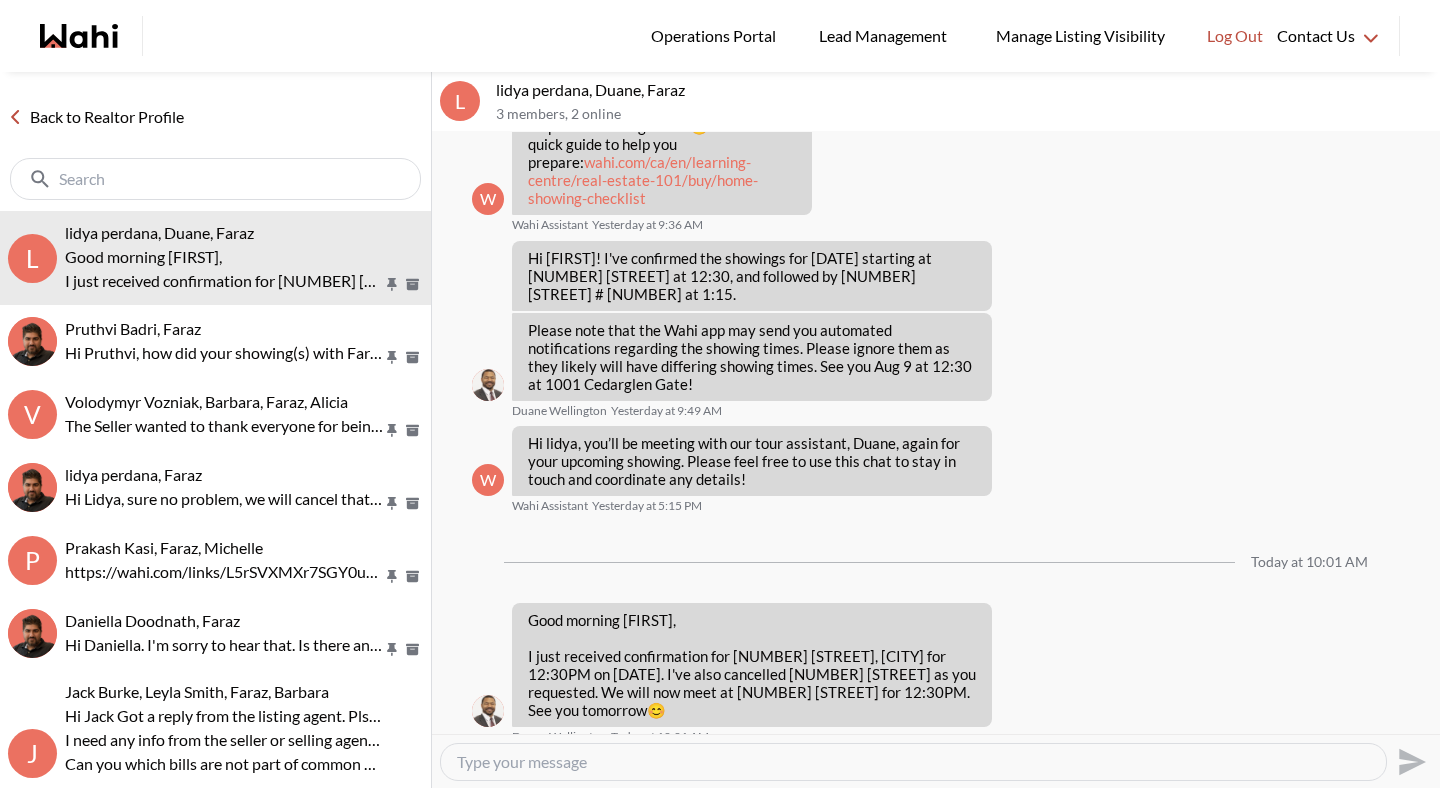 click on "Back to Realtor Profile" at bounding box center (96, 117) 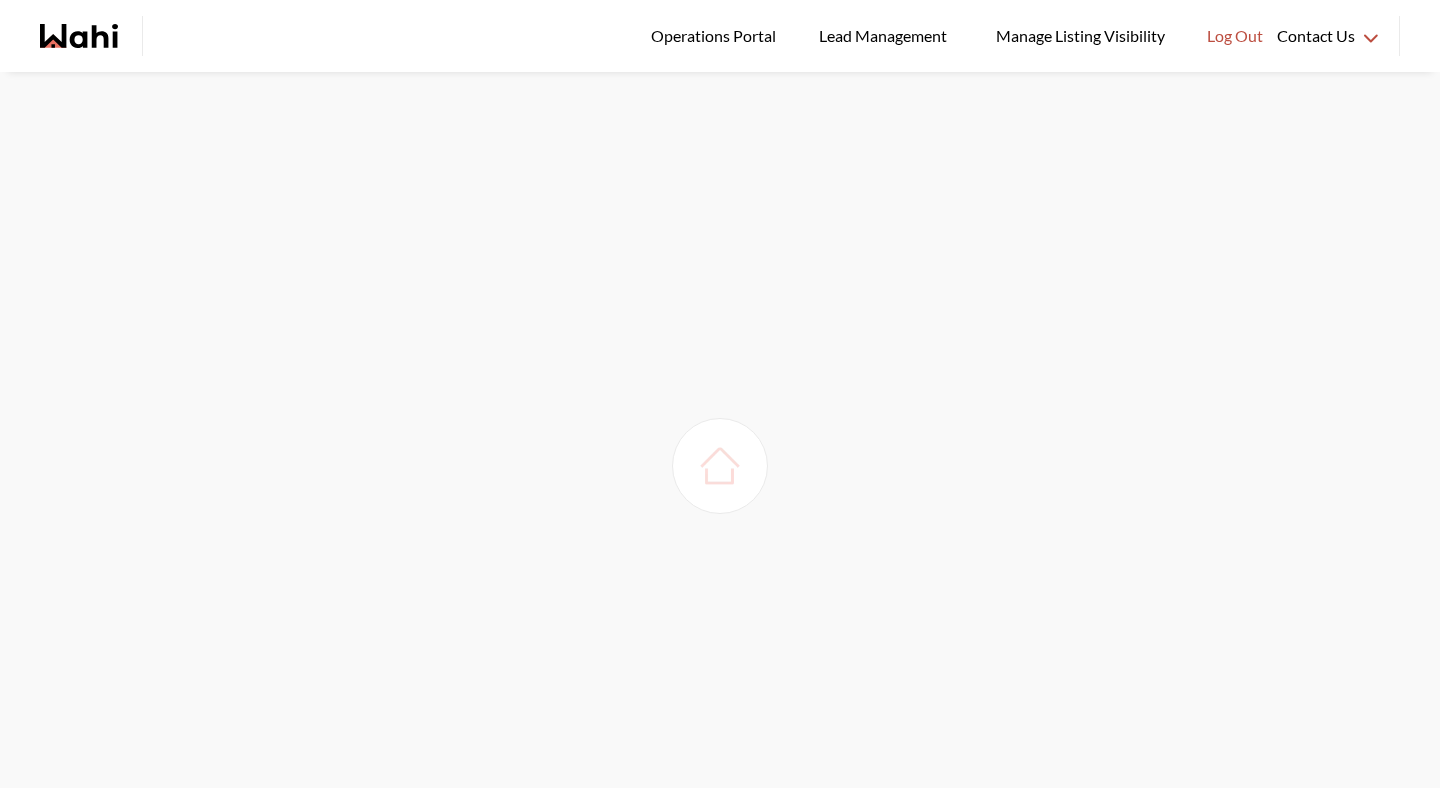 scroll, scrollTop: 0, scrollLeft: 0, axis: both 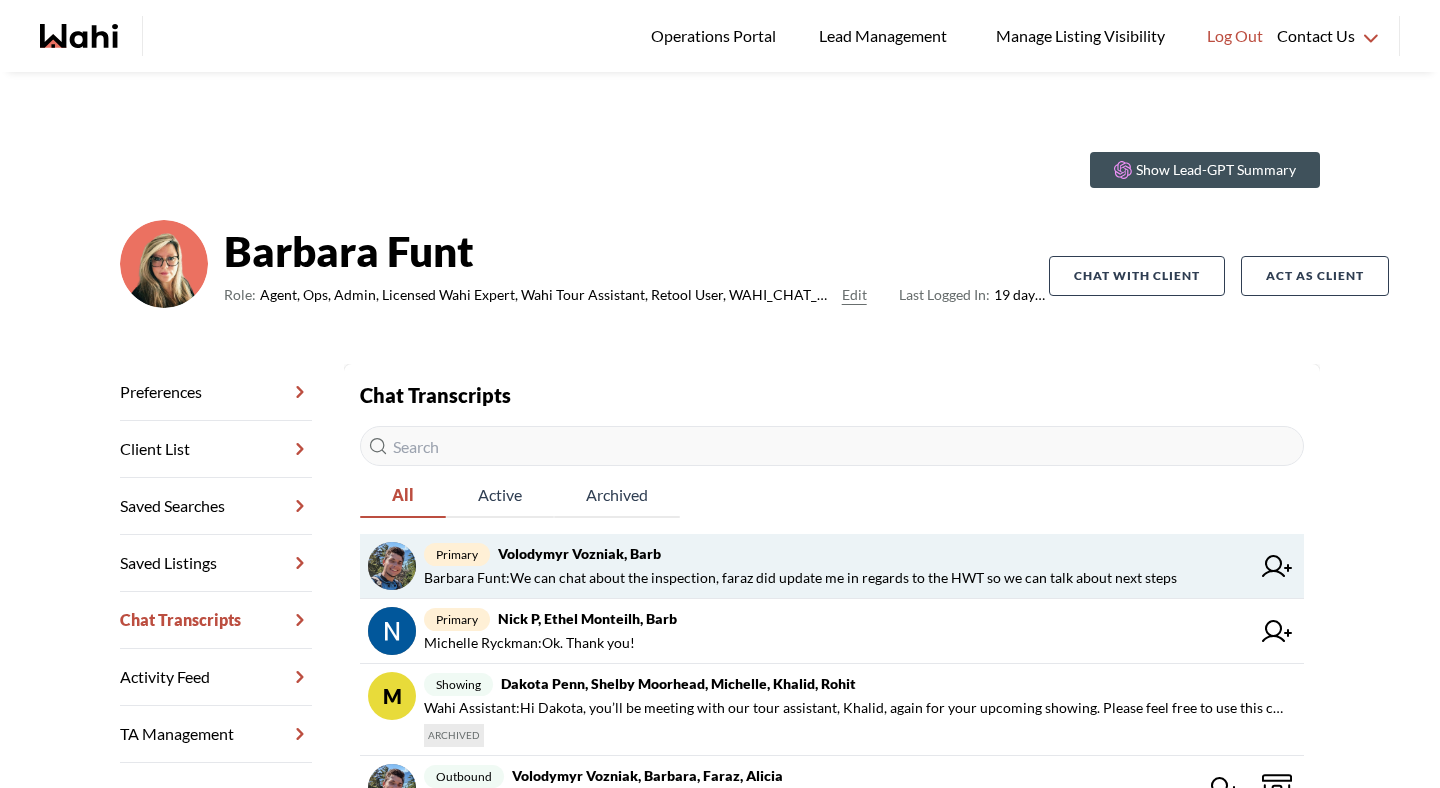 click on "primary Volodymyr Vozniak, Barb" at bounding box center [837, 554] 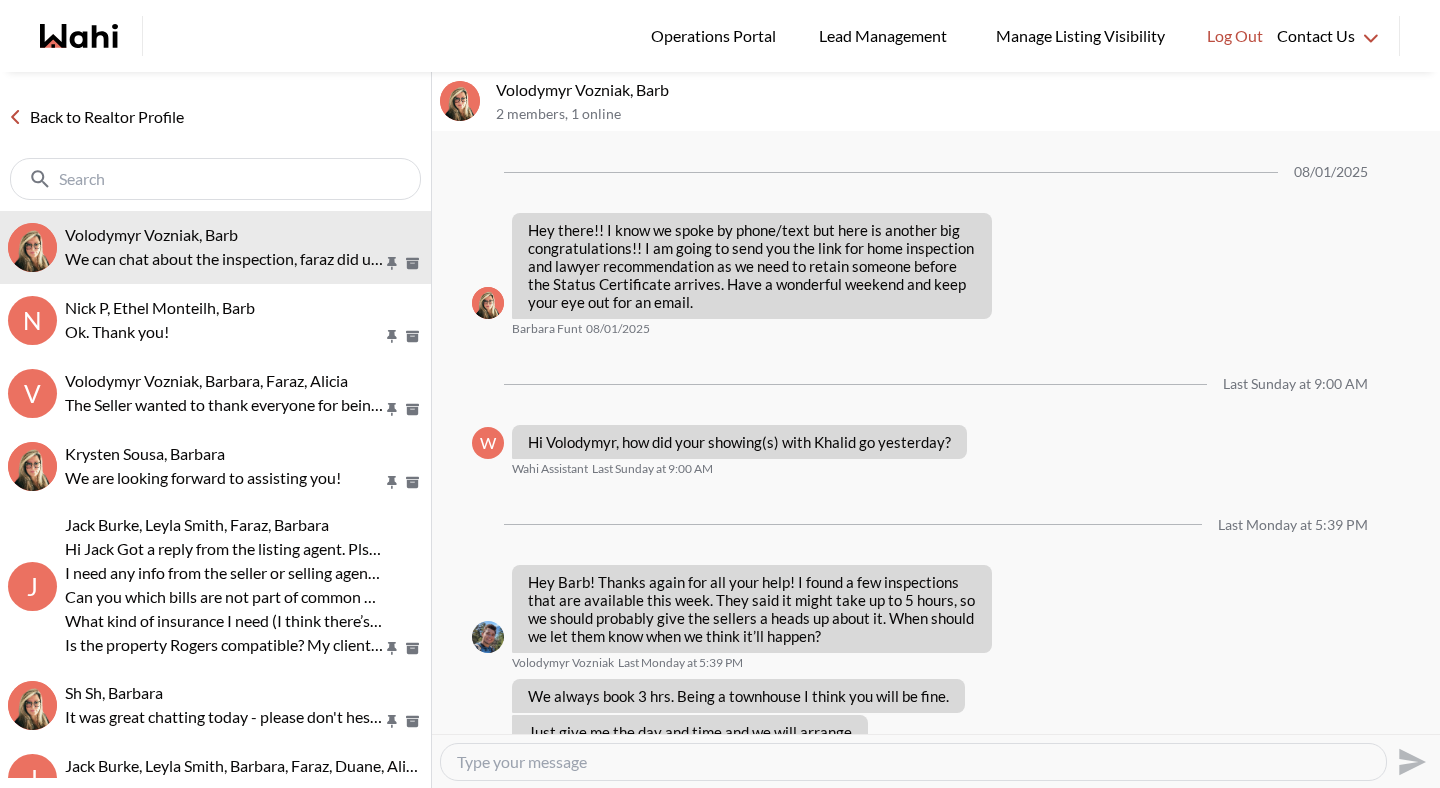 scroll, scrollTop: 2188, scrollLeft: 0, axis: vertical 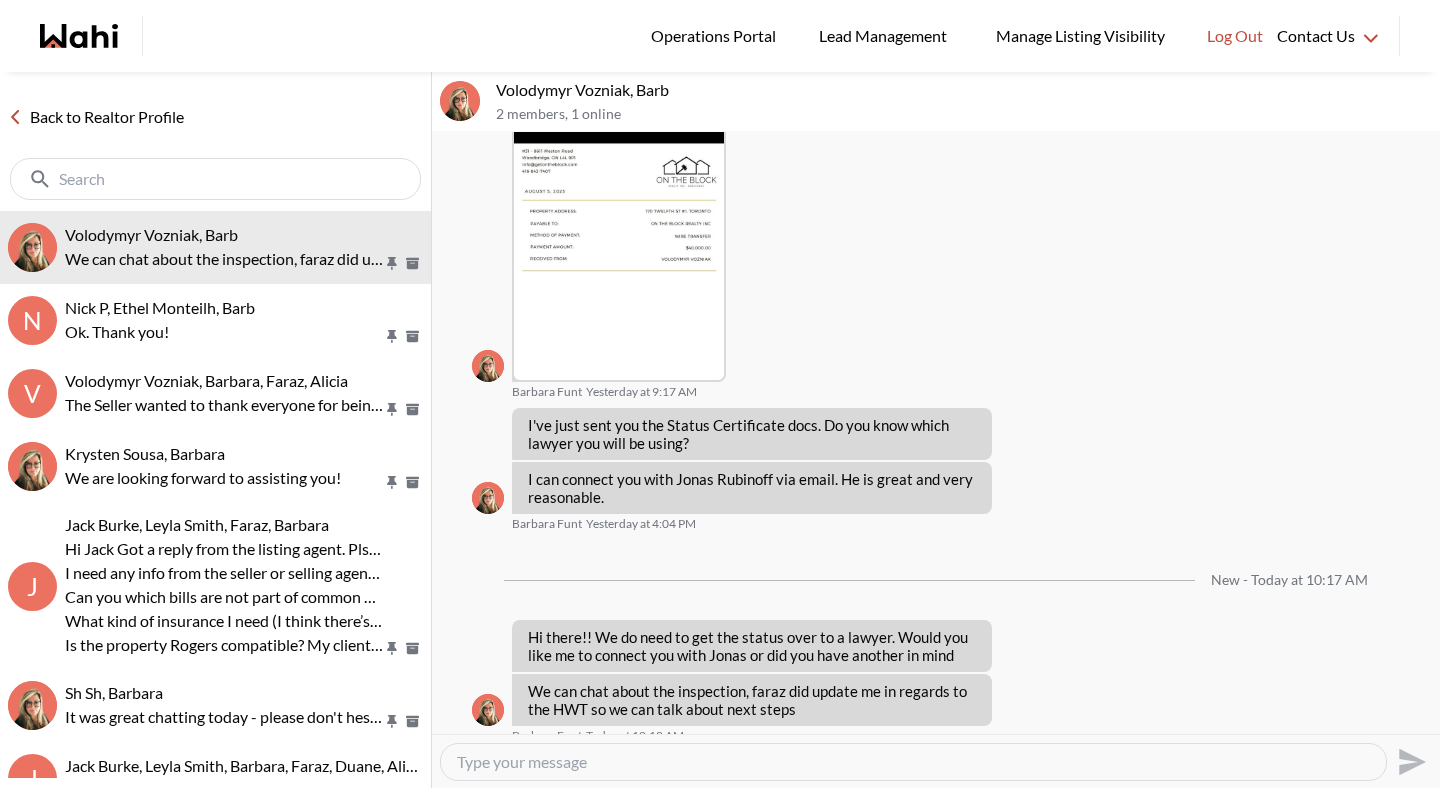 click on "Back to Realtor Profile" at bounding box center (96, 117) 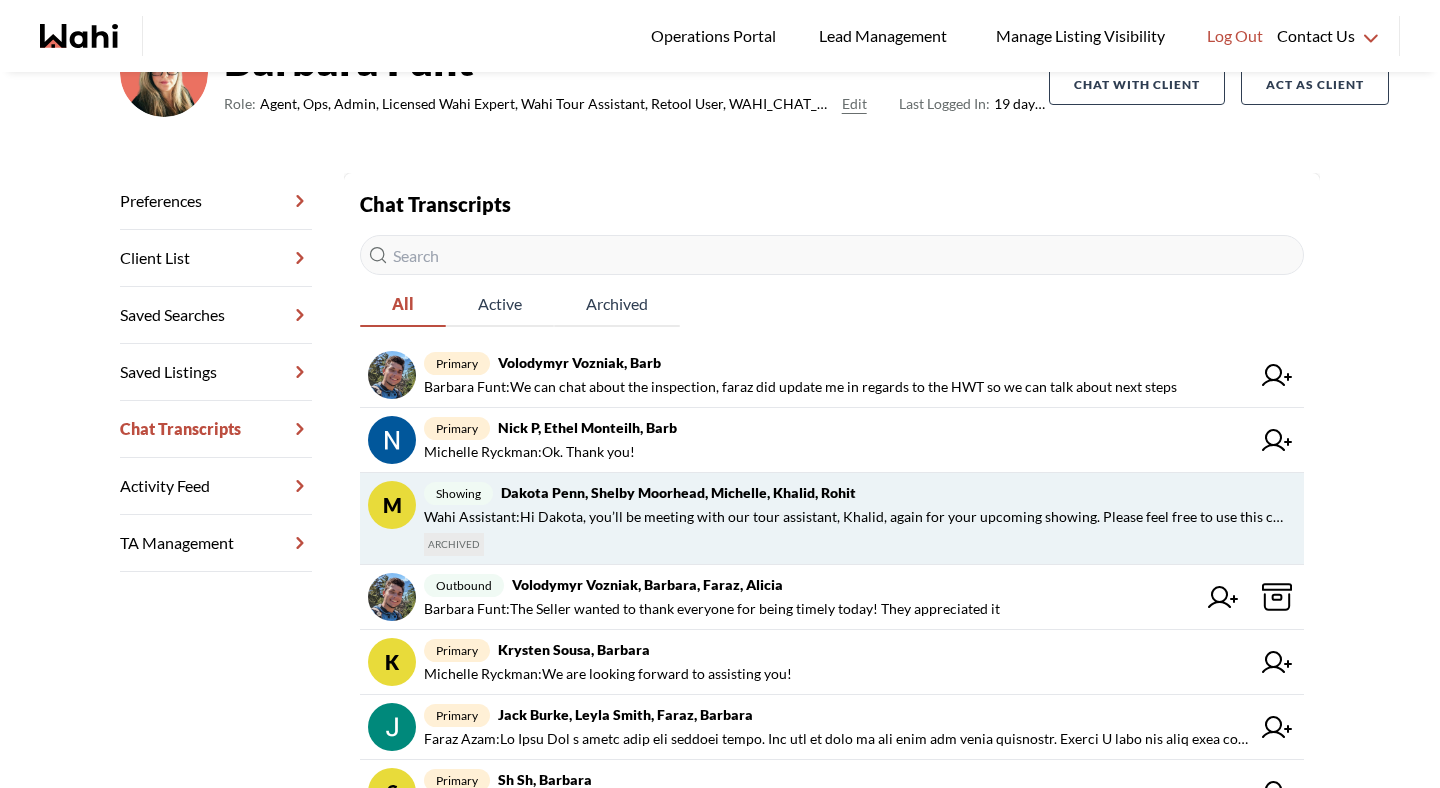 scroll, scrollTop: 156, scrollLeft: 0, axis: vertical 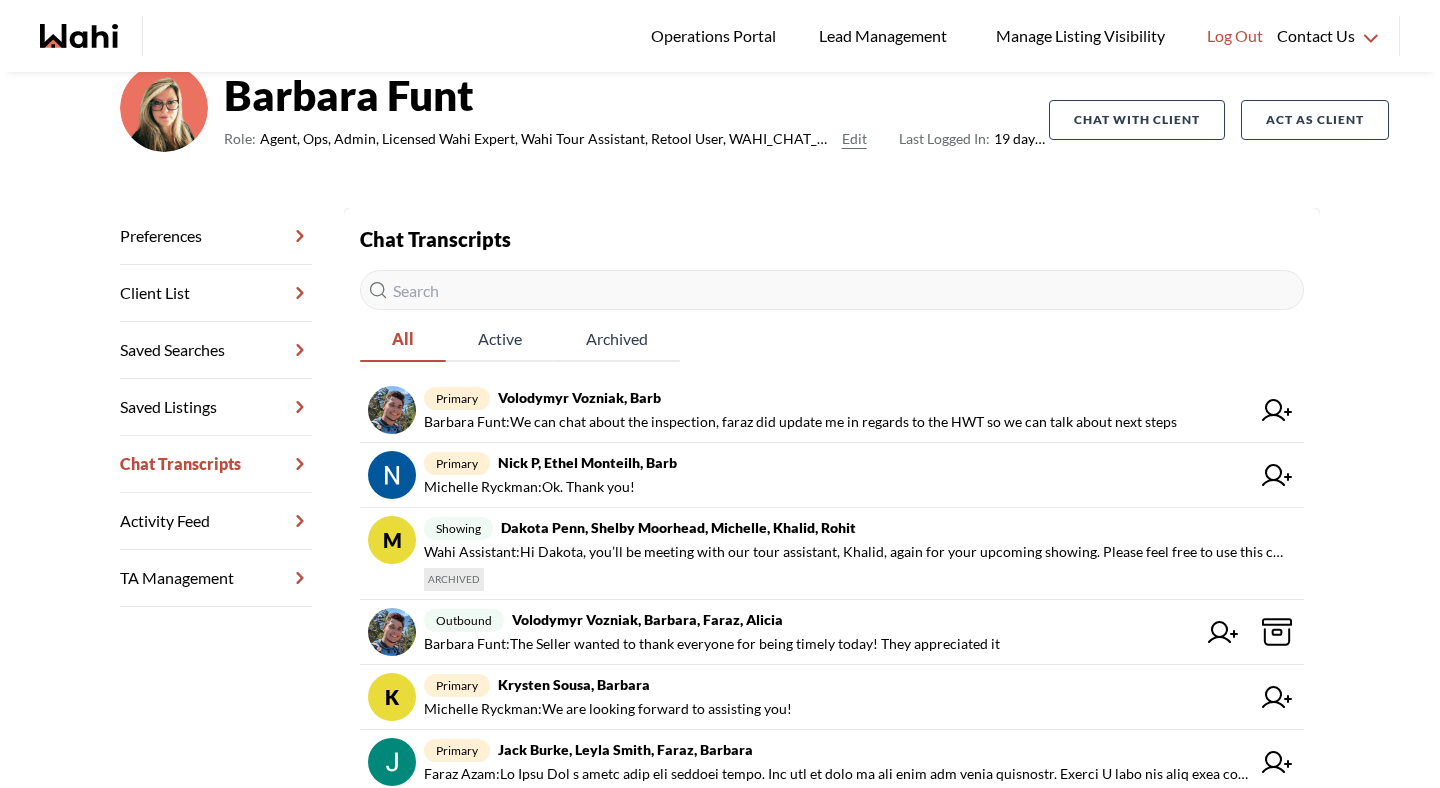 click at bounding box center (832, 290) 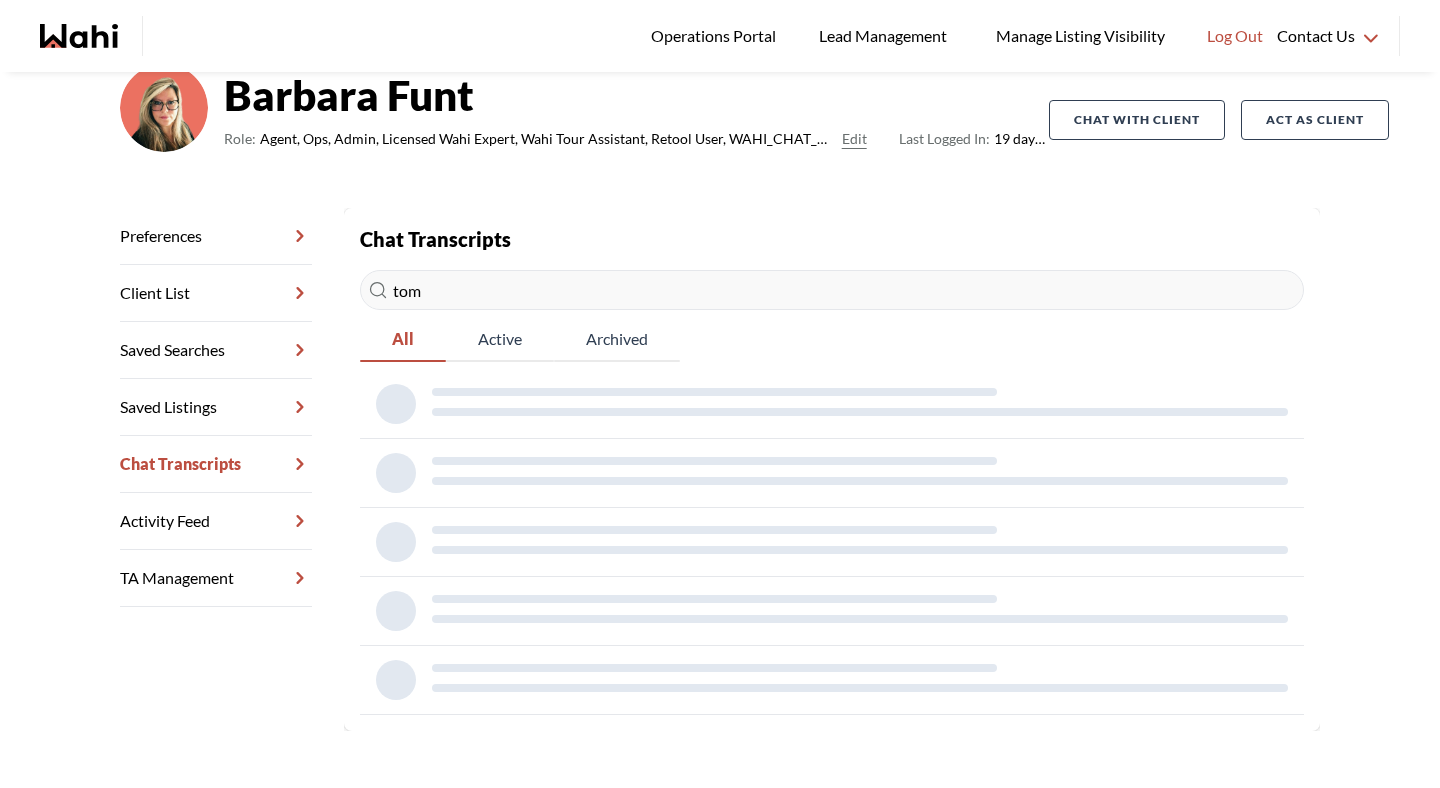 scroll, scrollTop: 72, scrollLeft: 0, axis: vertical 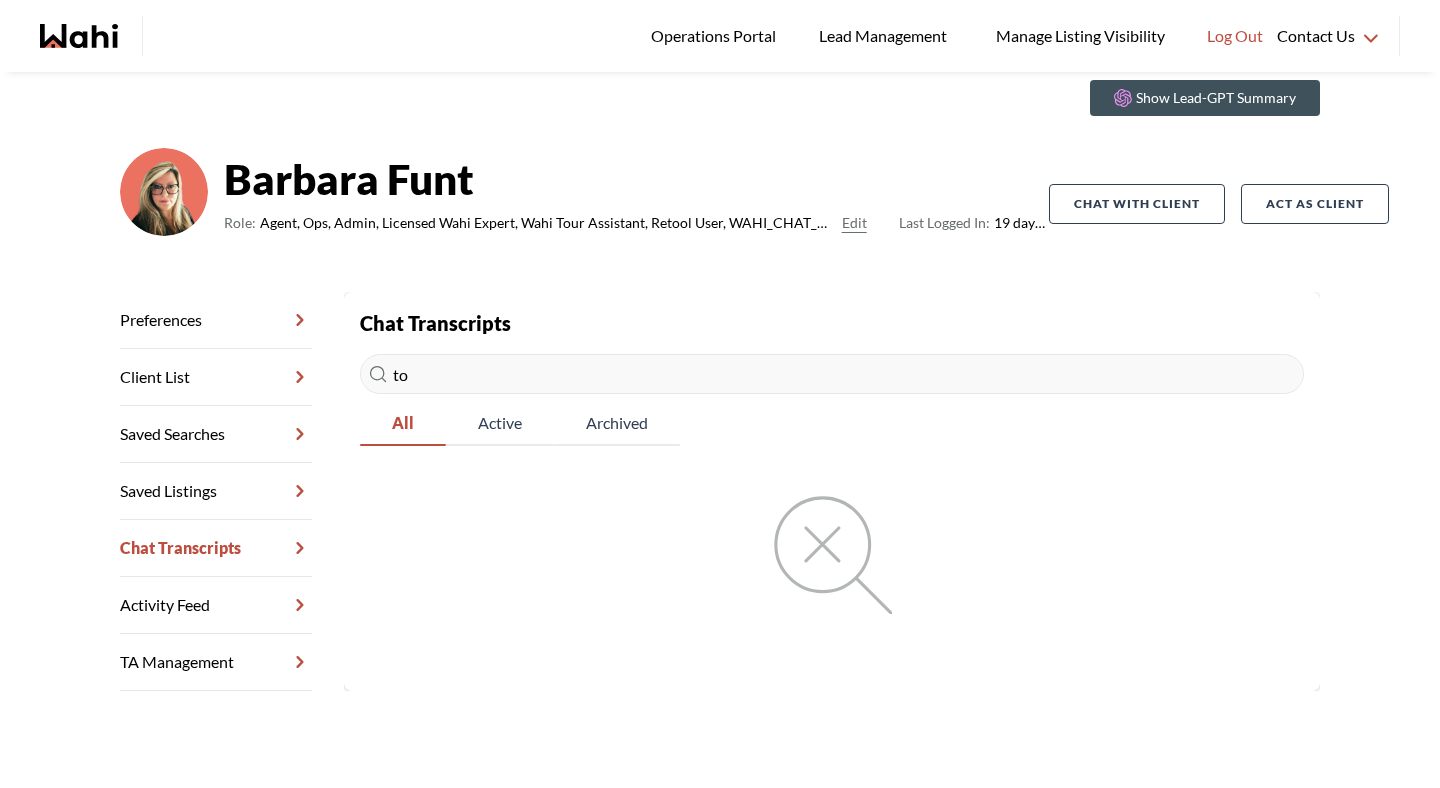 type on "t" 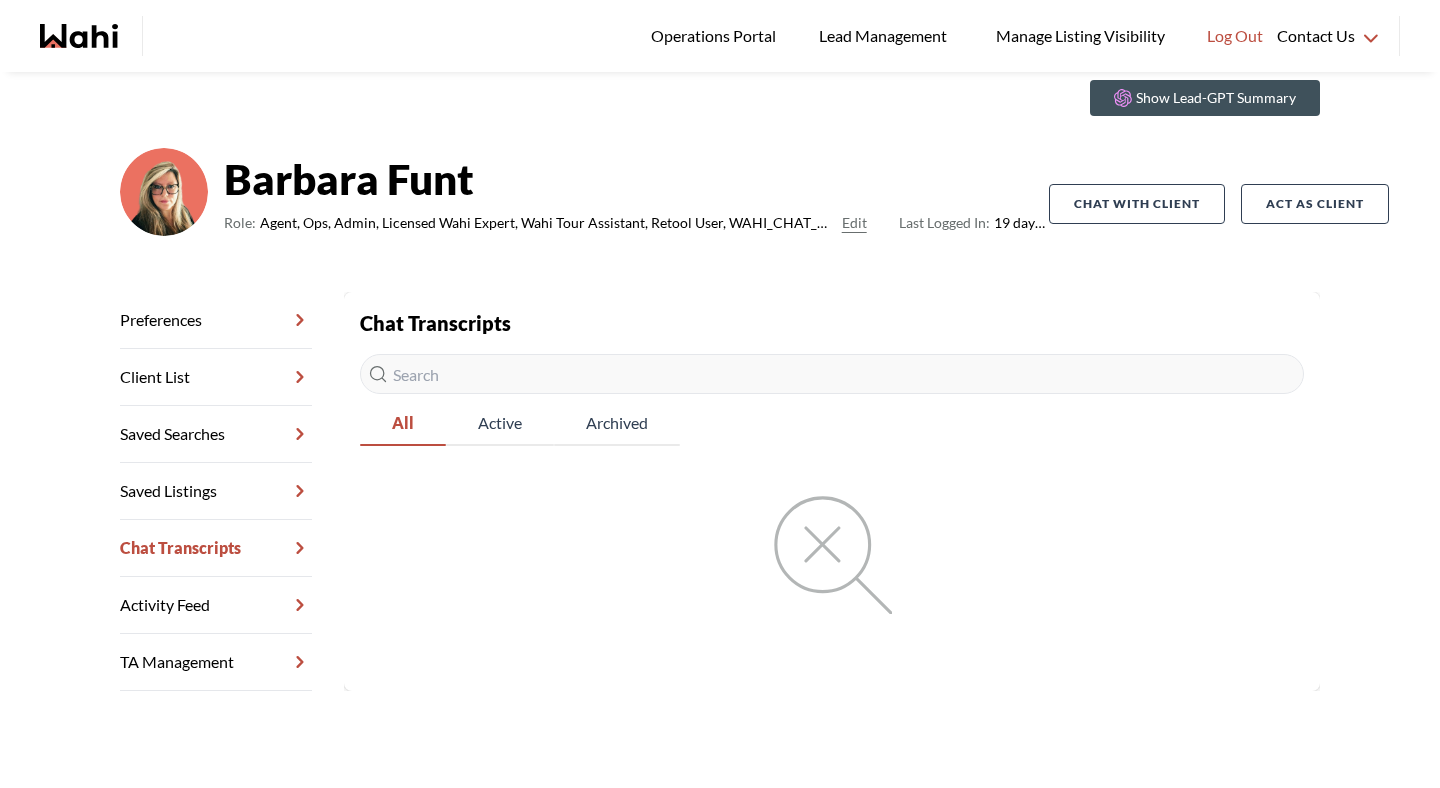 scroll, scrollTop: 156, scrollLeft: 0, axis: vertical 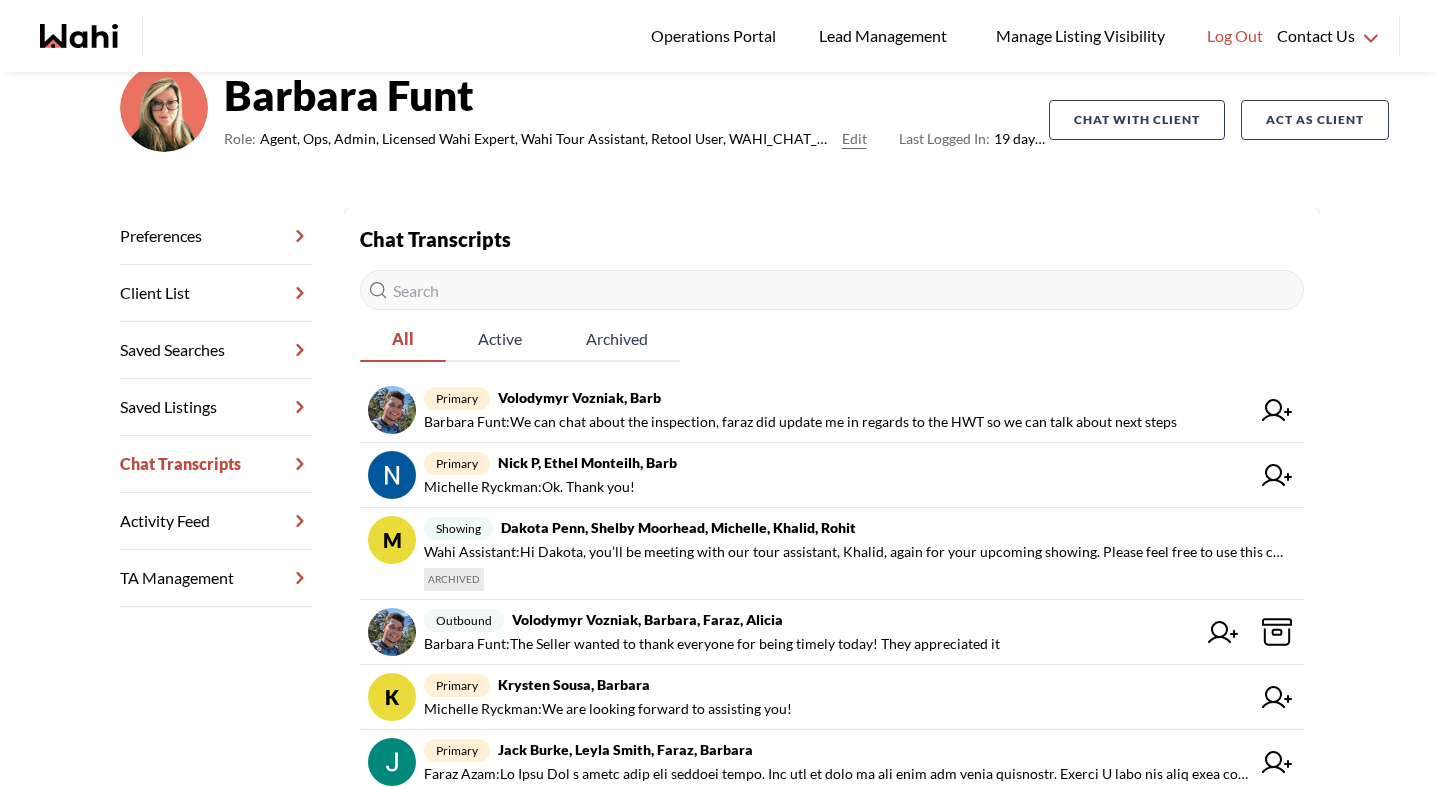 click at bounding box center (832, 290) 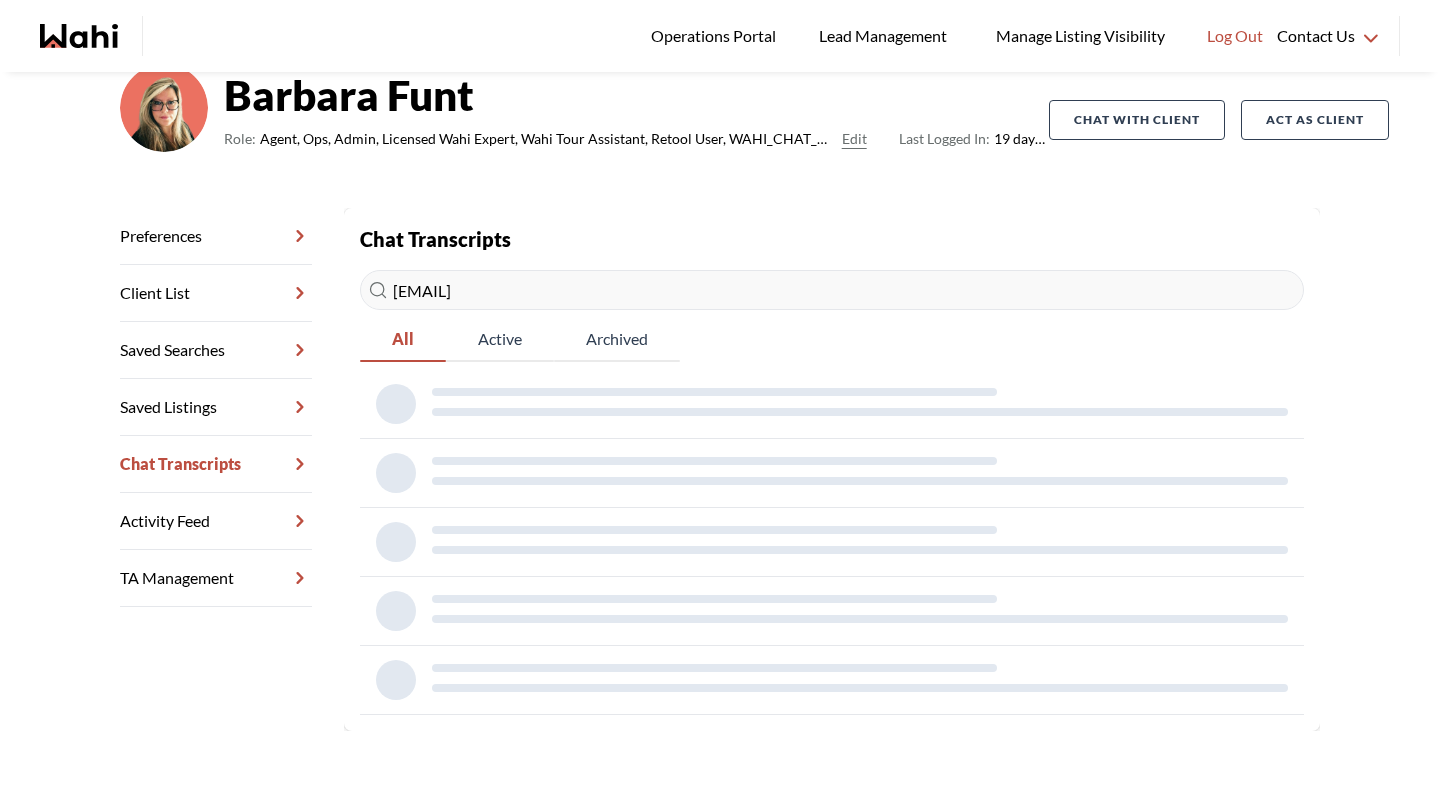 scroll, scrollTop: 72, scrollLeft: 0, axis: vertical 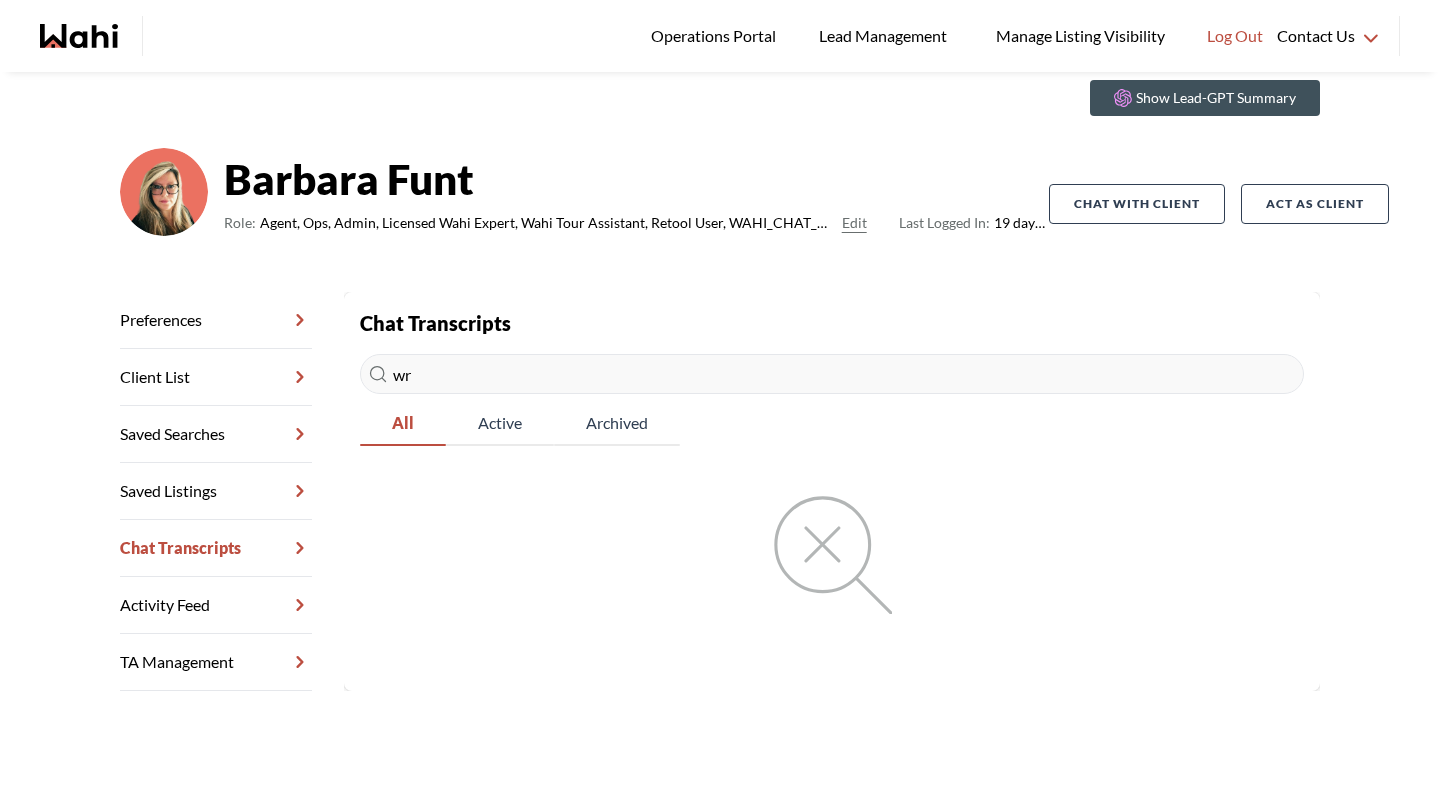 type on "w" 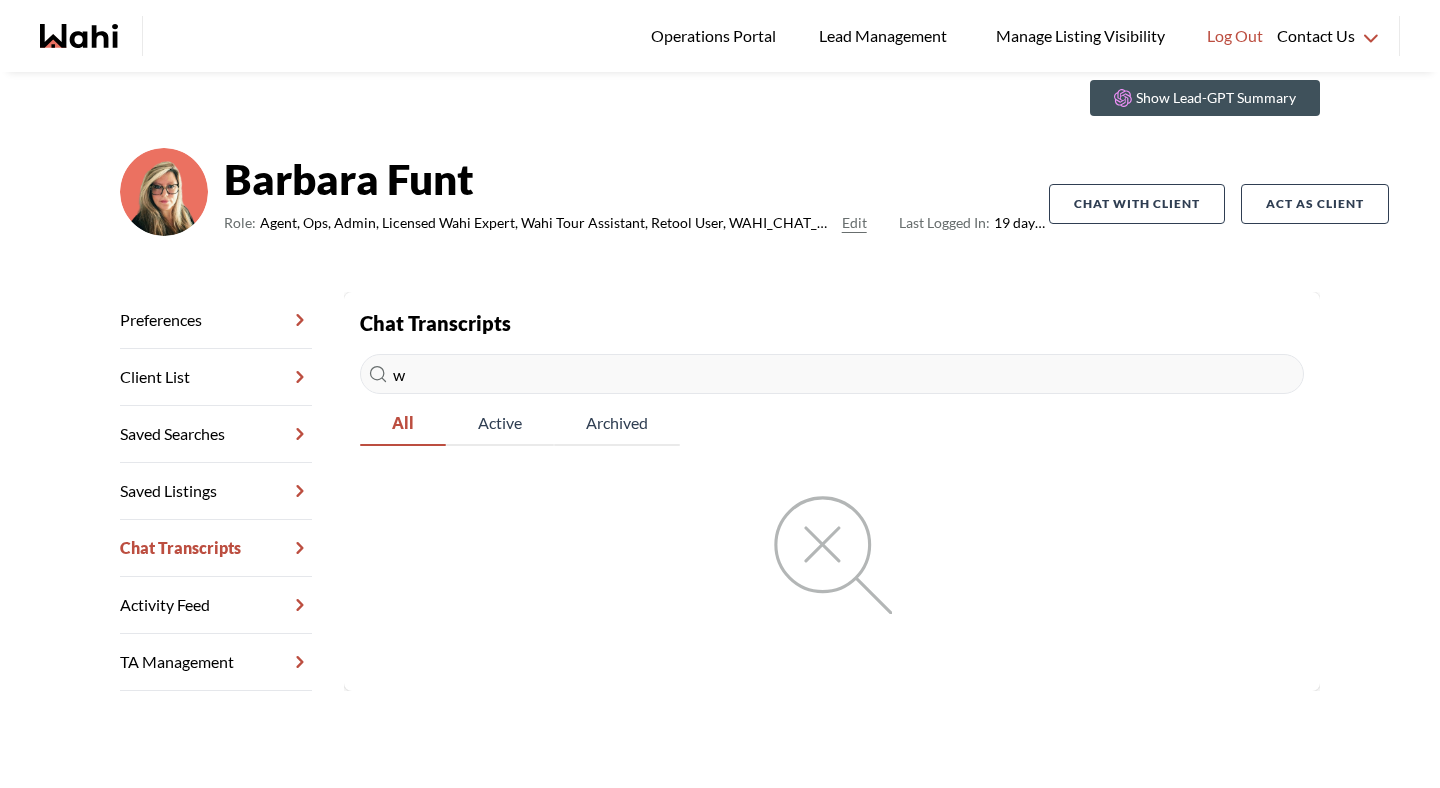 type 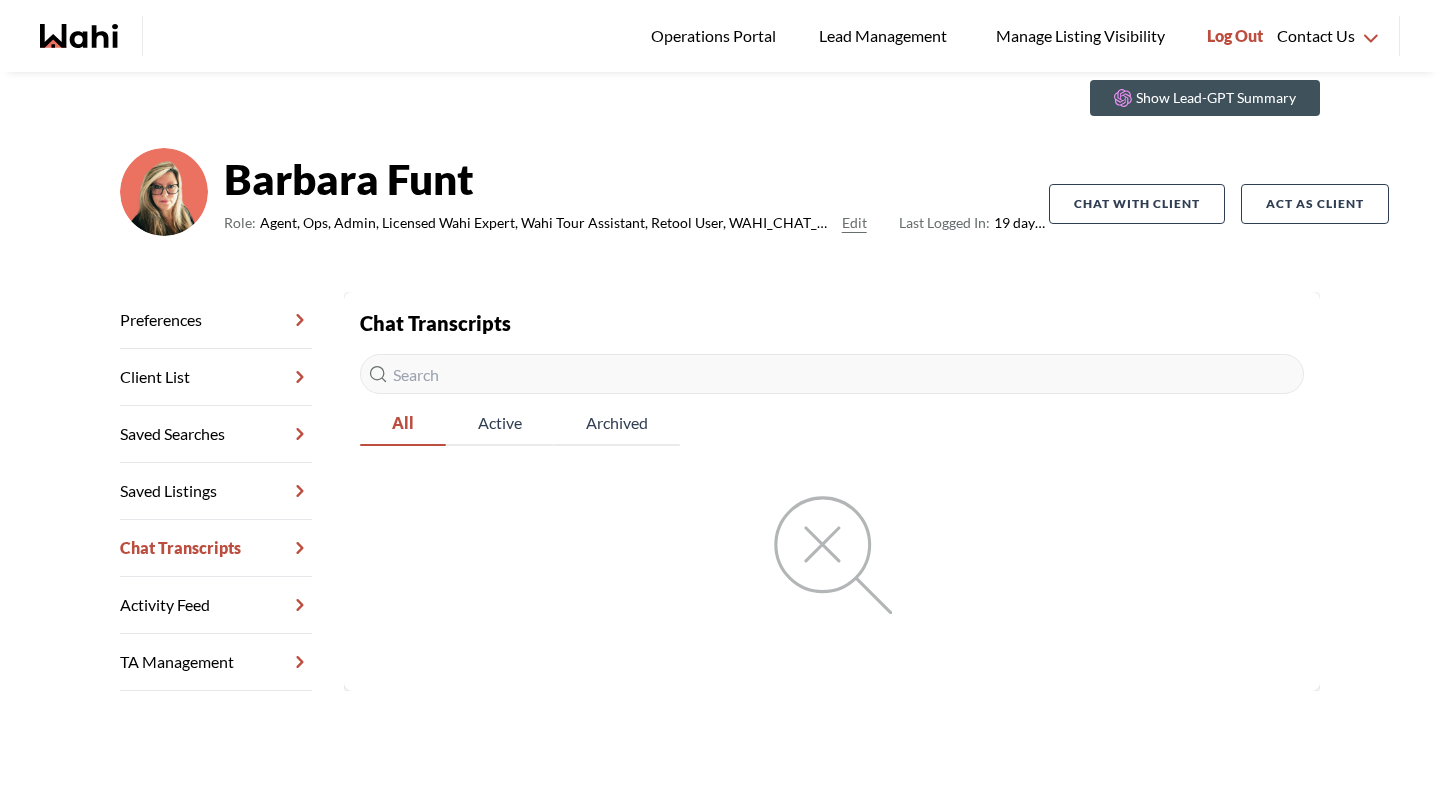 scroll, scrollTop: 156, scrollLeft: 0, axis: vertical 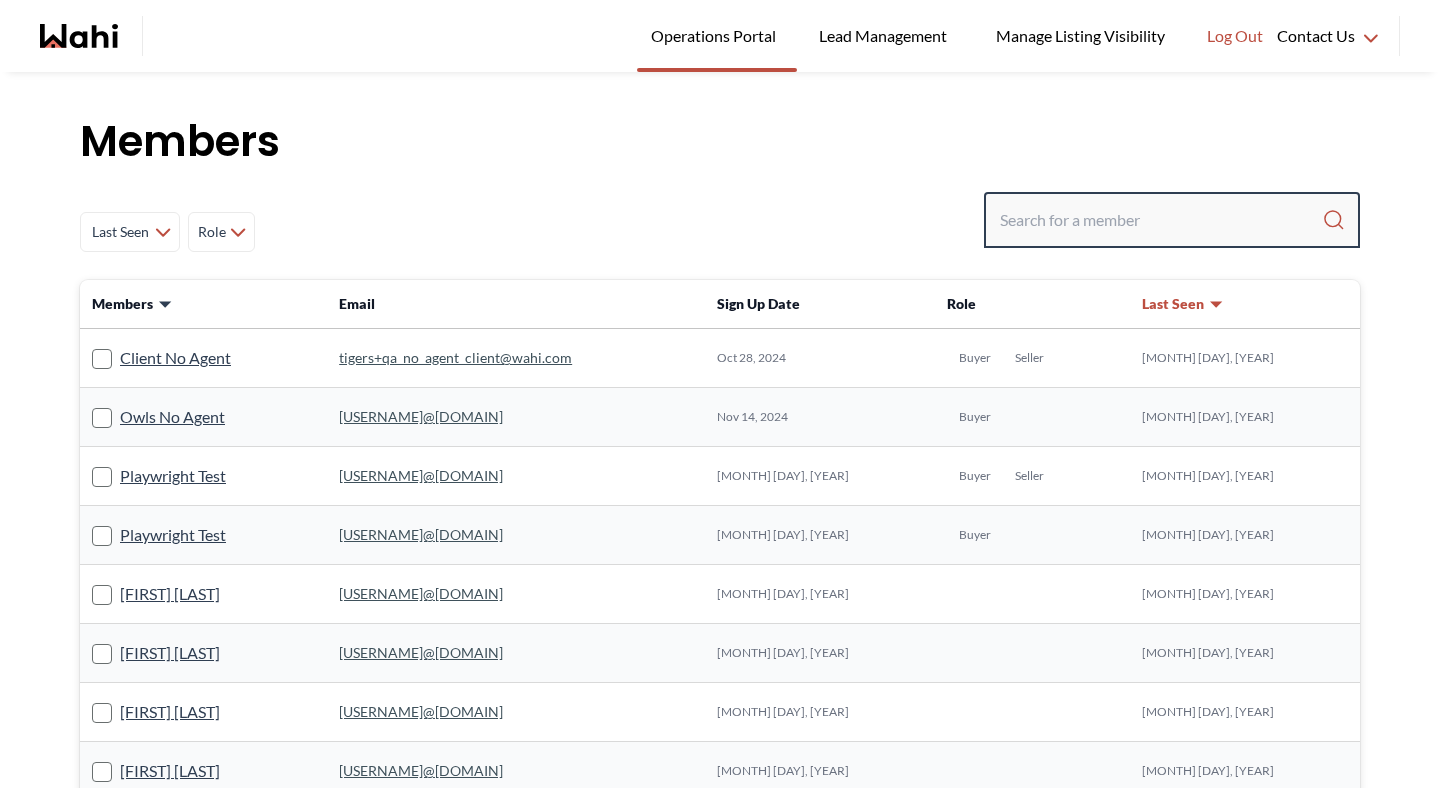 click at bounding box center [1161, 220] 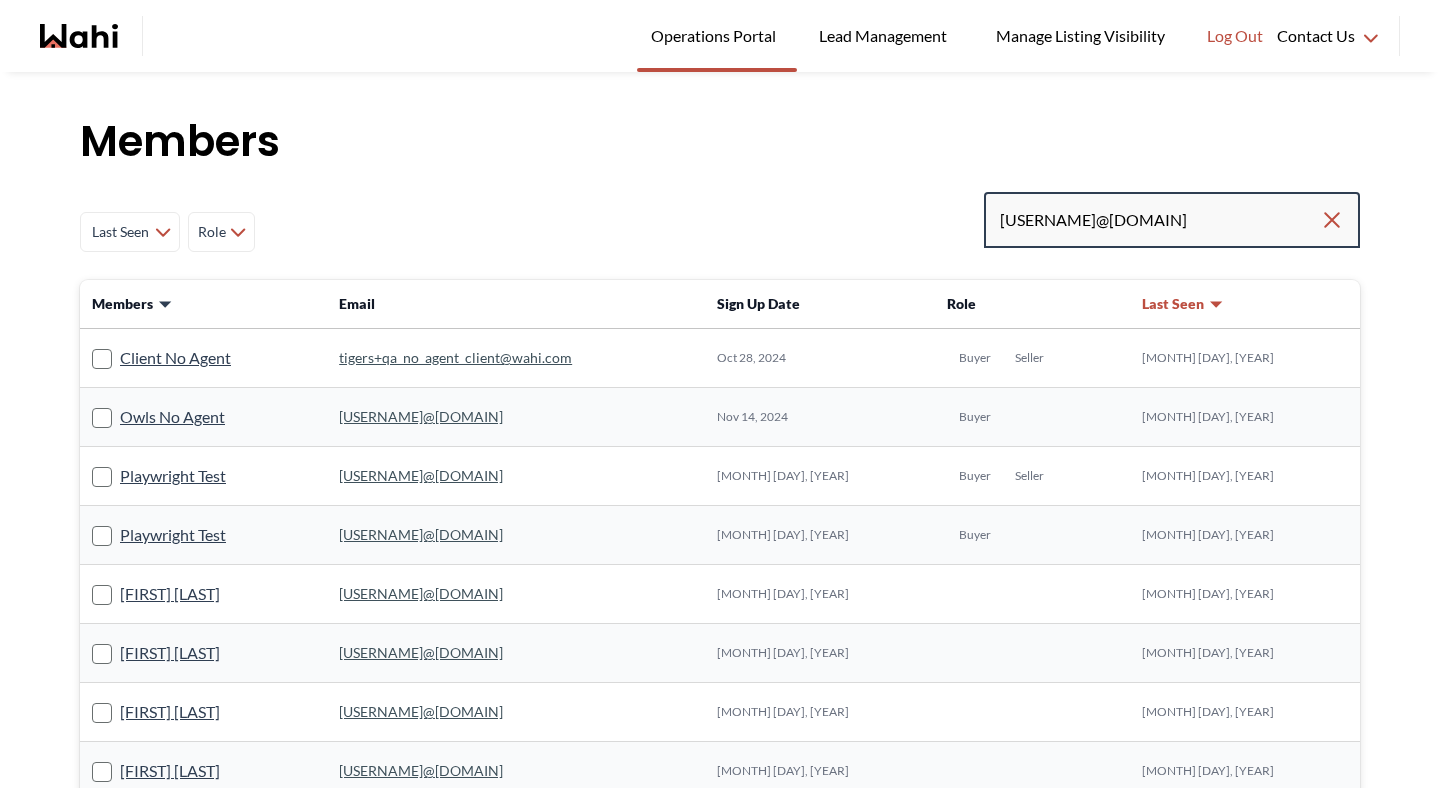 type on "wraith064@hotmail.com" 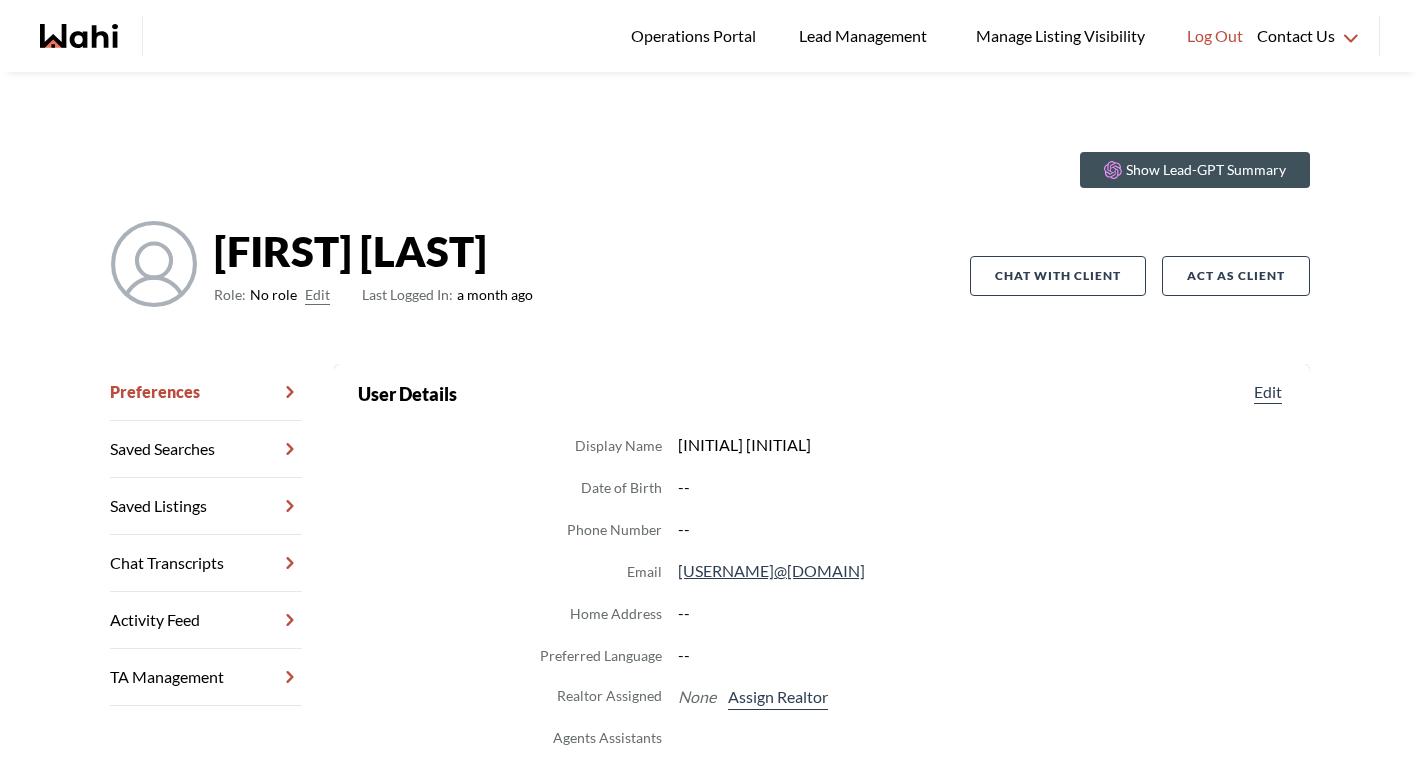 scroll, scrollTop: 0, scrollLeft: 0, axis: both 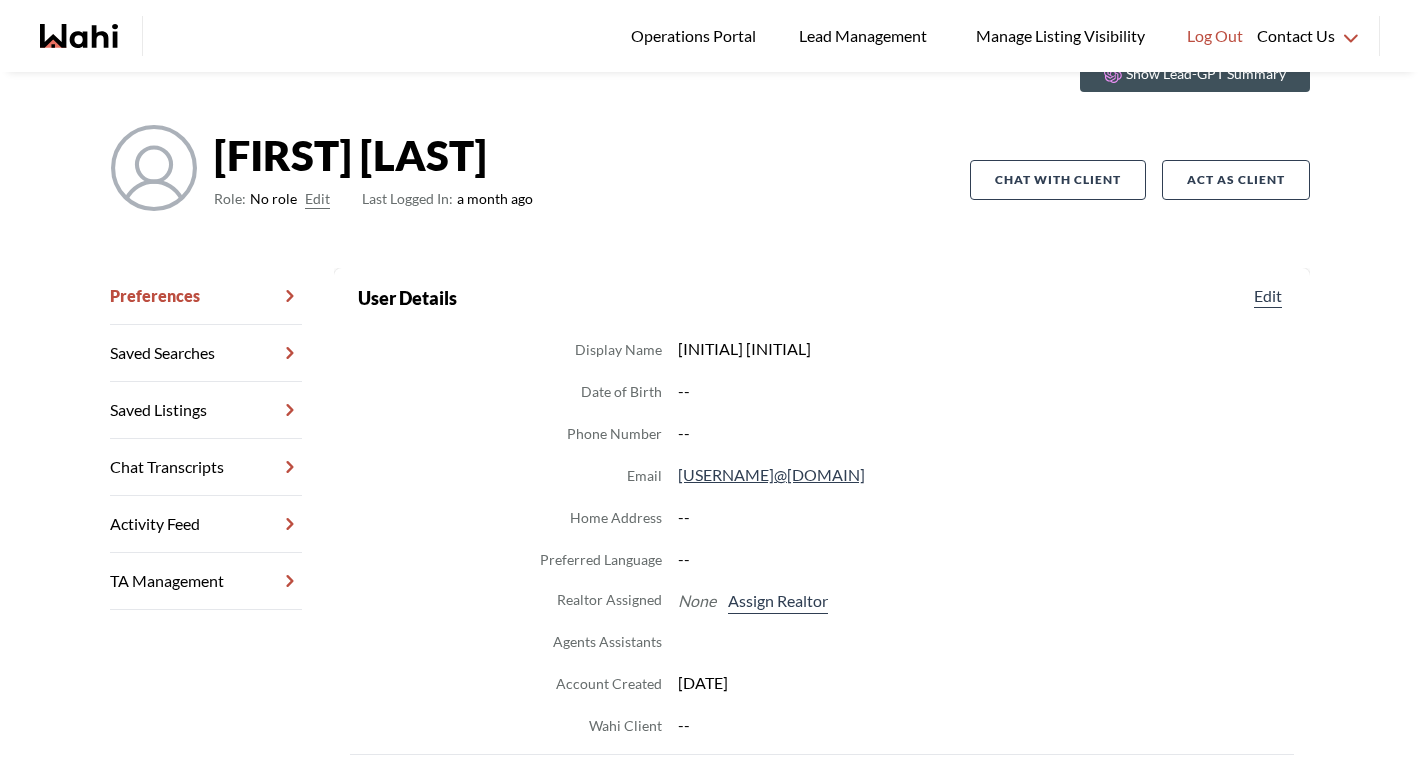 click on "Edit" at bounding box center [317, 199] 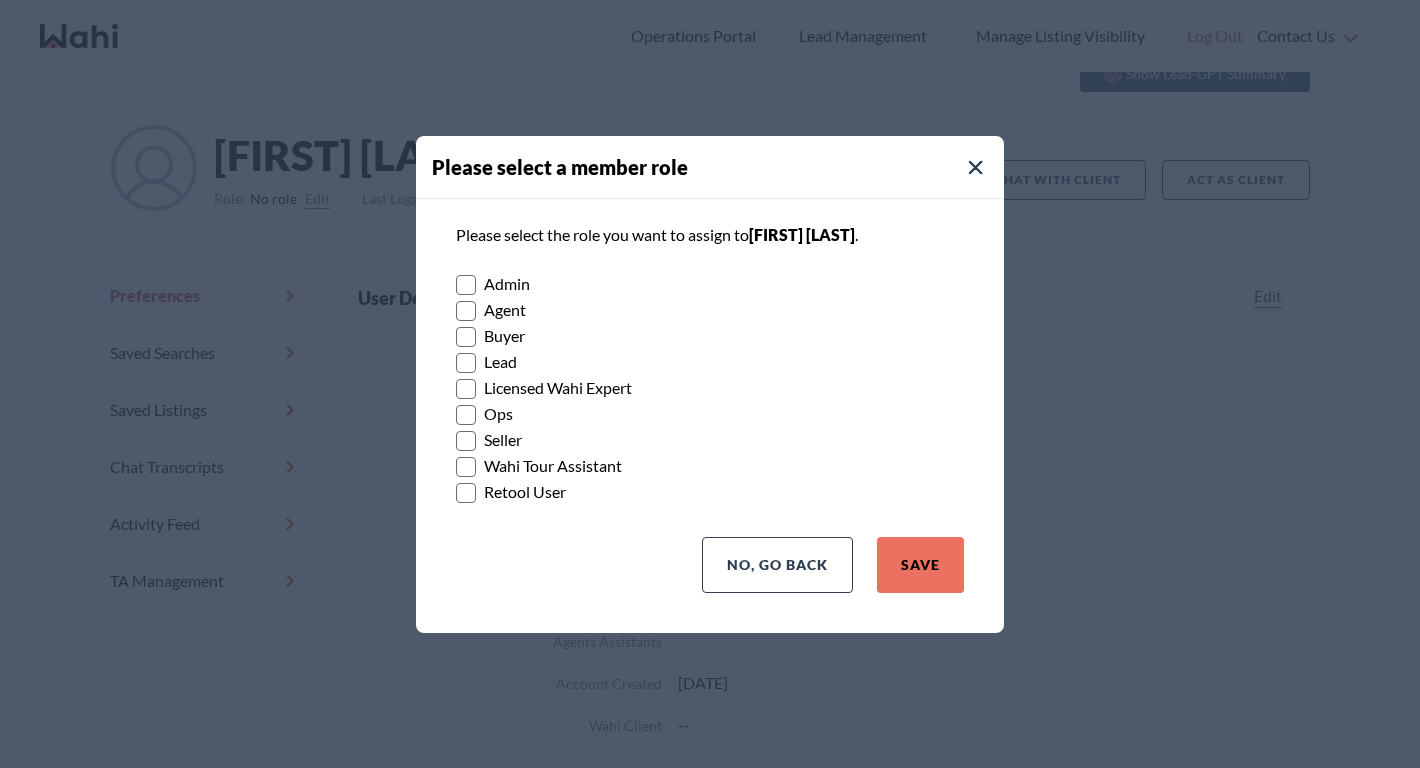 click 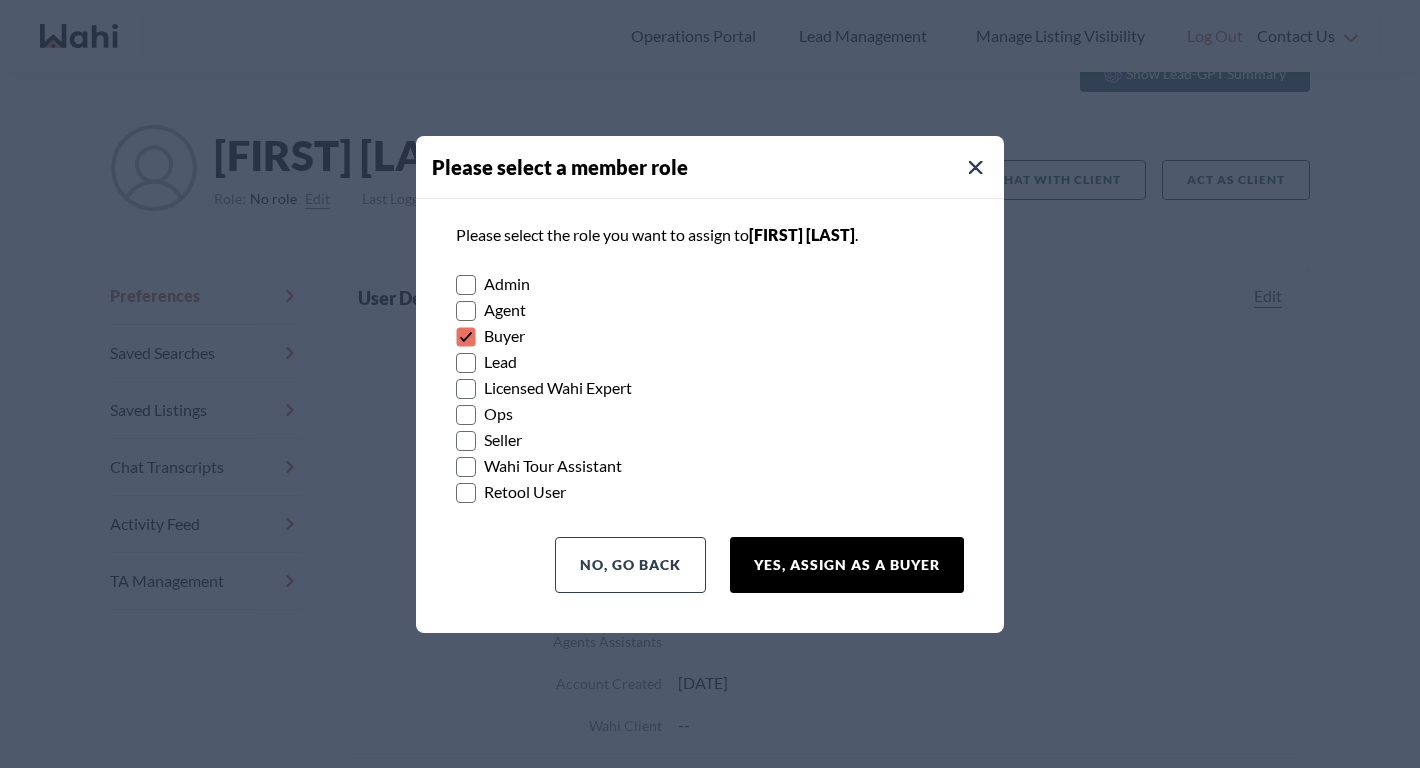 click on "Yes, Assign as a Buyer" at bounding box center (847, 565) 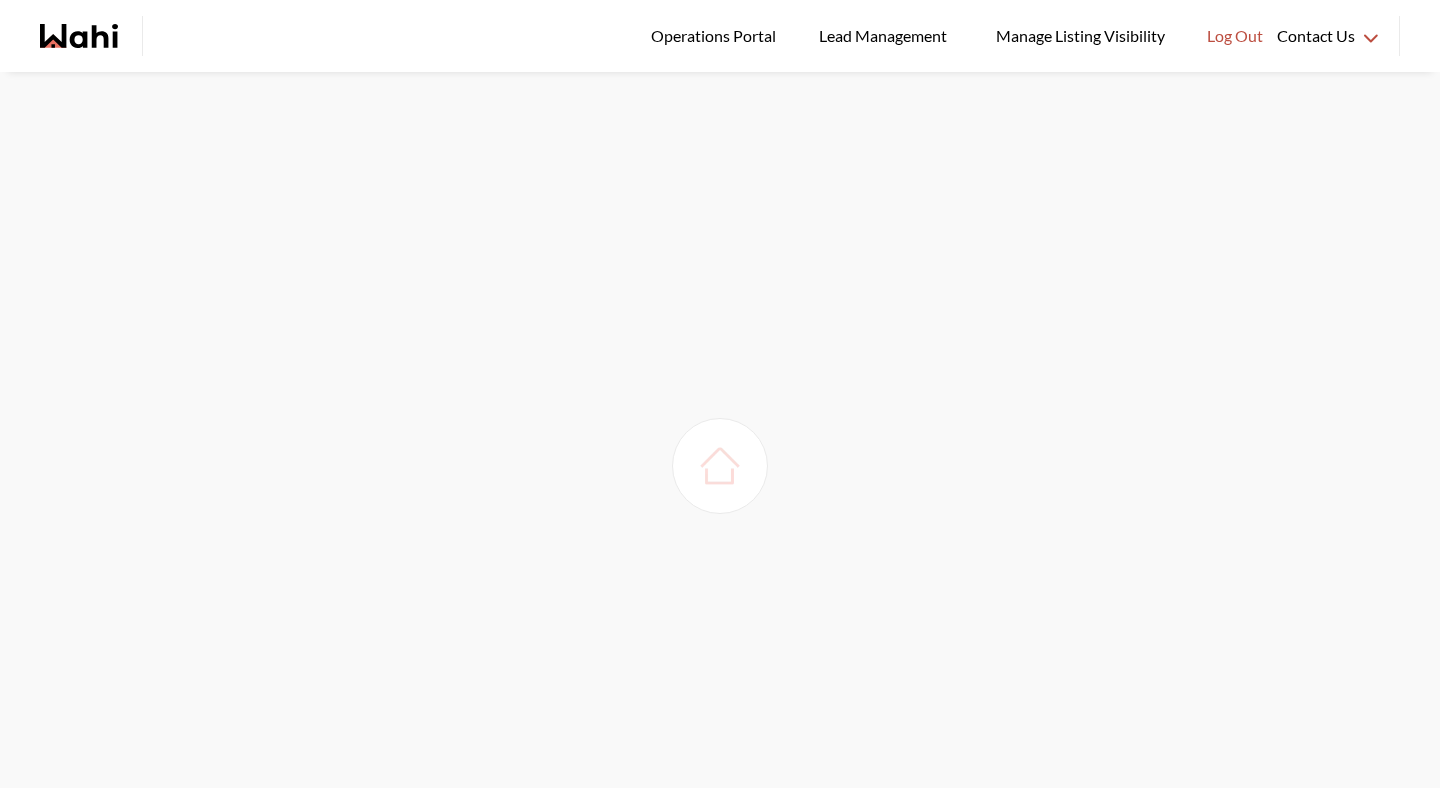 scroll, scrollTop: 0, scrollLeft: 0, axis: both 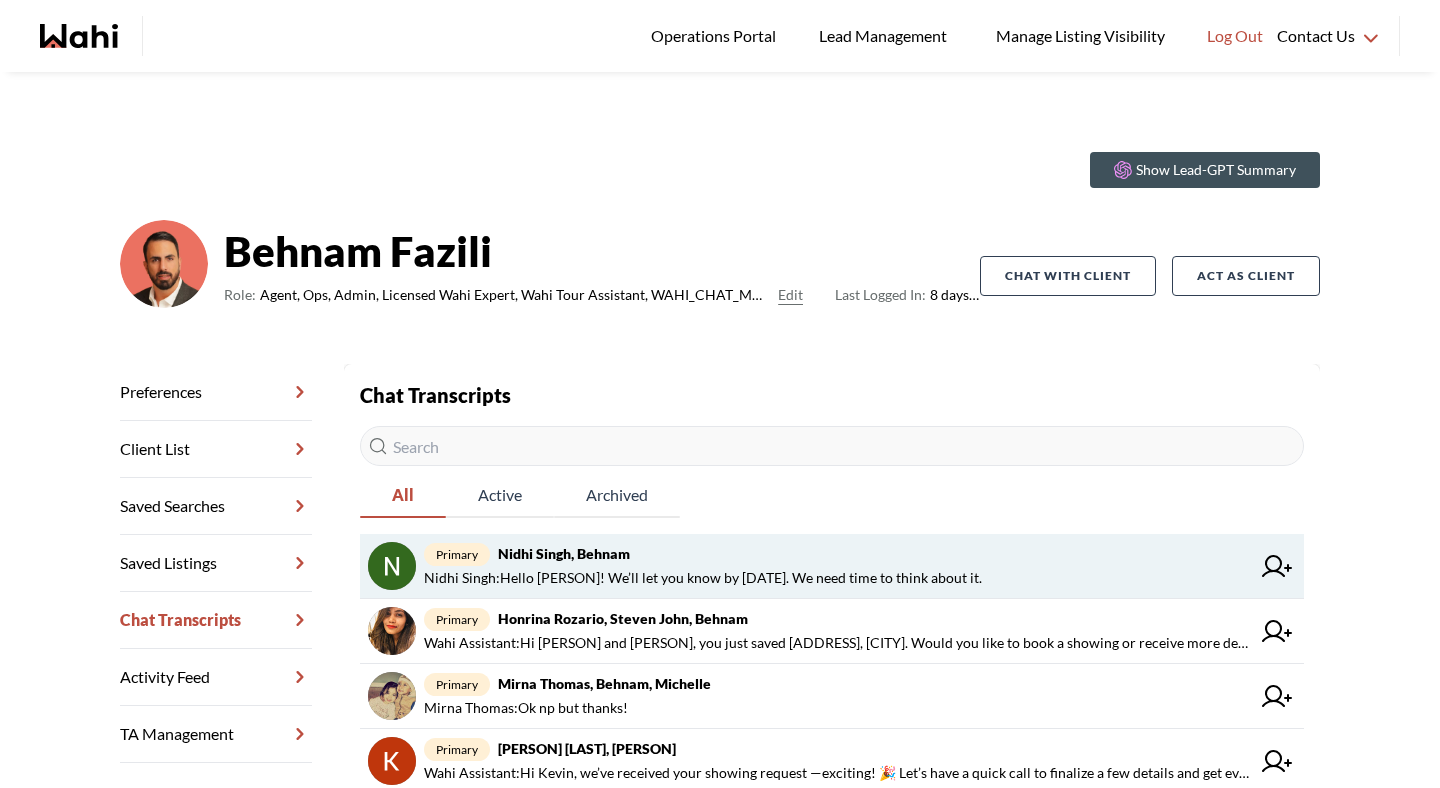 click on "Nidhi Singh :  Hello Behnam! We’ll let you know by Monday. We need time to think about it." at bounding box center [703, 578] 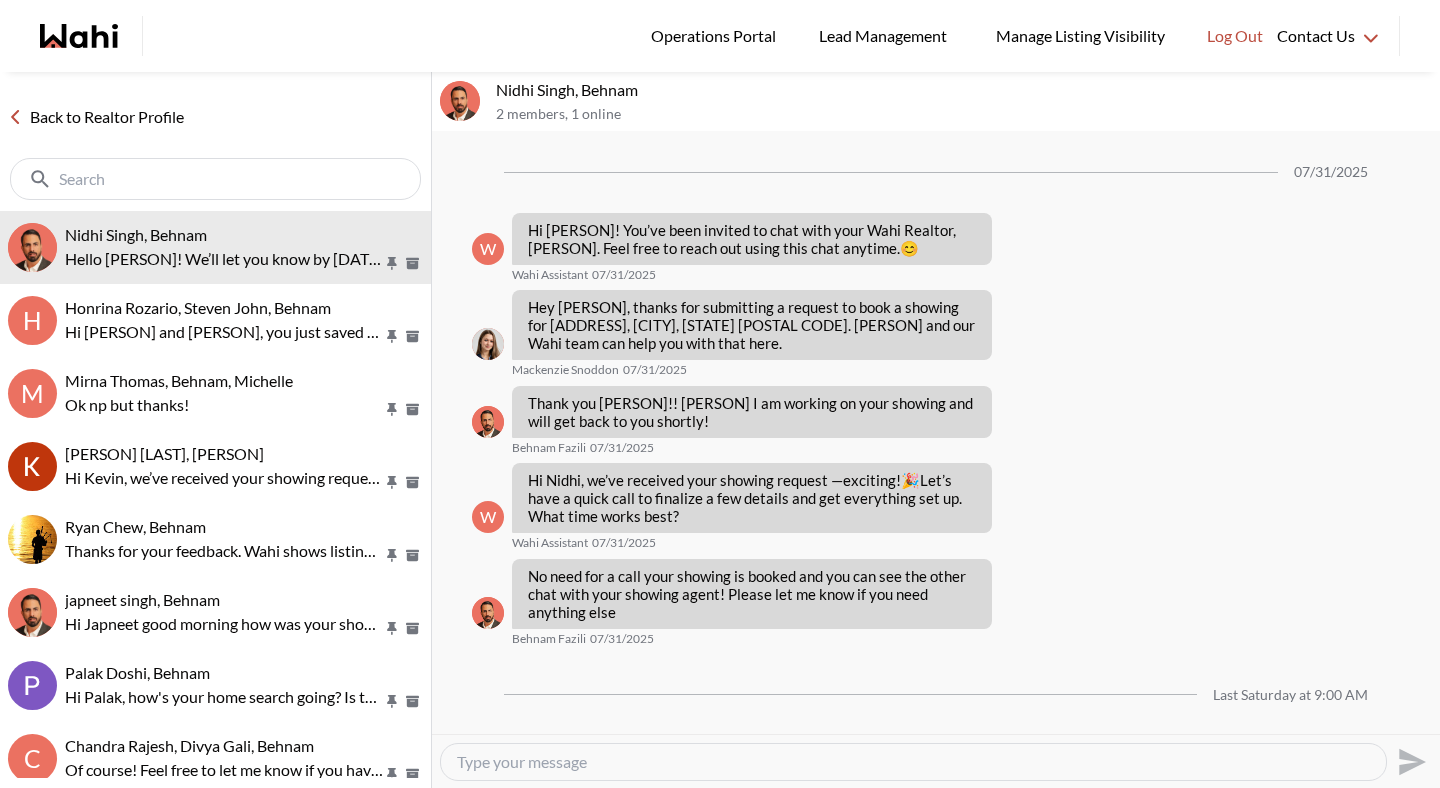 scroll, scrollTop: 673, scrollLeft: 0, axis: vertical 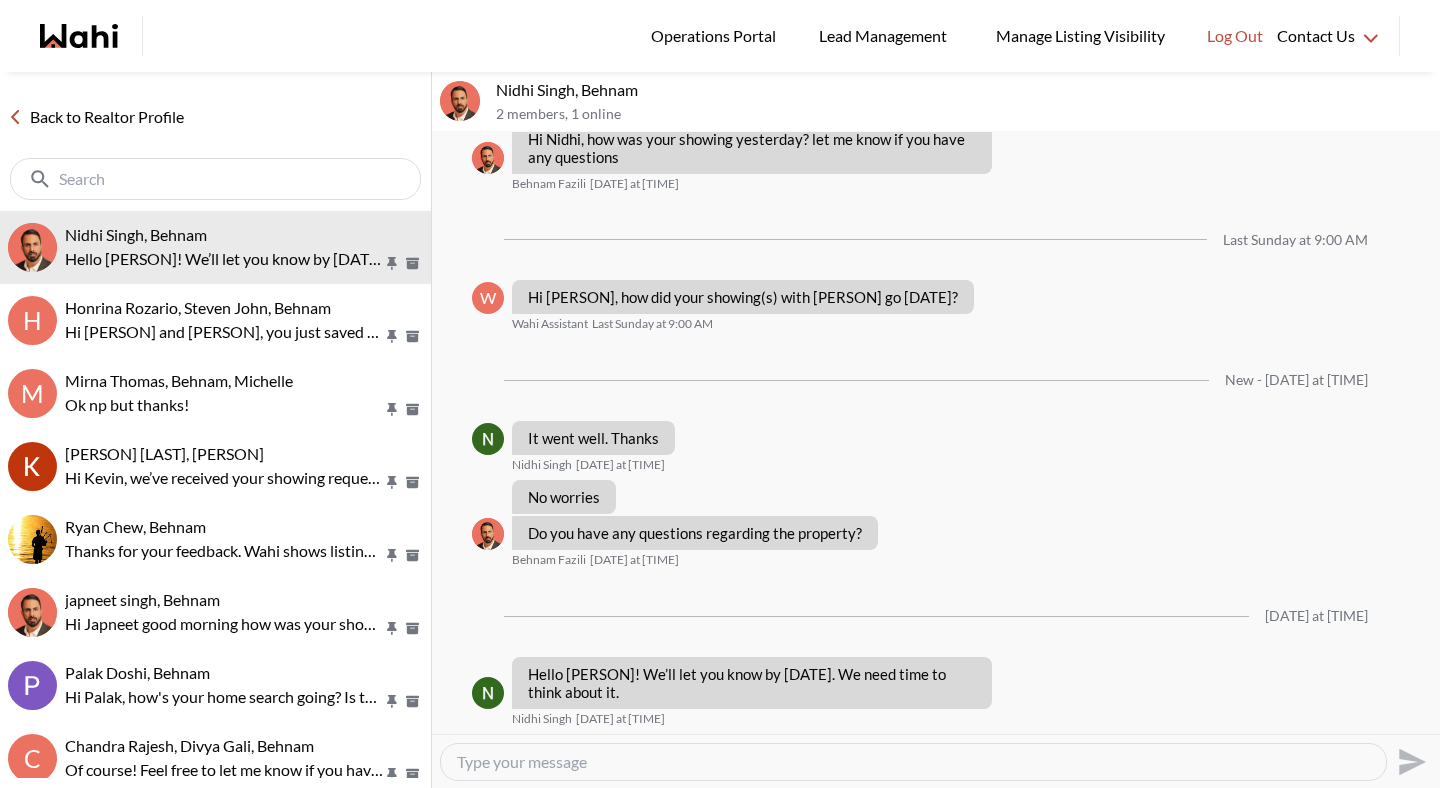 click at bounding box center (913, 762) 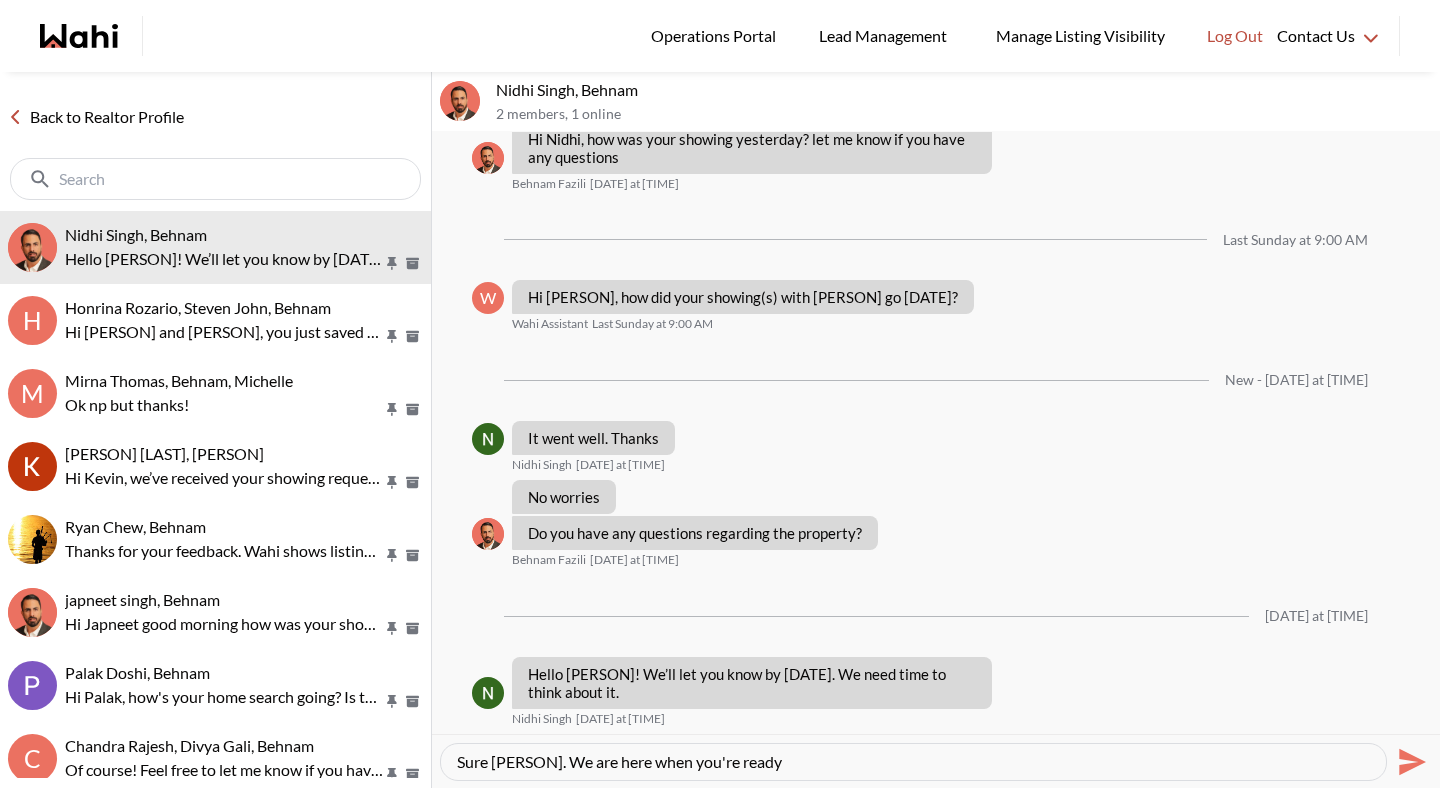 type on "Sure Nidhi. We are here when you're ready." 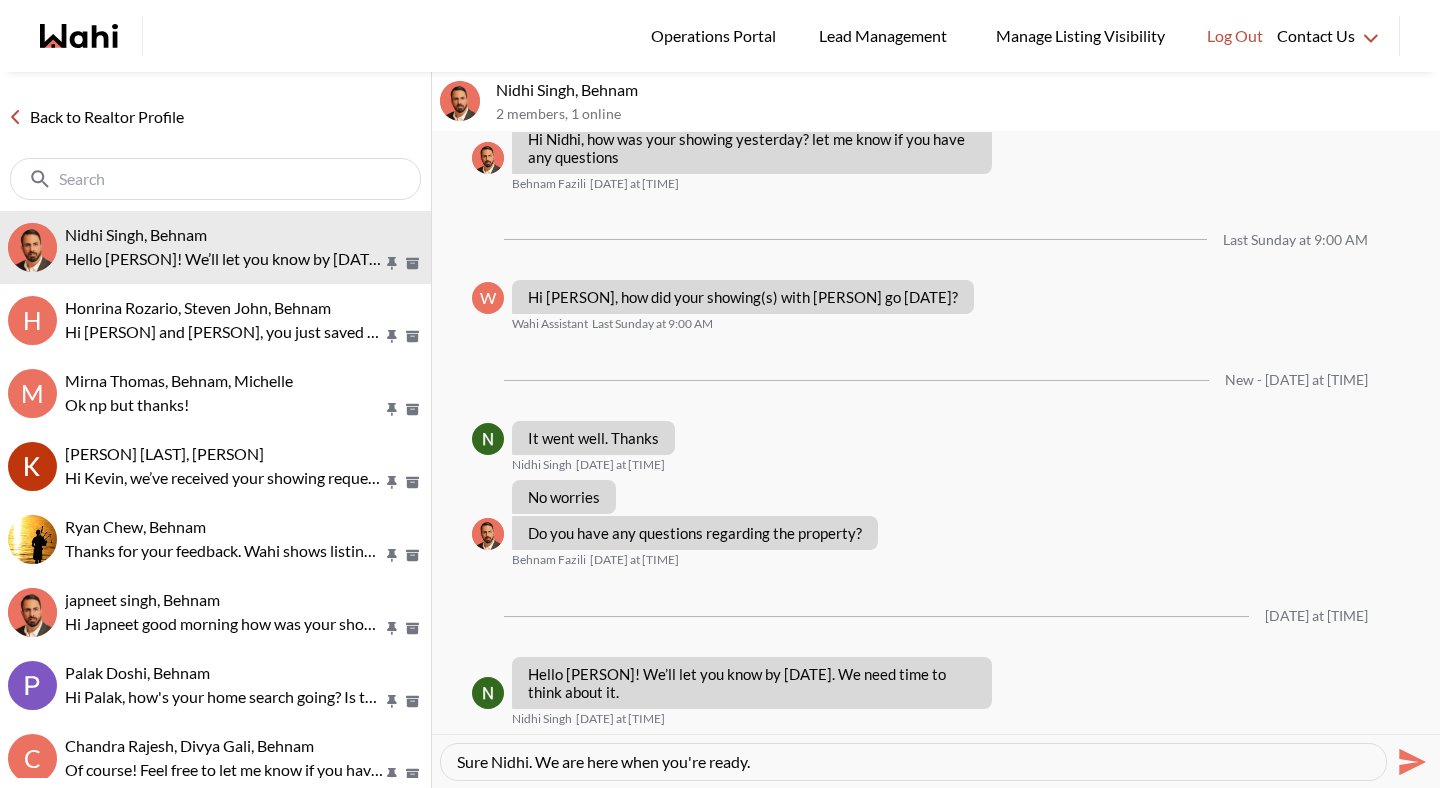type 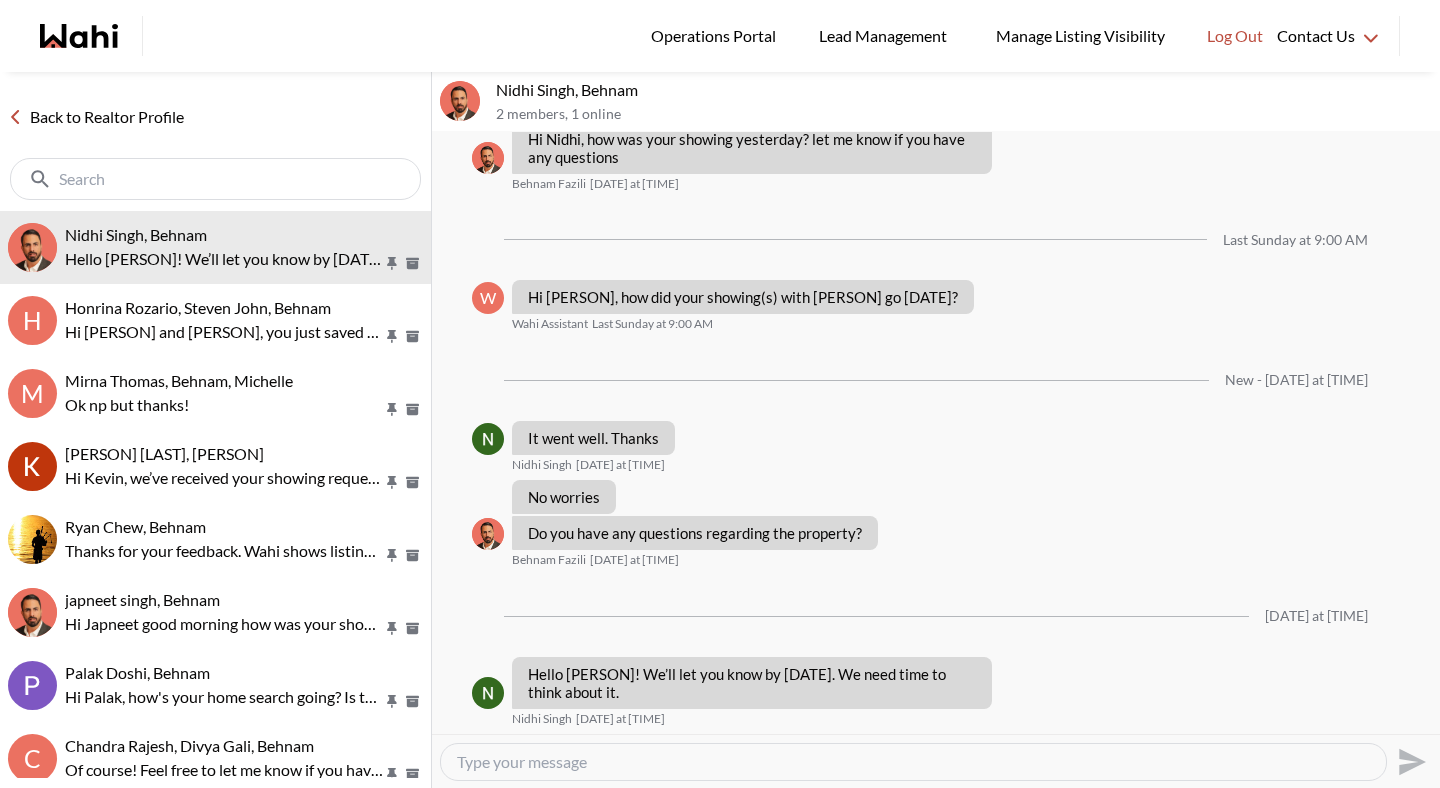 scroll, scrollTop: 733, scrollLeft: 0, axis: vertical 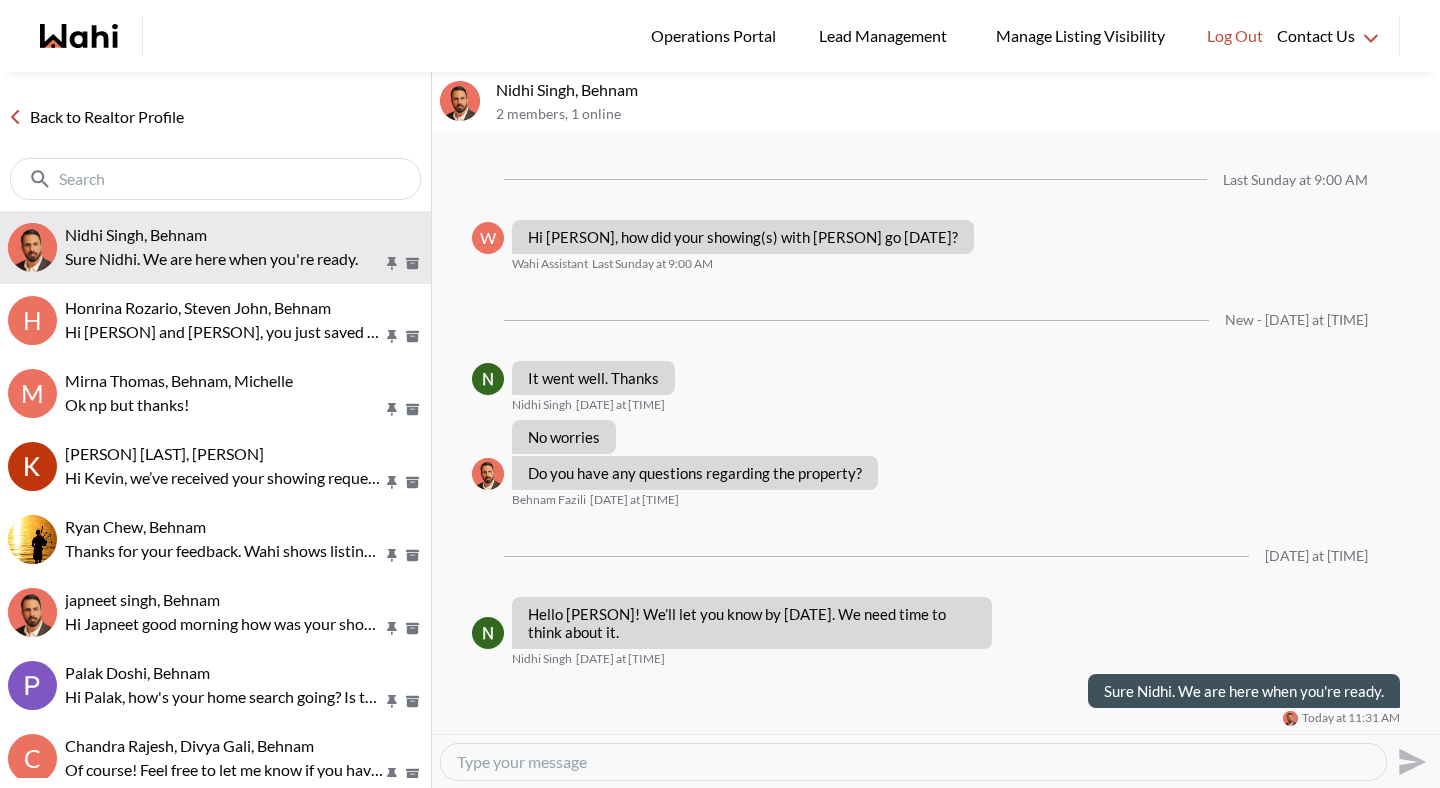 click on "Back to Realtor Profile" at bounding box center (96, 117) 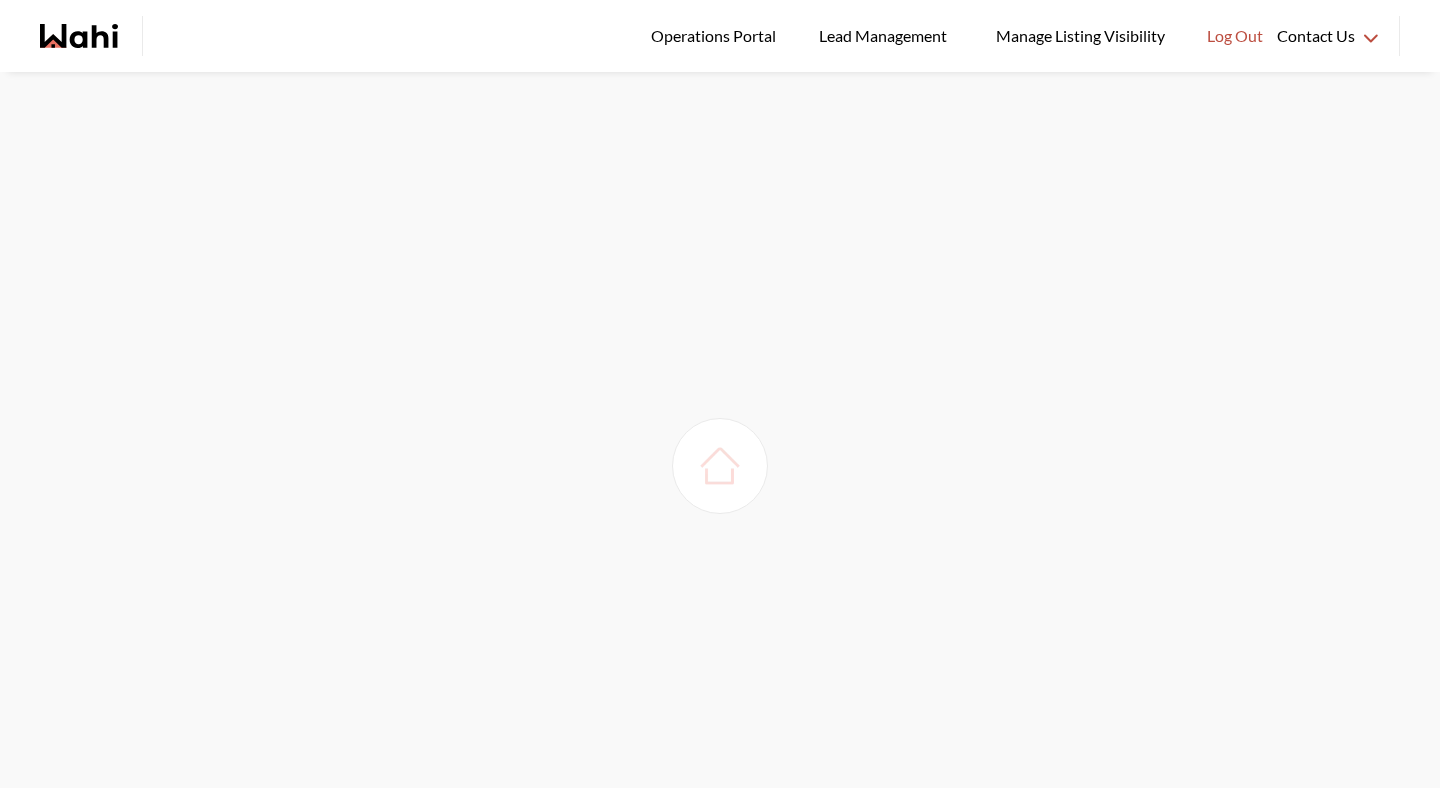 scroll, scrollTop: 0, scrollLeft: 0, axis: both 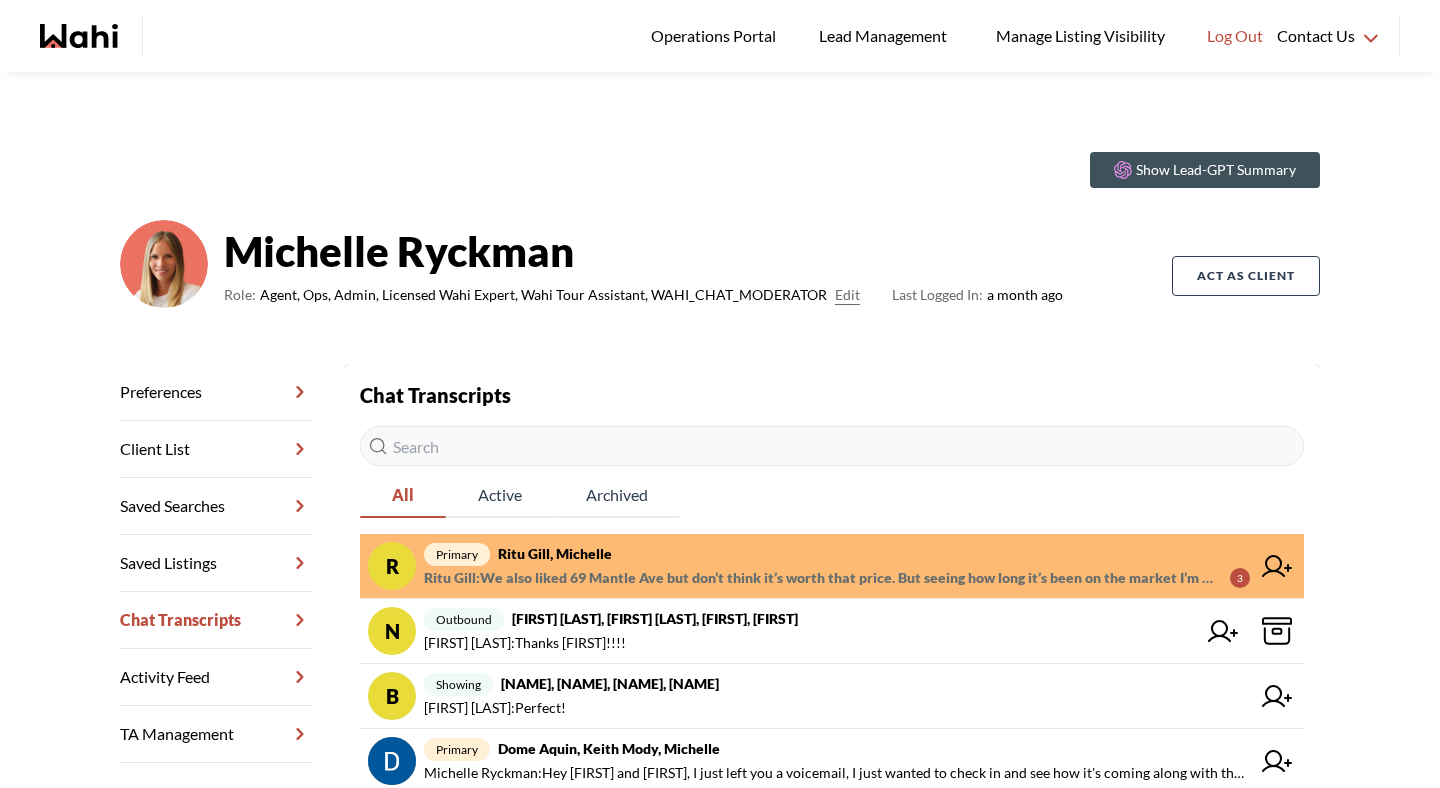 click on "primary [NAME], [NAME]" at bounding box center (837, 554) 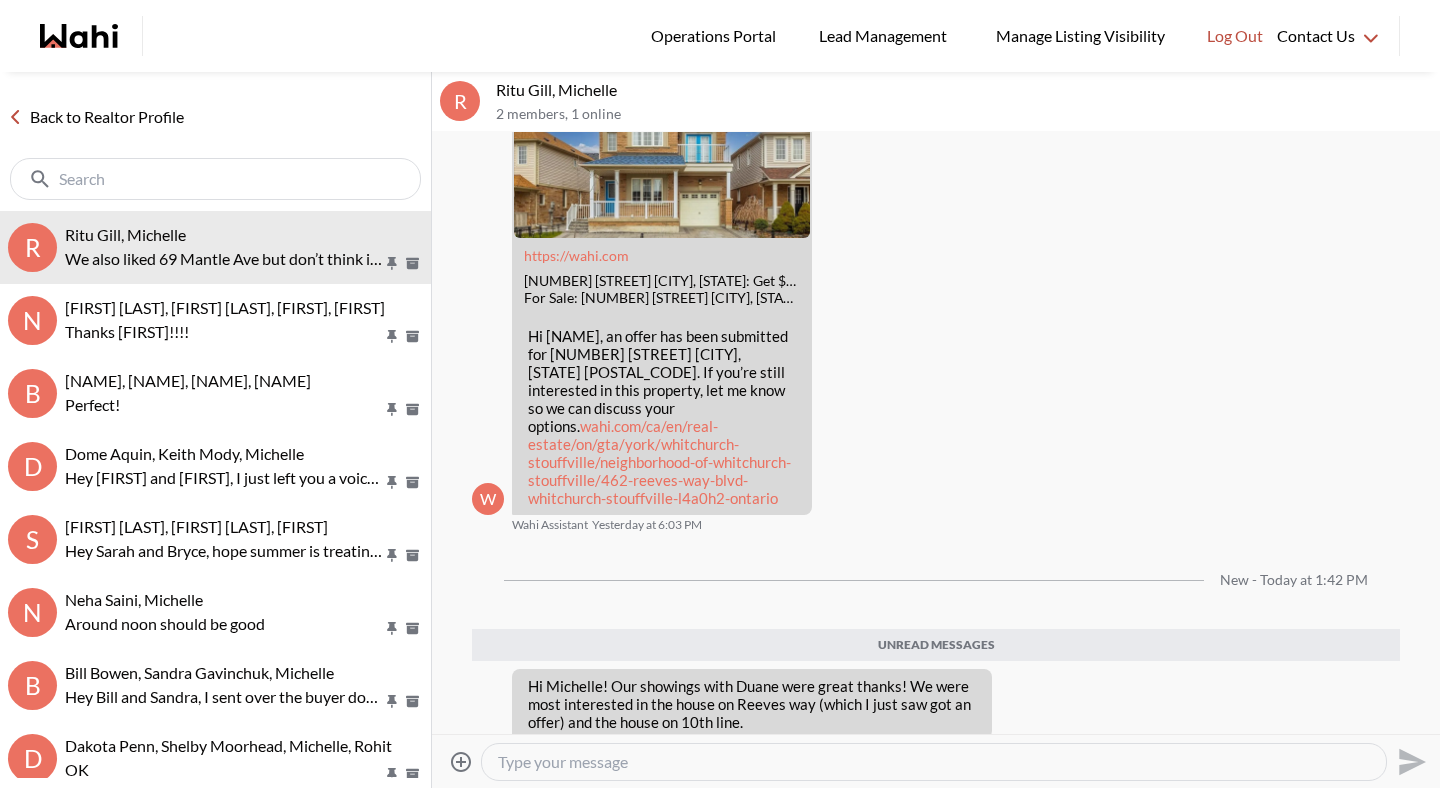 scroll, scrollTop: 3242, scrollLeft: 0, axis: vertical 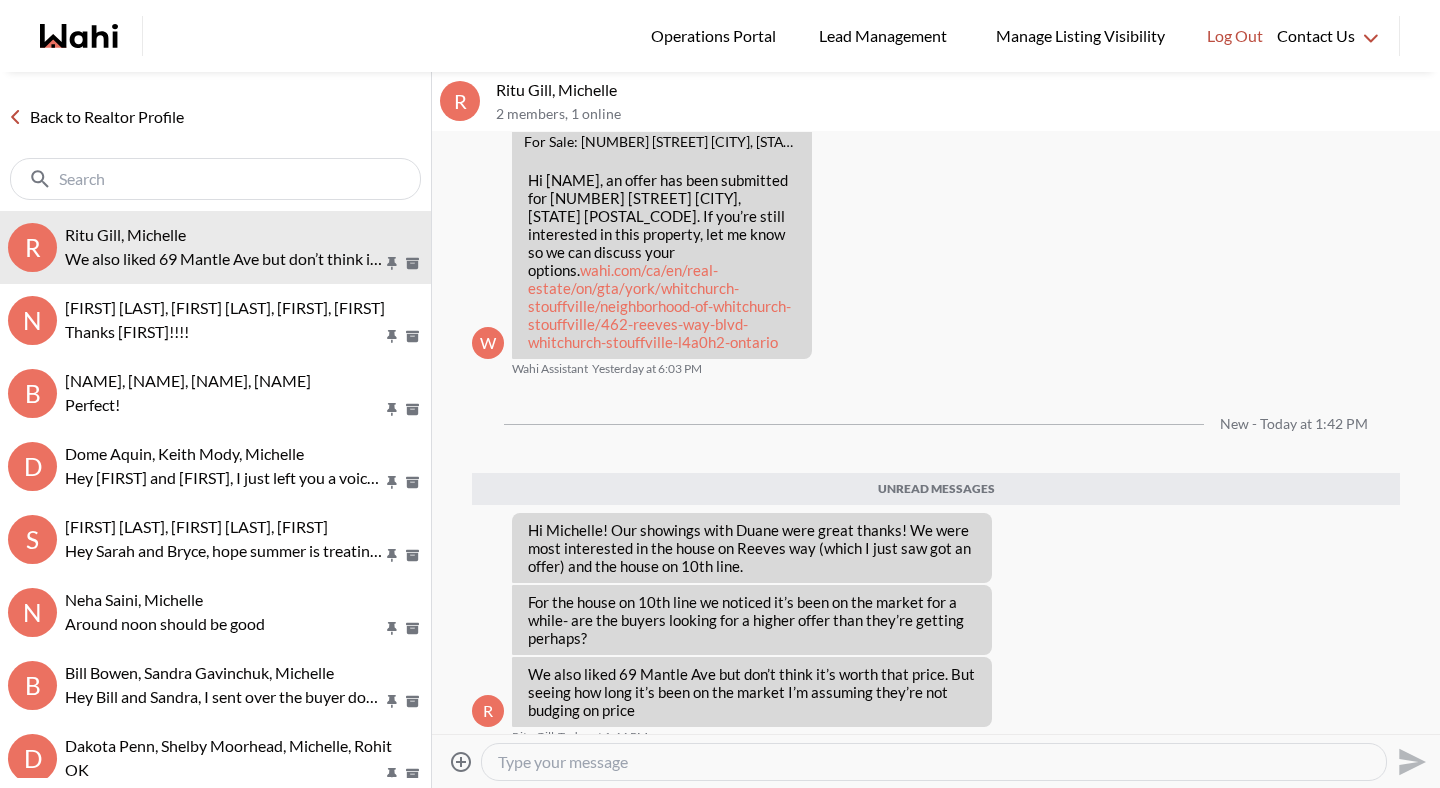 click at bounding box center (934, 762) 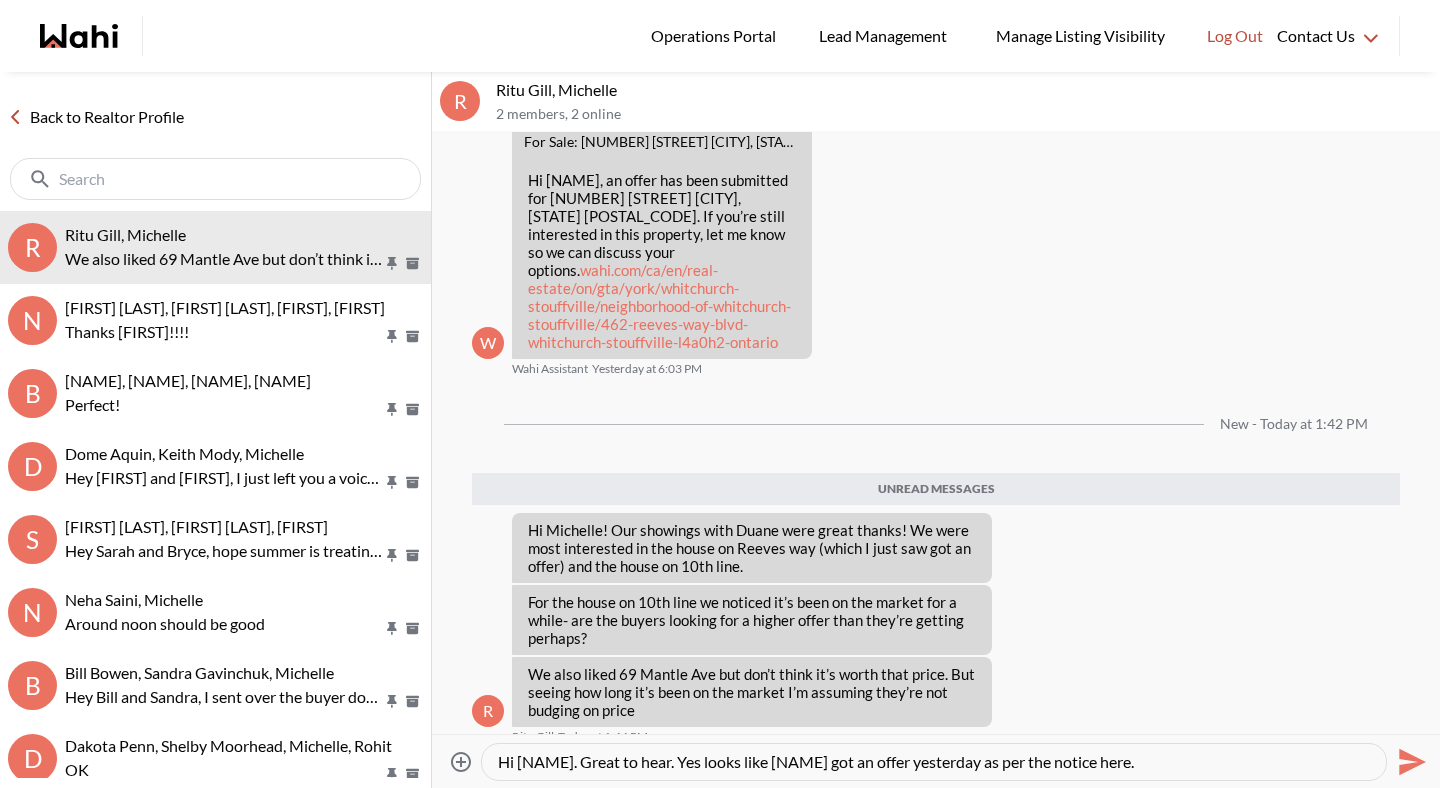 click on "Hi [NAME]. Great to hear. Yes looks like [NAME] got an offer yesterday as per the notice here." at bounding box center [934, 762] 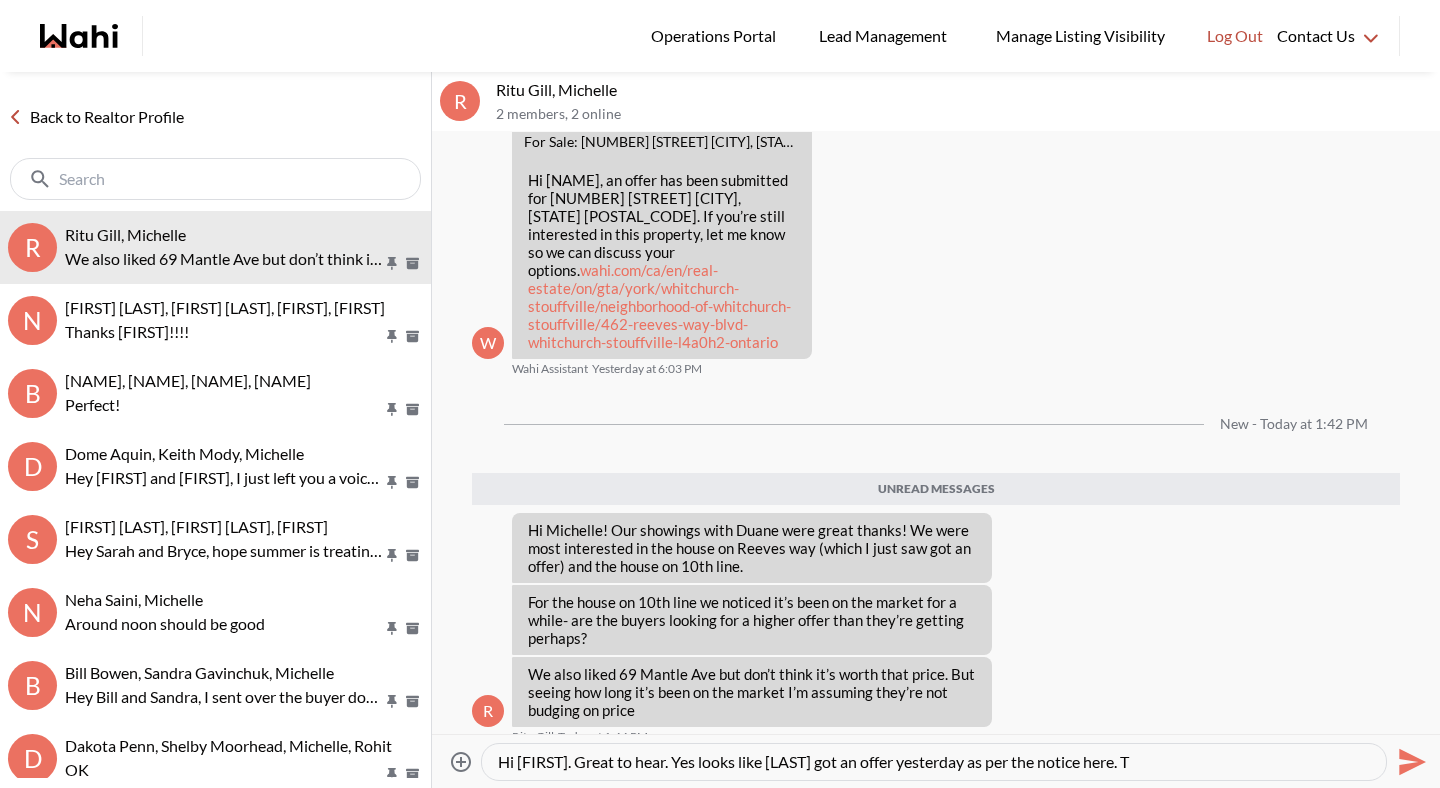 type on "Hi [NAME]. Great to hear. Yes looks like [NAME] got an offer yesterday as per the notice here." 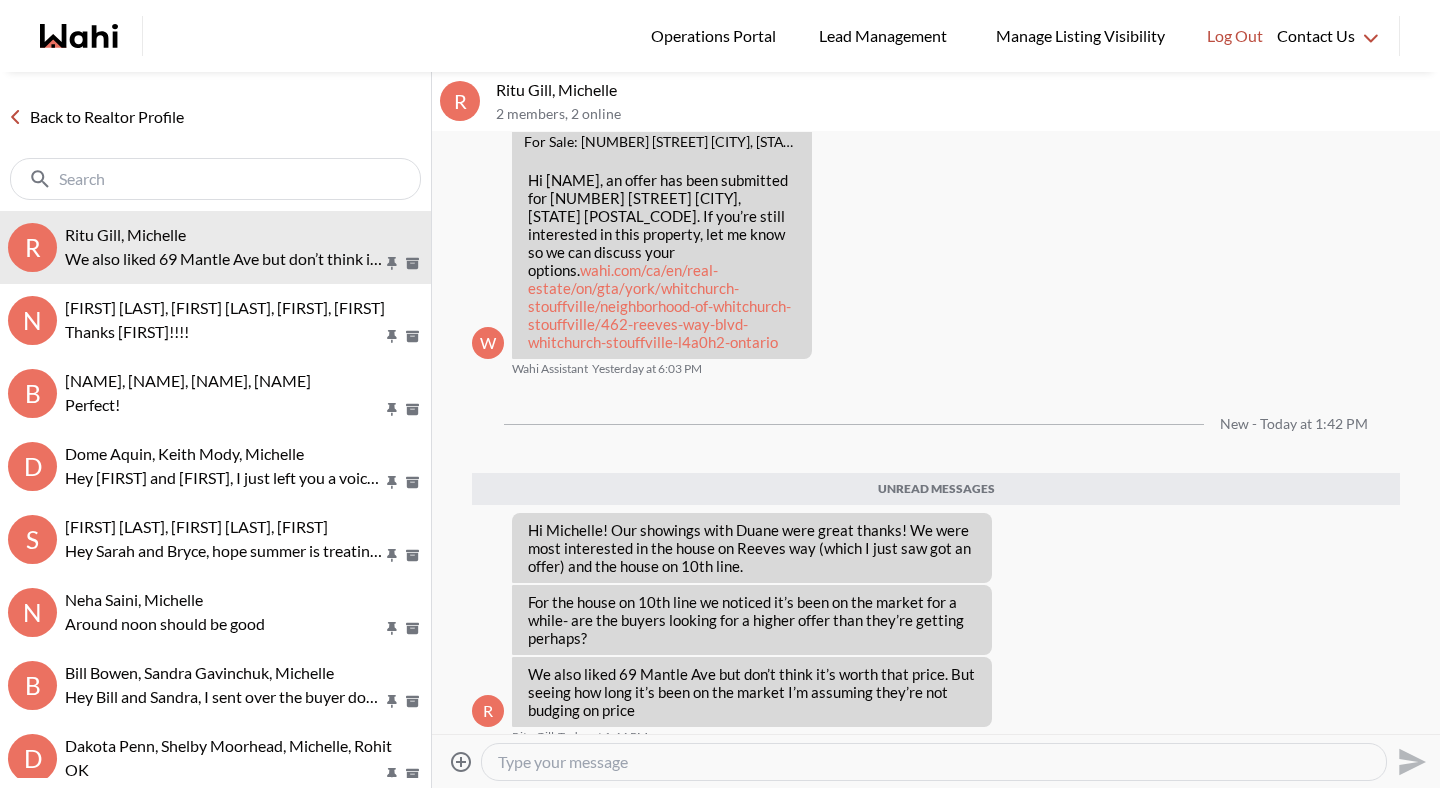 scroll, scrollTop: 3272, scrollLeft: 0, axis: vertical 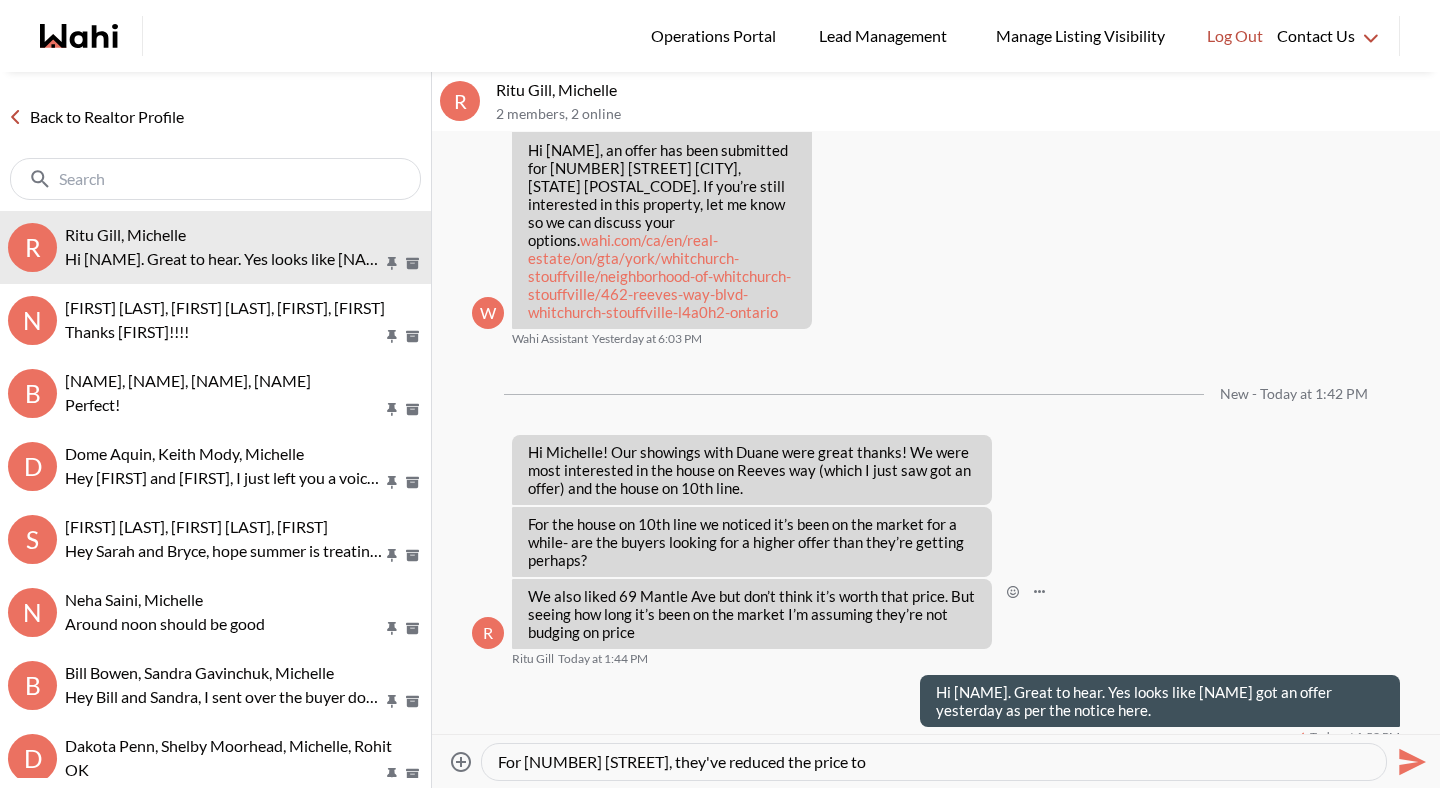 paste on "$1,187,000" 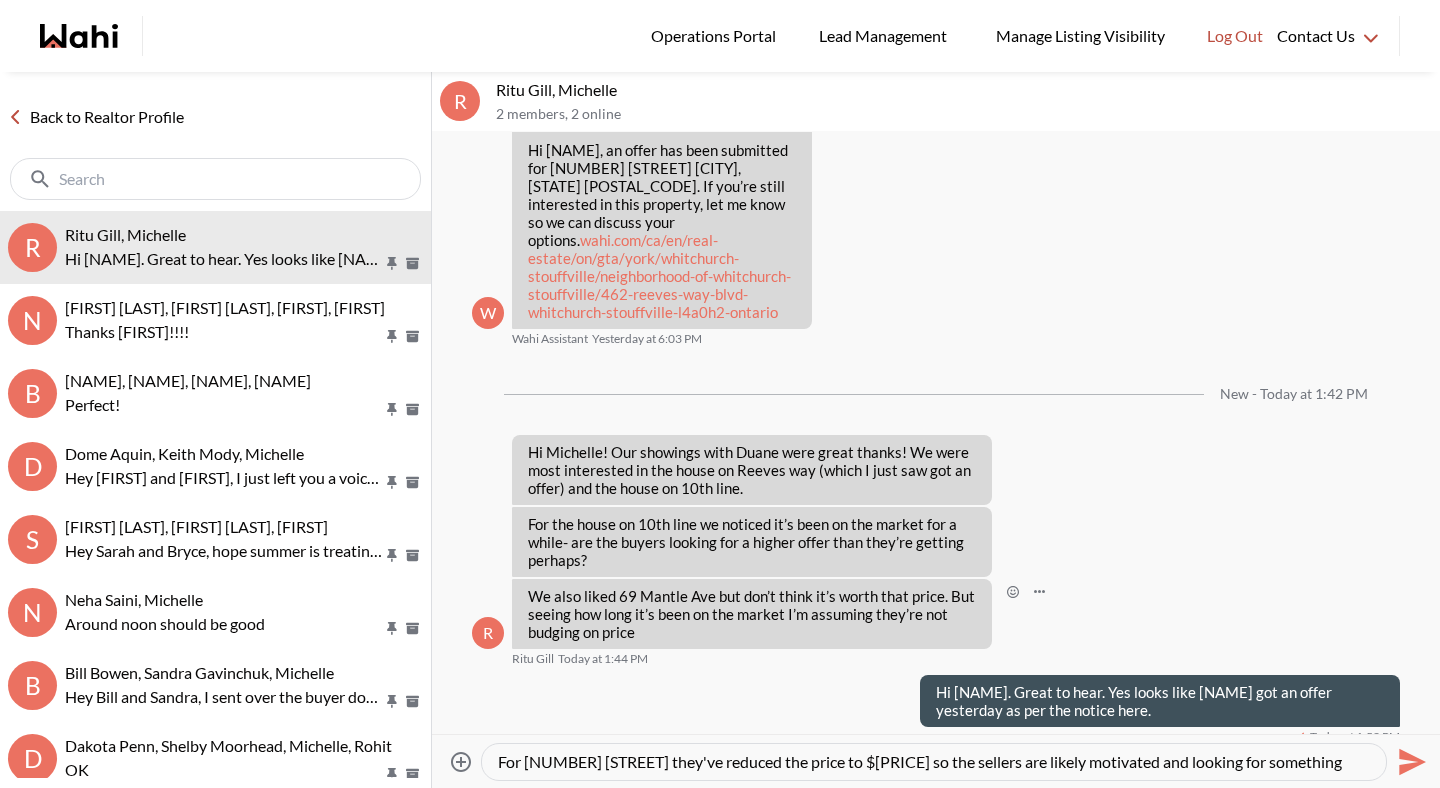 scroll, scrollTop: 19, scrollLeft: 0, axis: vertical 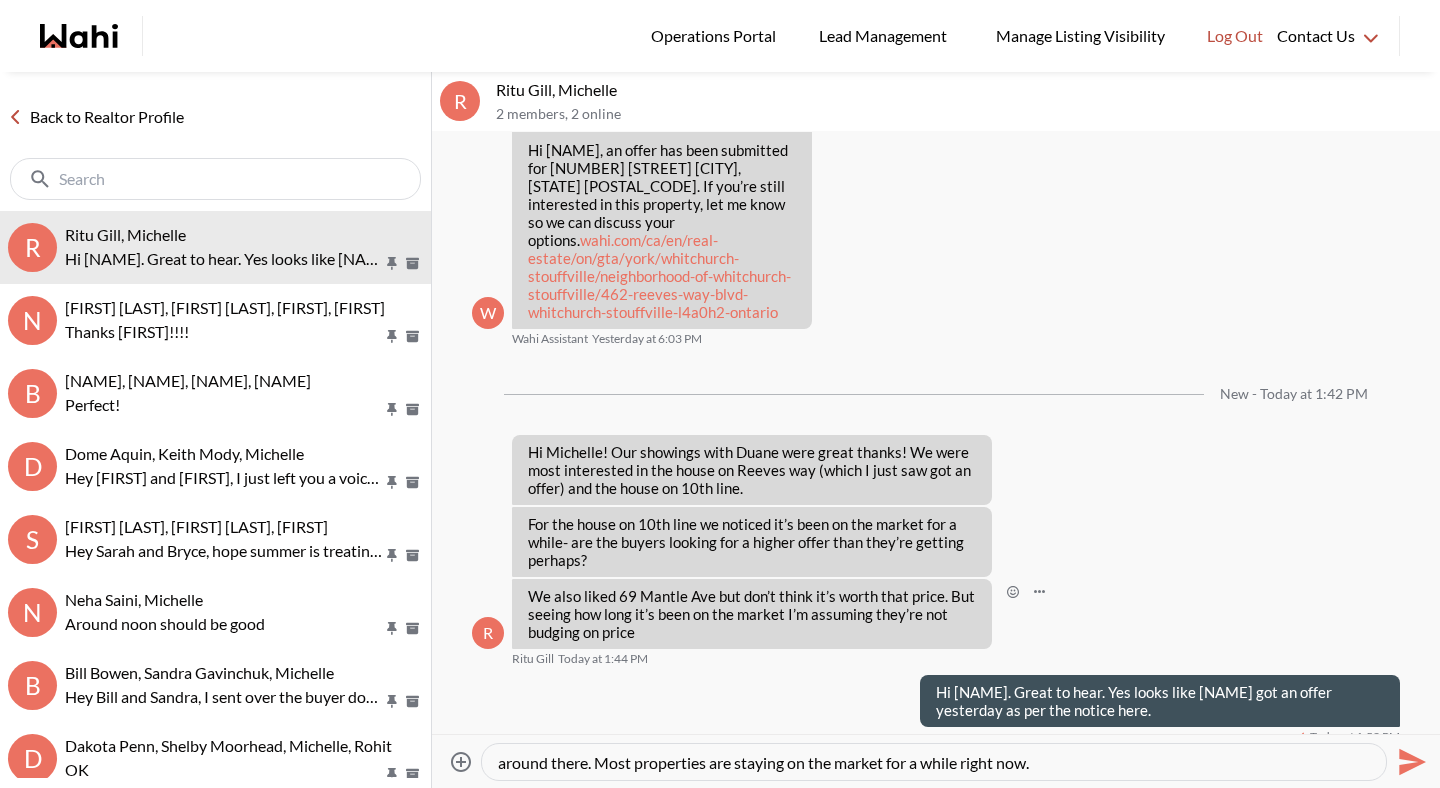 type on "For 12168 tenth Line they've reduced the price to $1,187,000 so the sellers are likely motivated and looking for something around there. Most properties are staying on the market for a while right now." 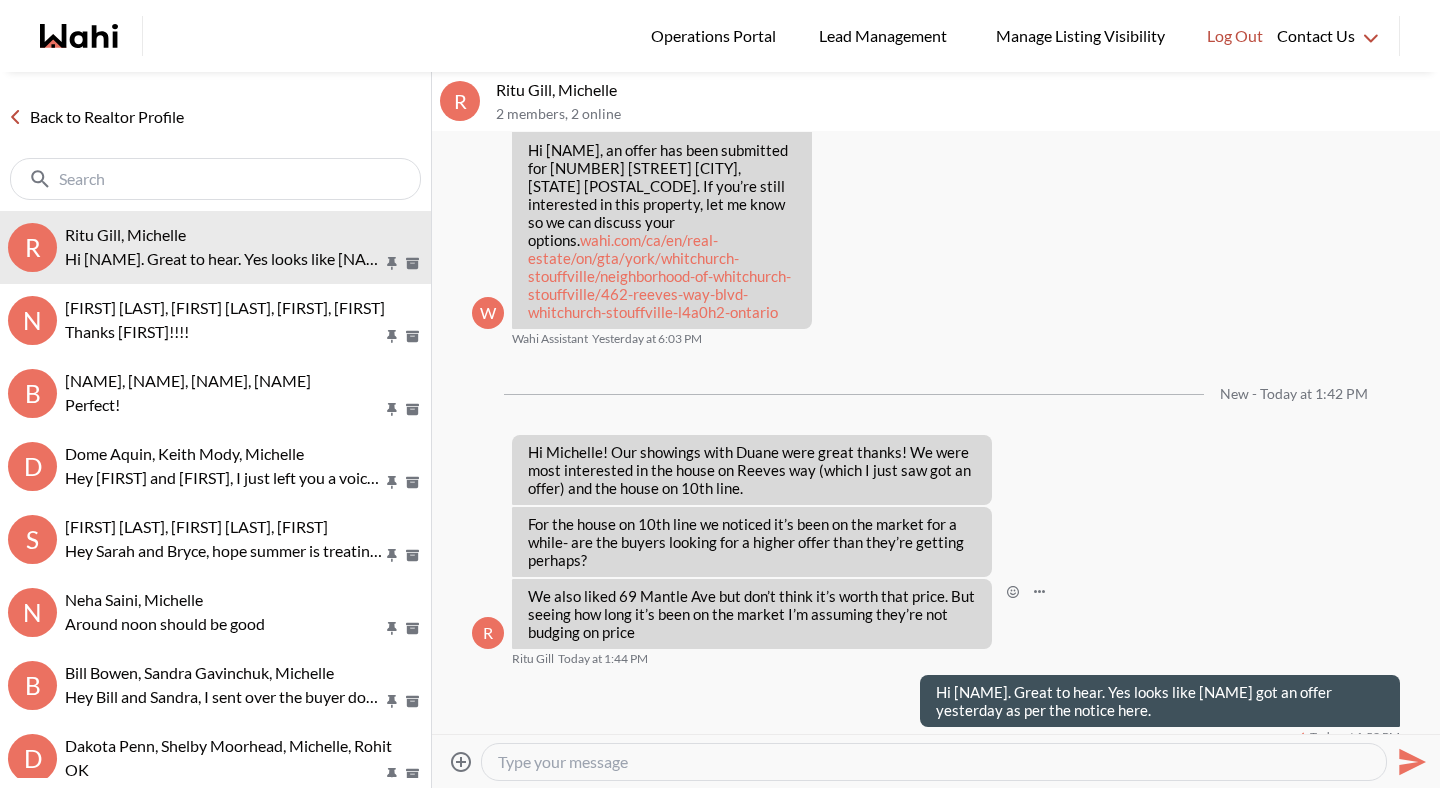 scroll, scrollTop: 3344, scrollLeft: 0, axis: vertical 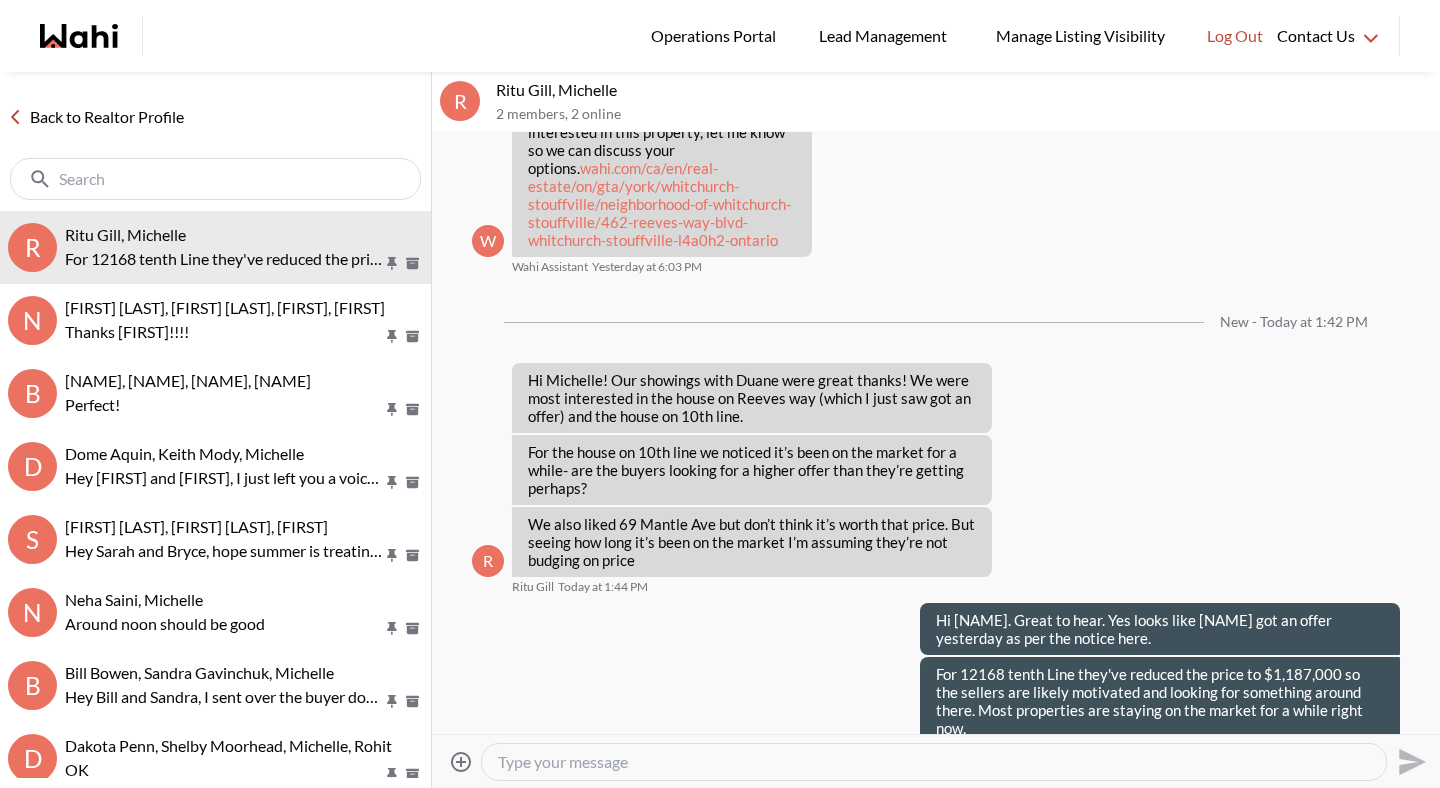 click at bounding box center [934, 762] 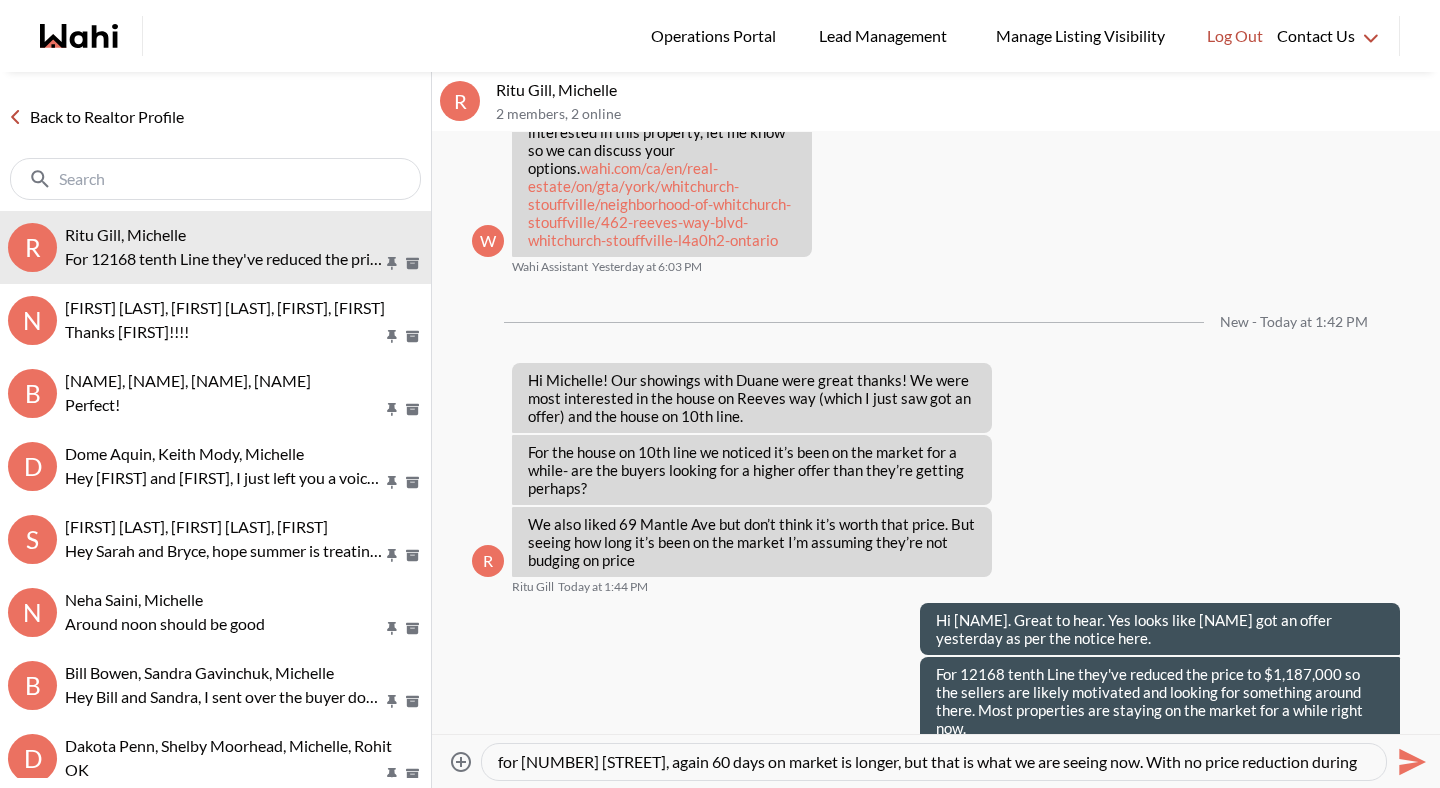 scroll, scrollTop: 19, scrollLeft: 0, axis: vertical 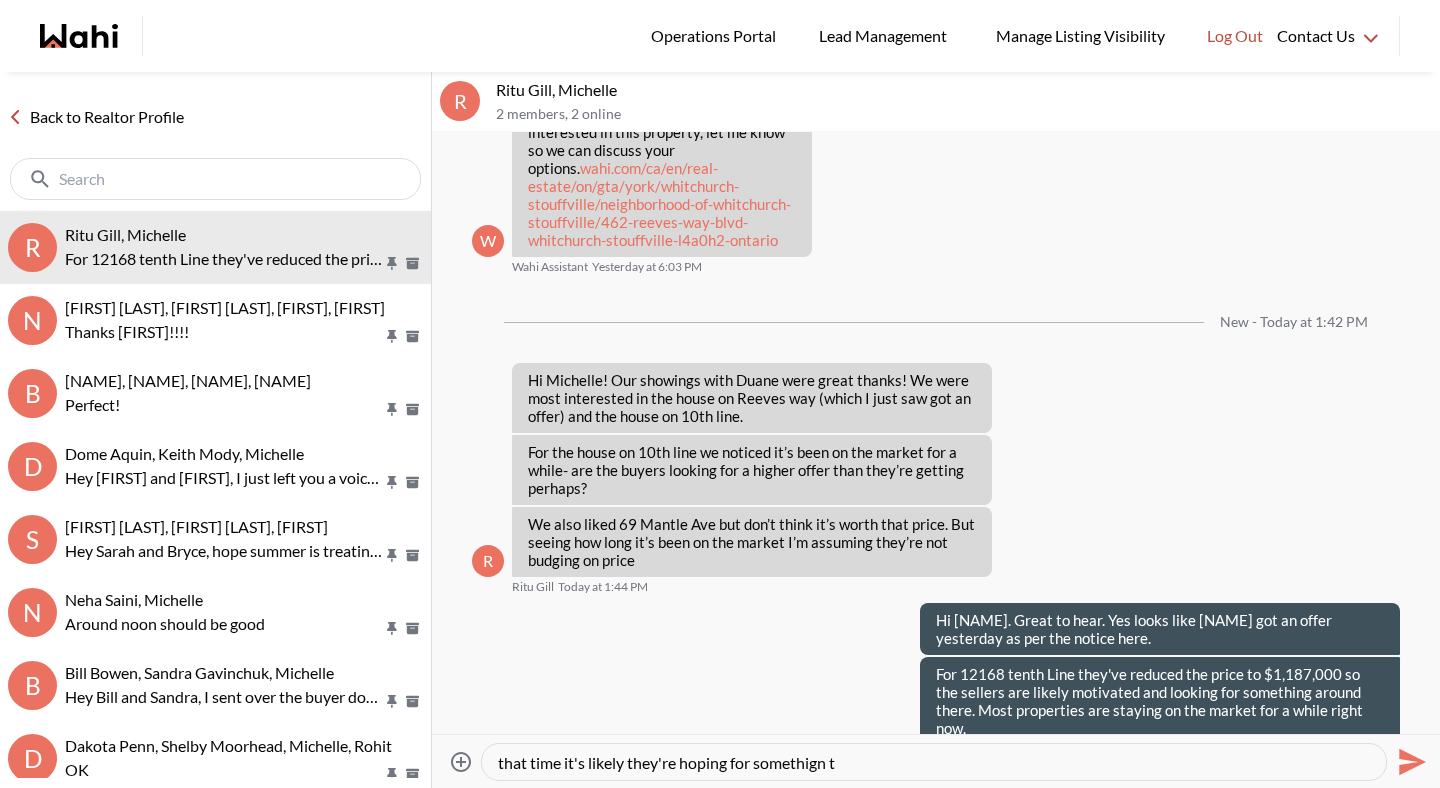 paste on "something" 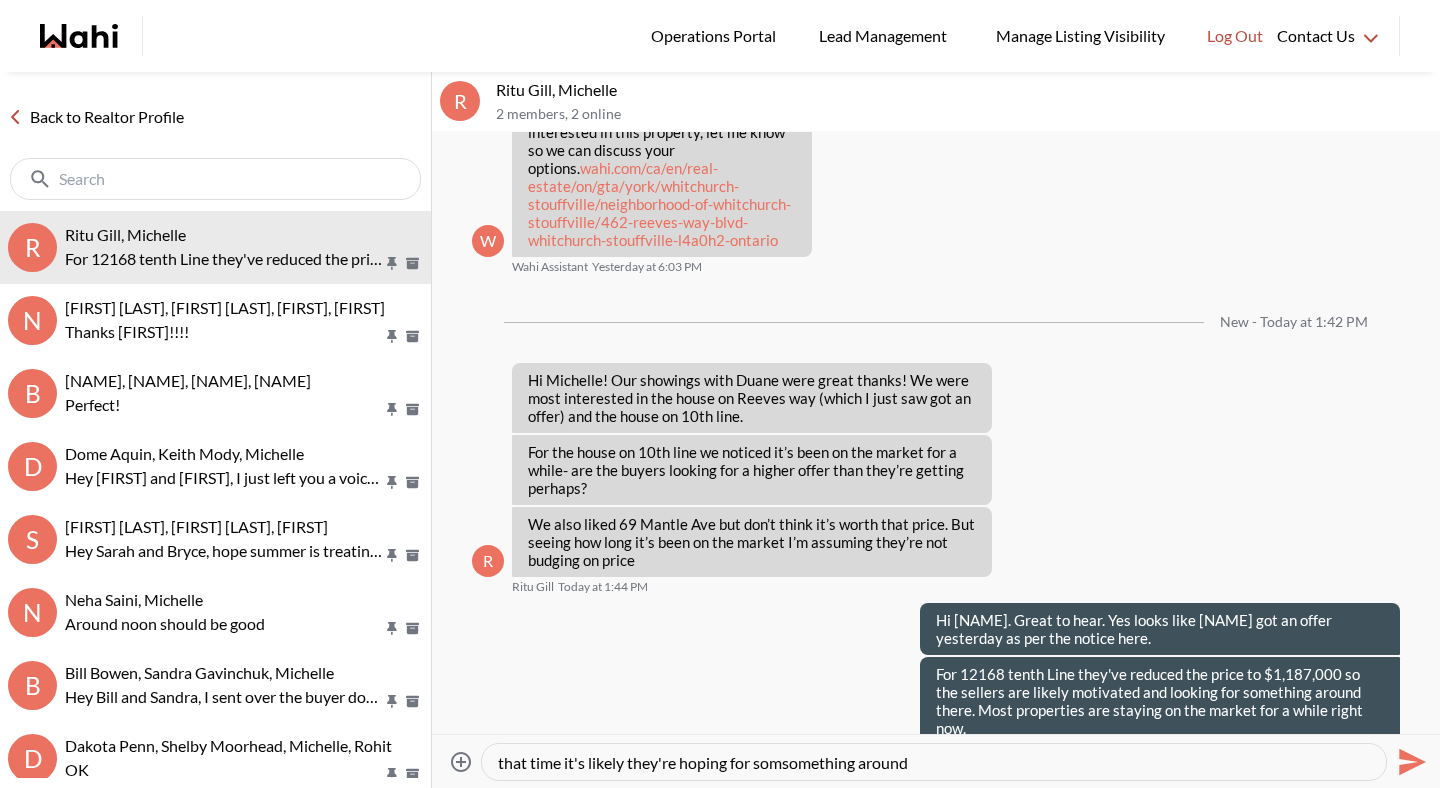 click on "for 69 Mantle, again 60 days on market is longer, but that is what we are seeing now. With no price reduction during that time it's likely they're hoping for somsomething around" at bounding box center (934, 762) 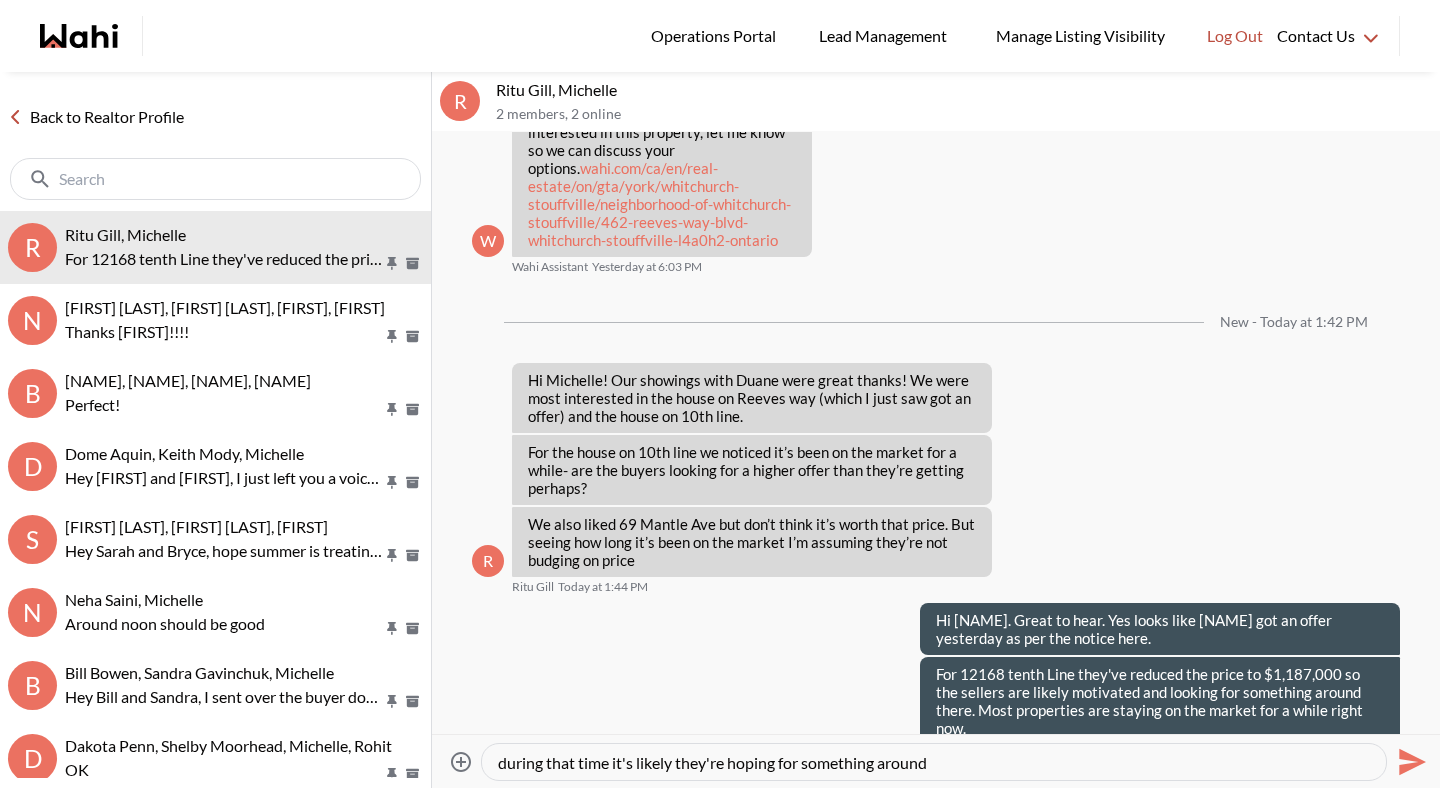 click on "for 69 Mantle, again 60 days on market is longer, but that is what we are seeing now. With no price reduction during that time it's likely they're hoping for something around" at bounding box center (934, 762) 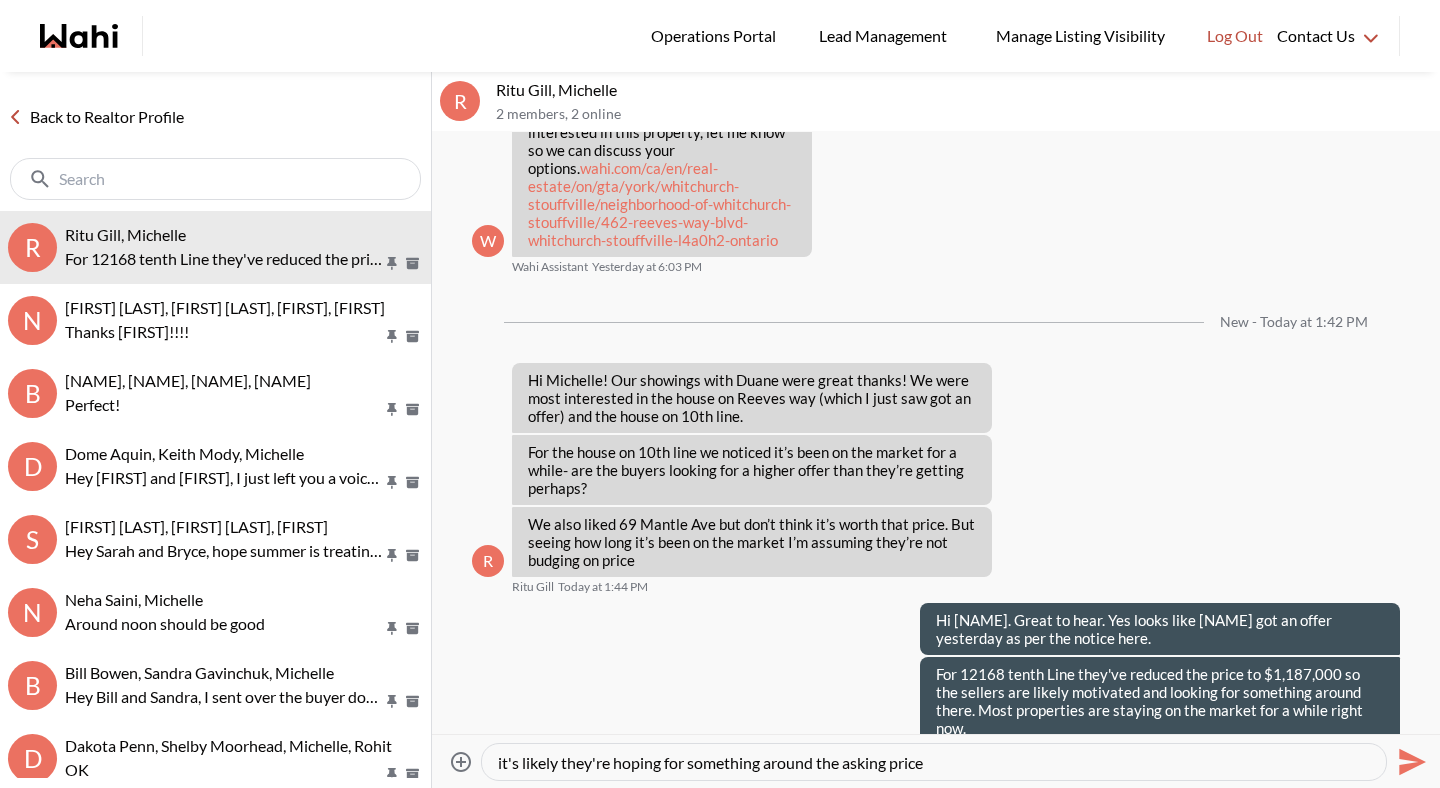 type on "for 69 Mantle, again 60 days on market is longer, but that is what we are seeing now. With no price reduction during that time it's likely they're hoping for something around the asking price." 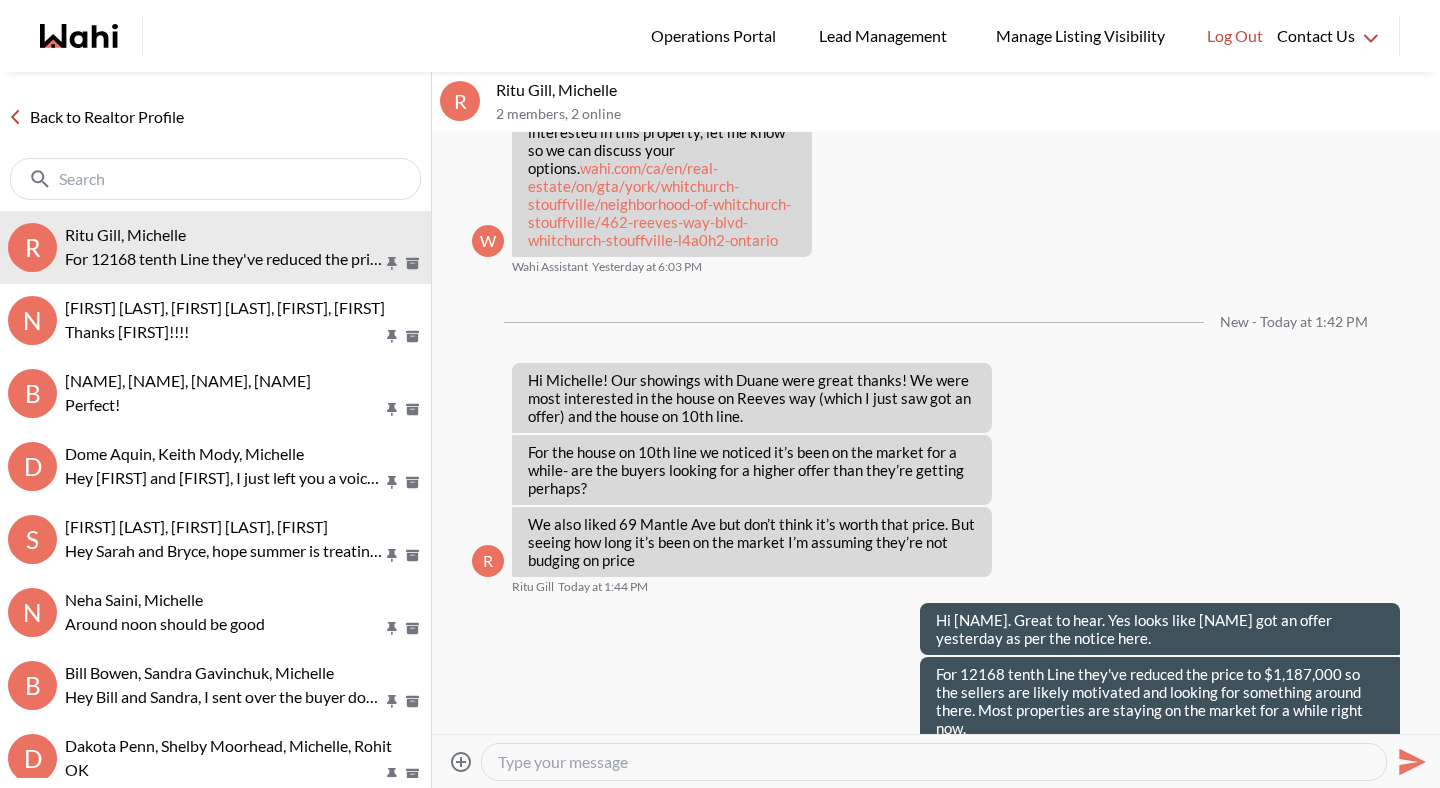 scroll, scrollTop: 3416, scrollLeft: 0, axis: vertical 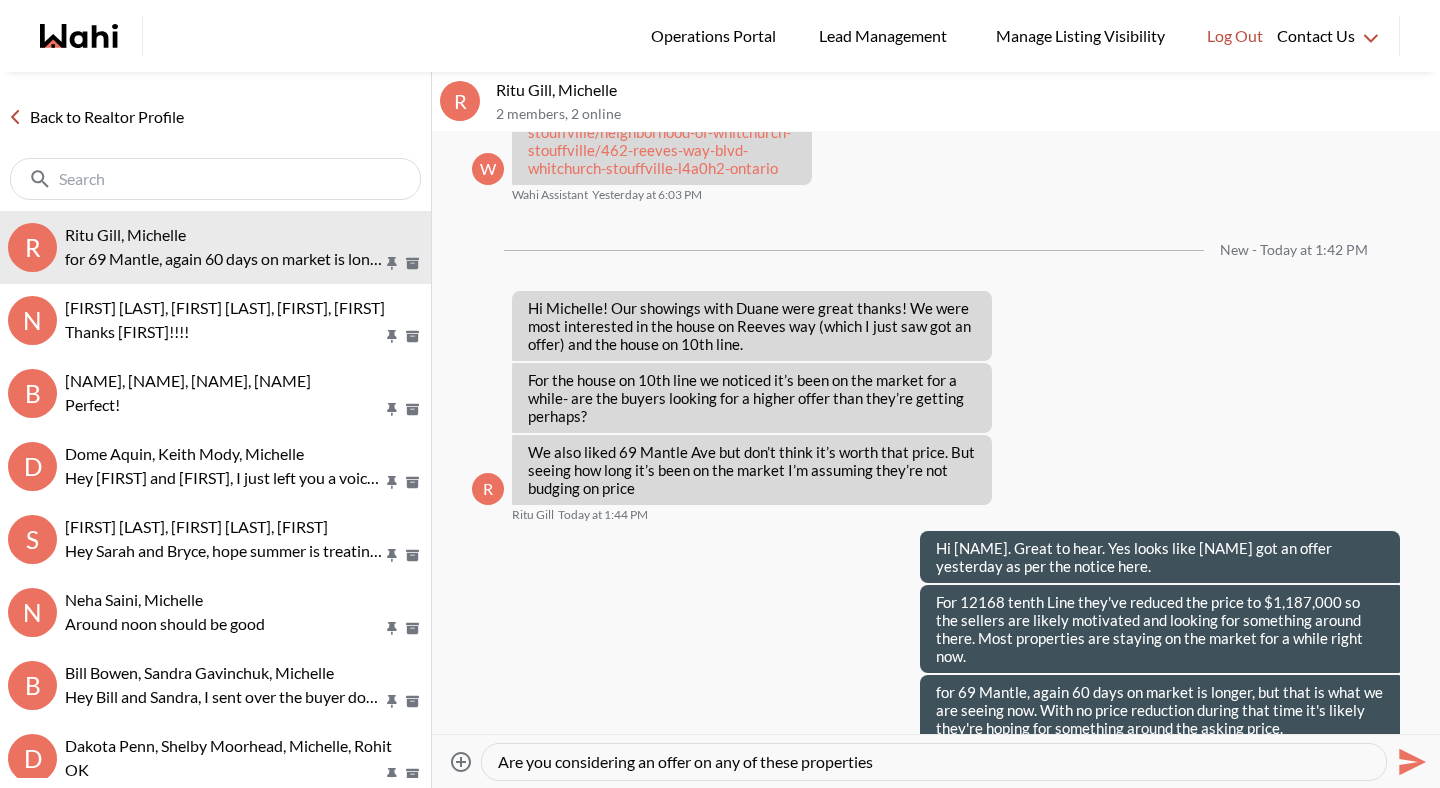 type on "Are you considering an offer on any of these properties?" 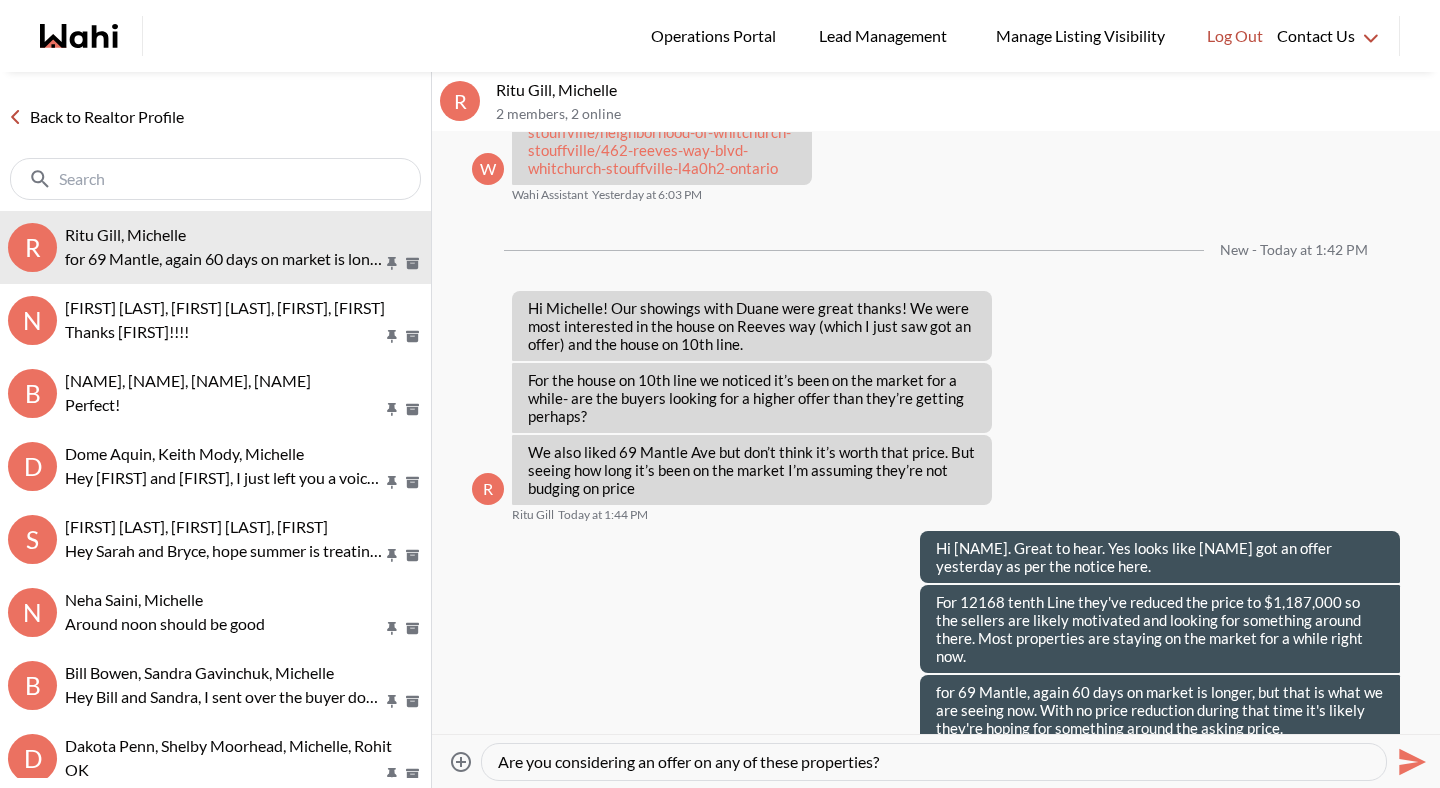 type 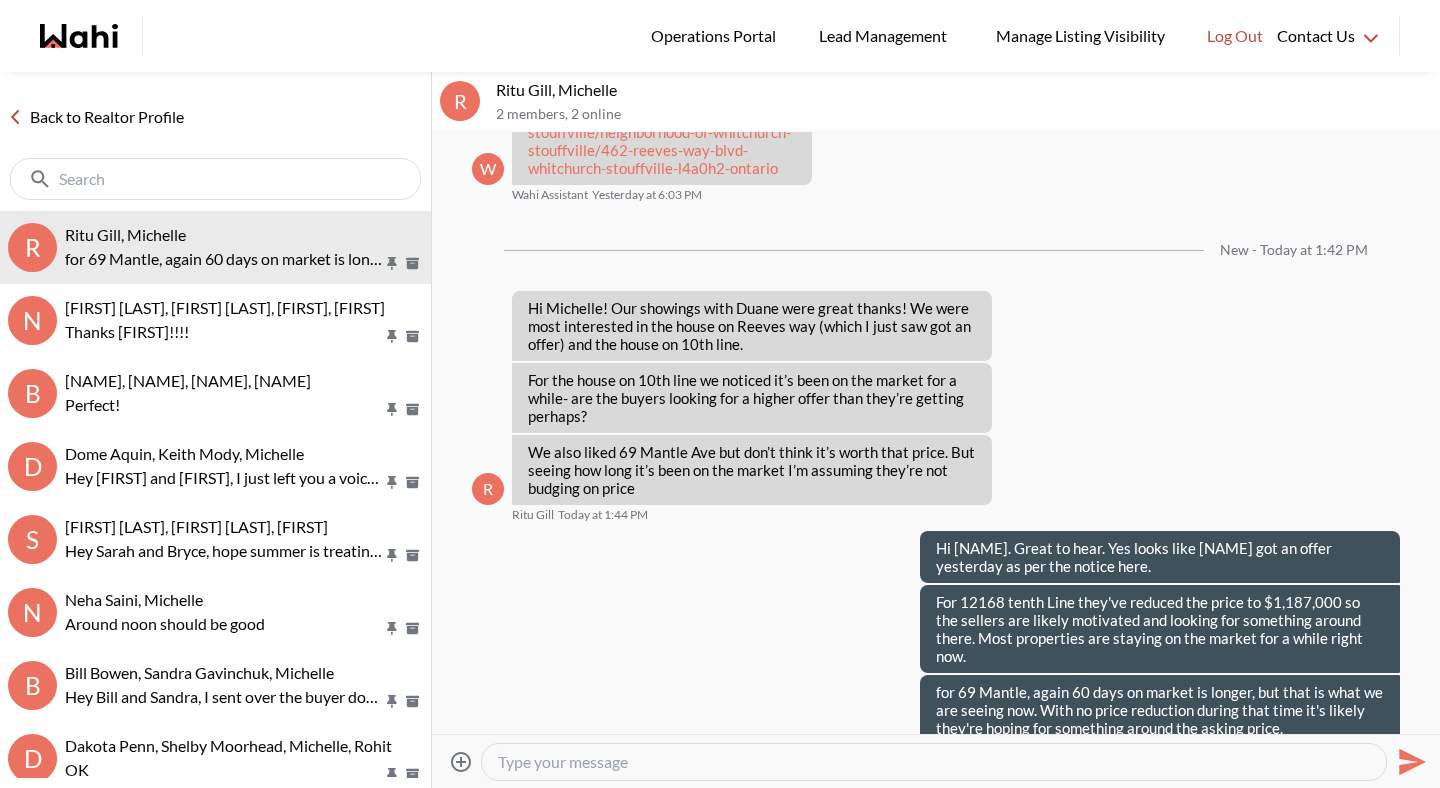 scroll, scrollTop: 3452, scrollLeft: 0, axis: vertical 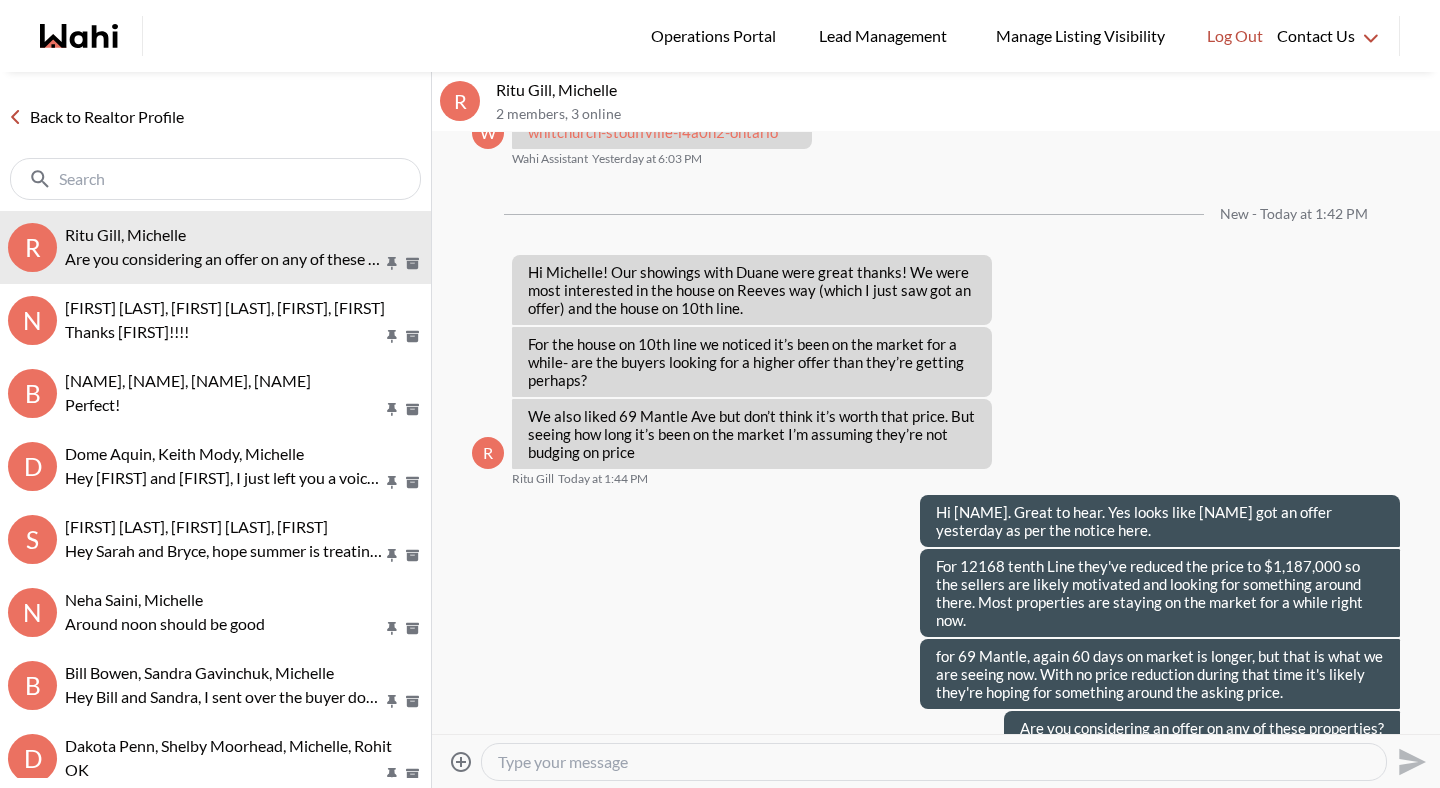 click on "Back to Realtor Profile" at bounding box center [96, 117] 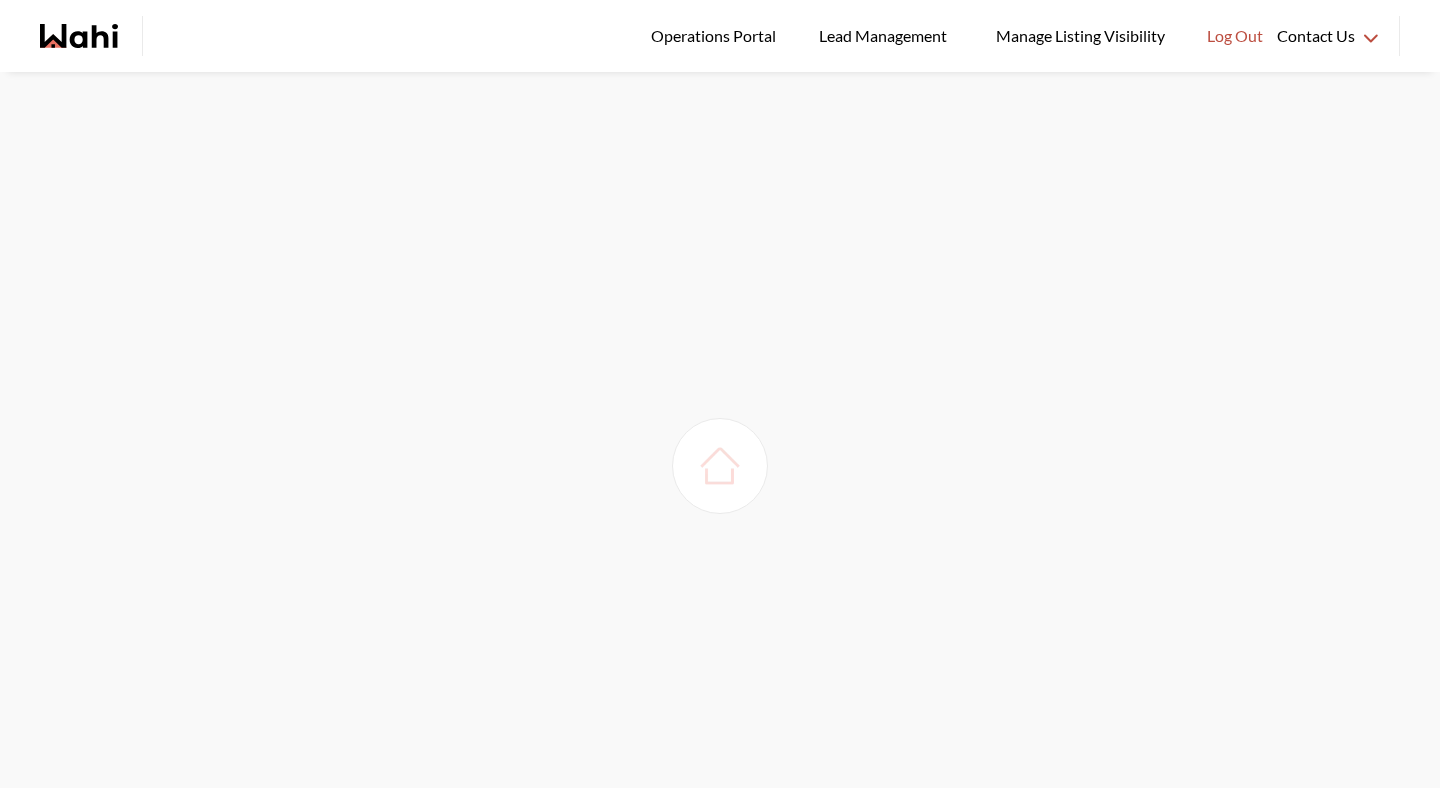 scroll, scrollTop: 0, scrollLeft: 0, axis: both 